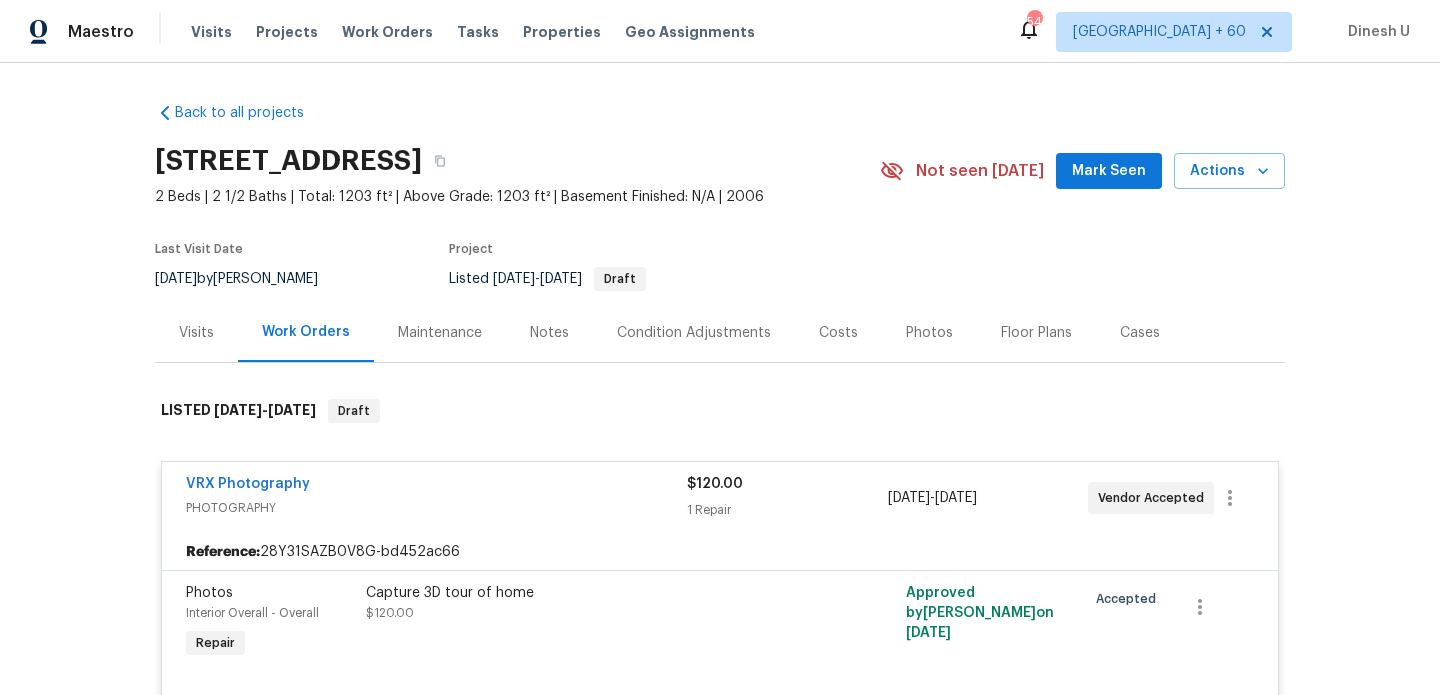 scroll, scrollTop: 0, scrollLeft: 0, axis: both 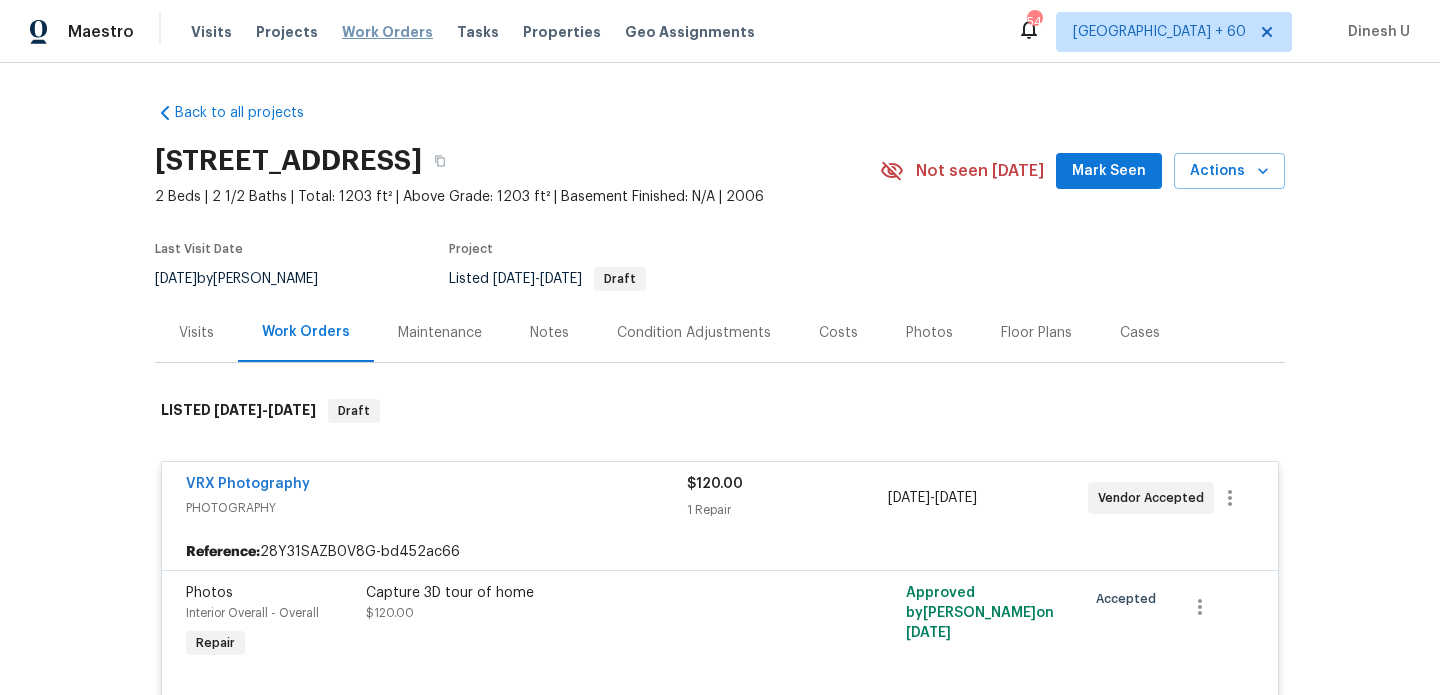 click on "Work Orders" at bounding box center (387, 32) 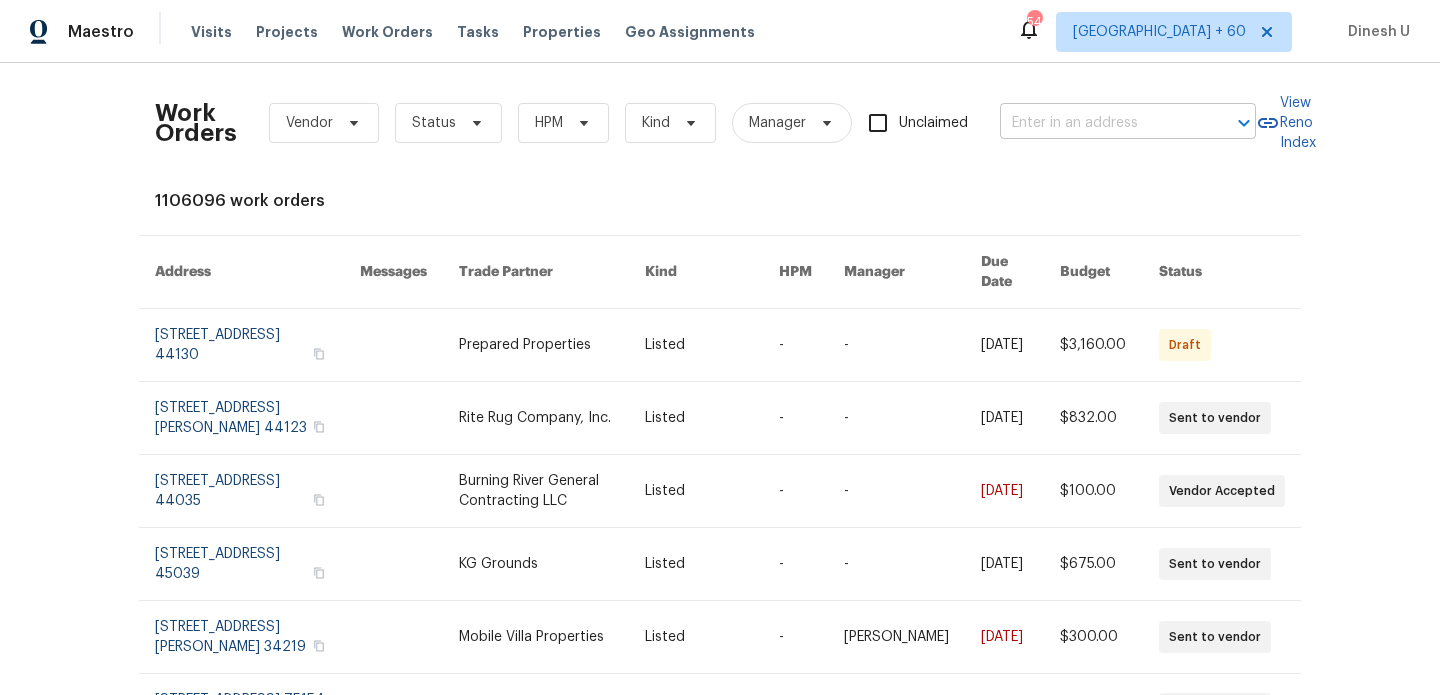 click at bounding box center (1100, 123) 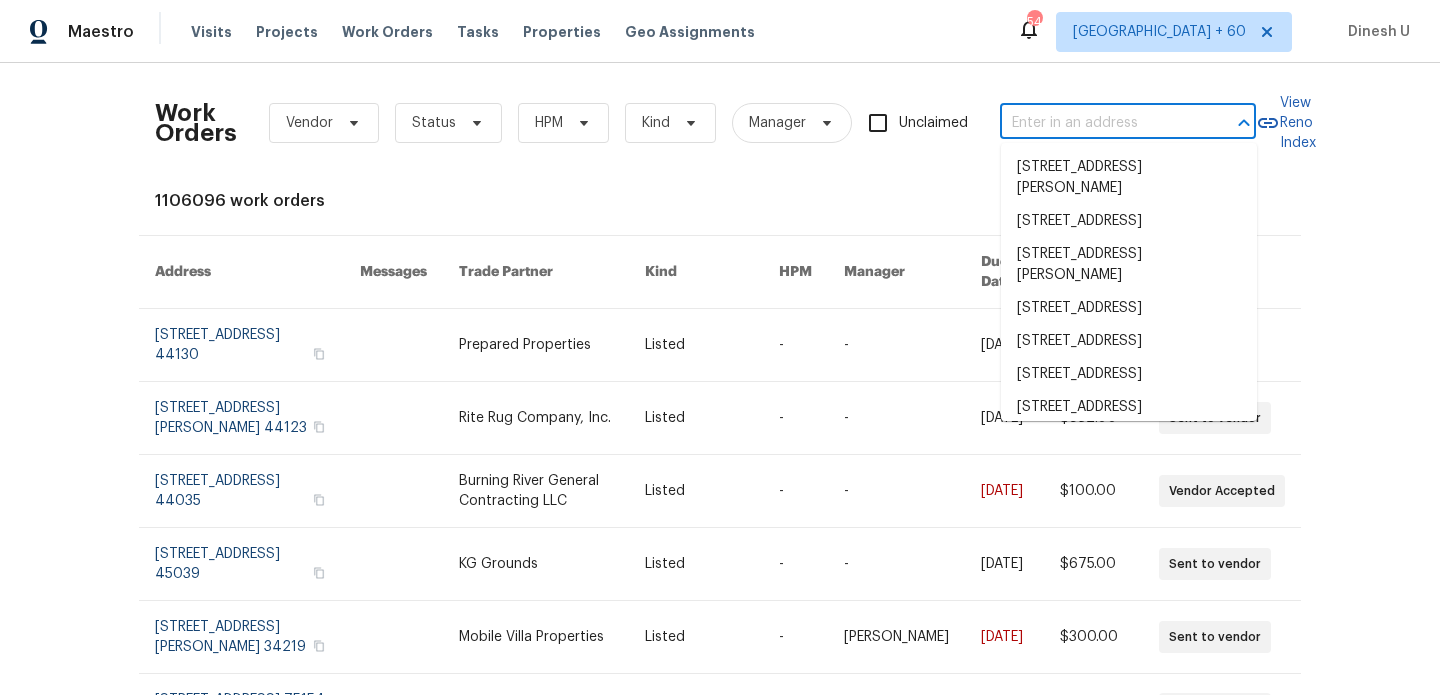 paste on "[STREET_ADDRESS]" 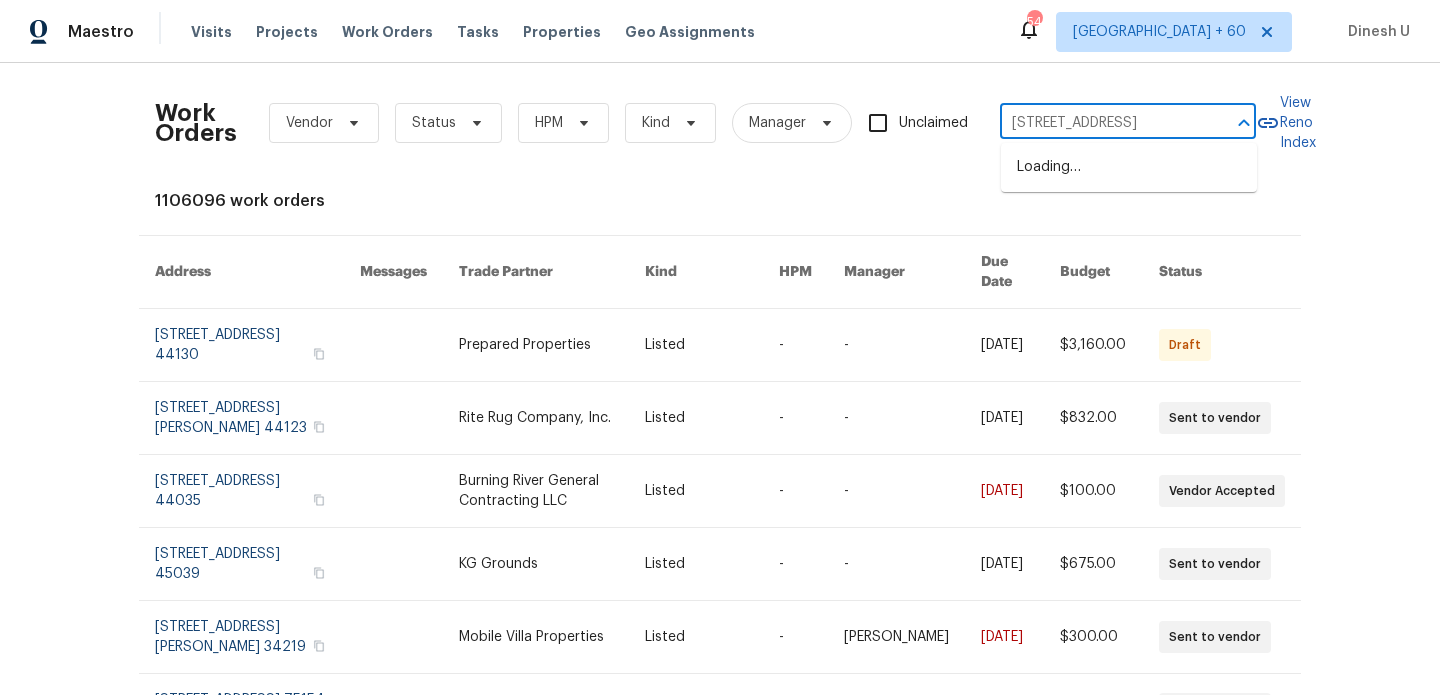 scroll, scrollTop: 0, scrollLeft: 114, axis: horizontal 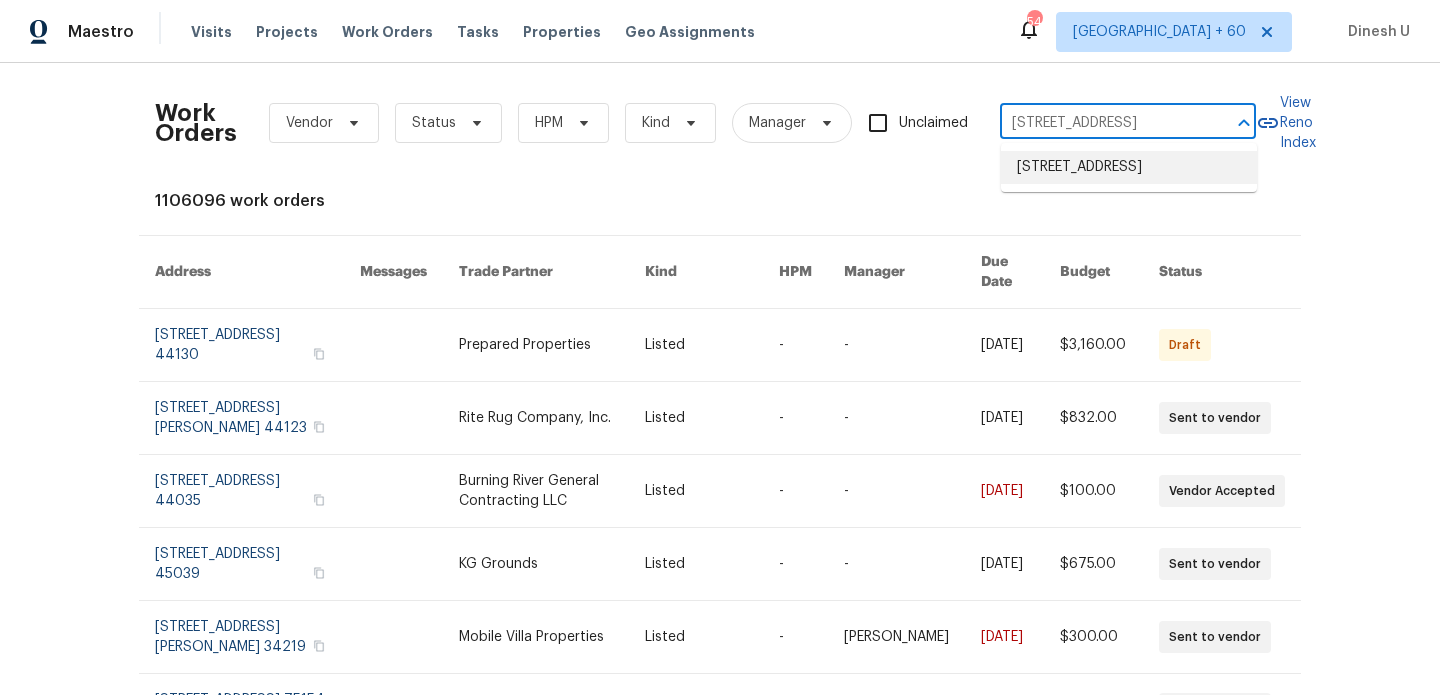 click on "[STREET_ADDRESS]" at bounding box center (1129, 167) 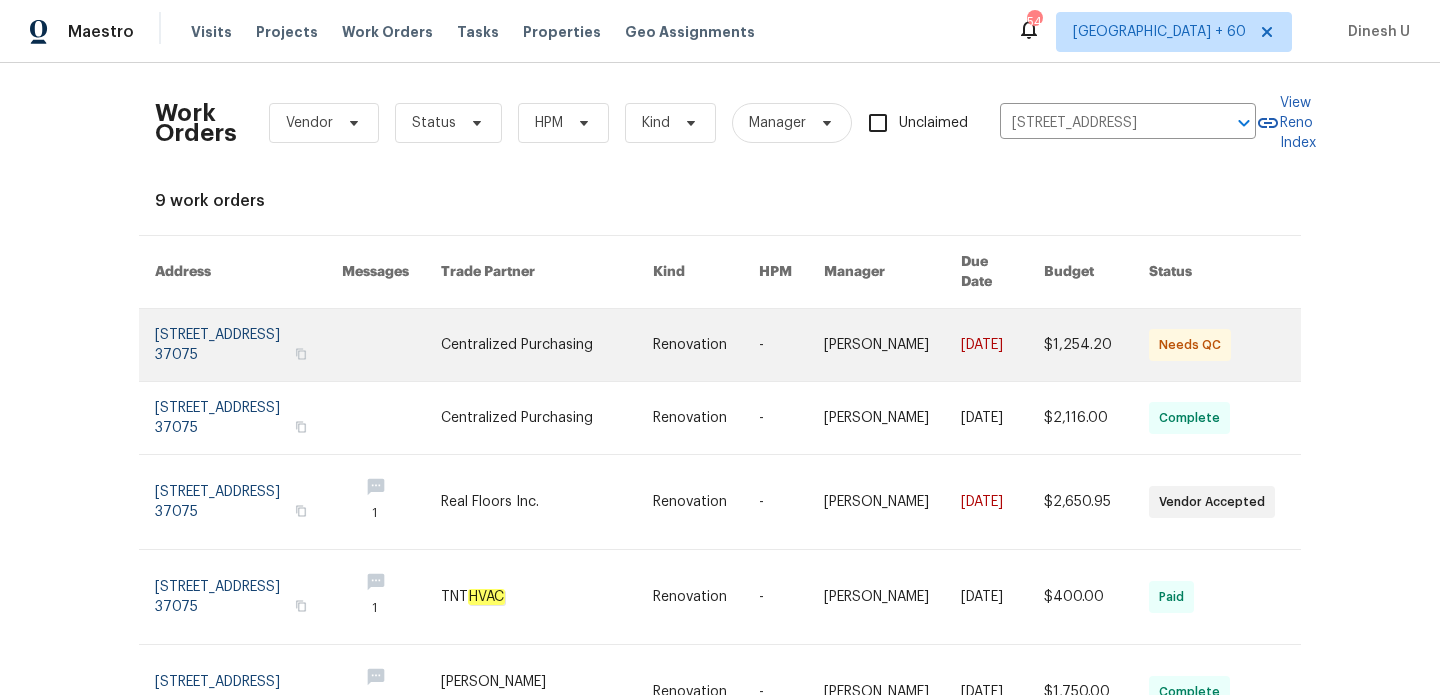 click at bounding box center [248, 345] 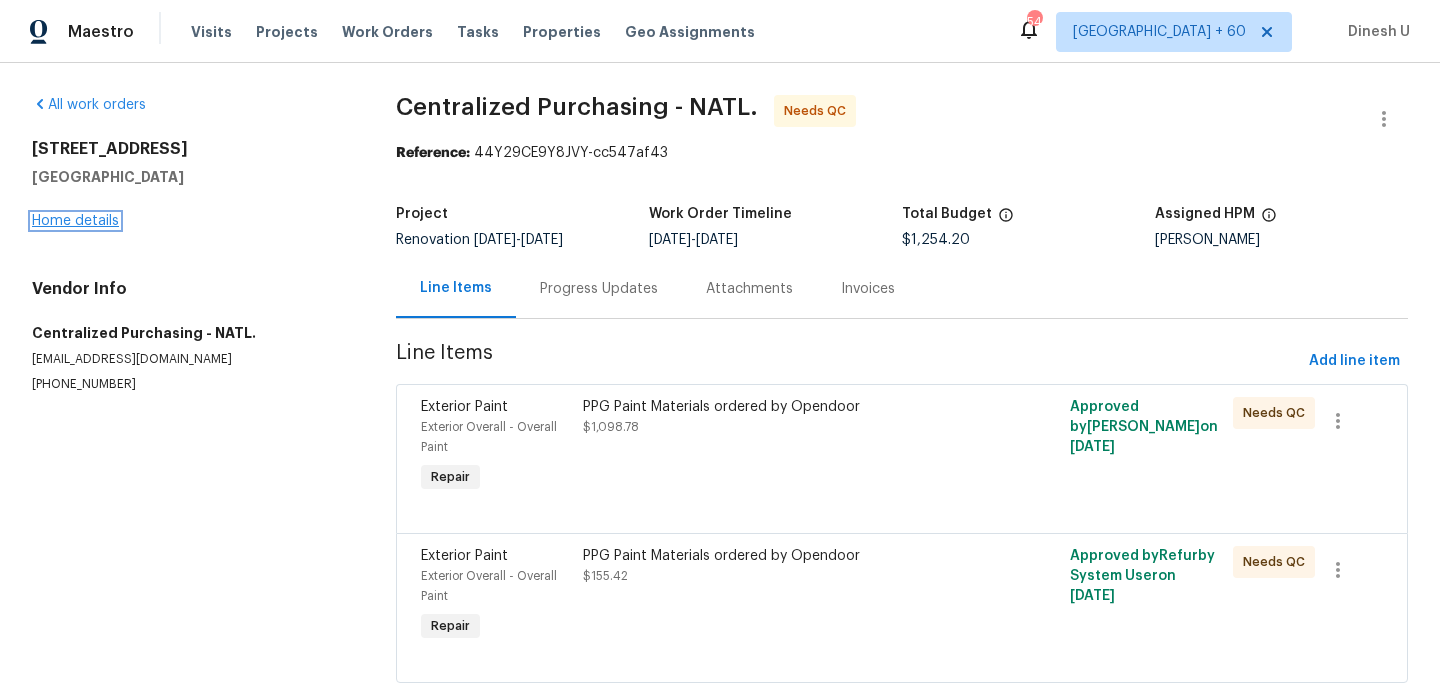 click on "Home details" at bounding box center (75, 221) 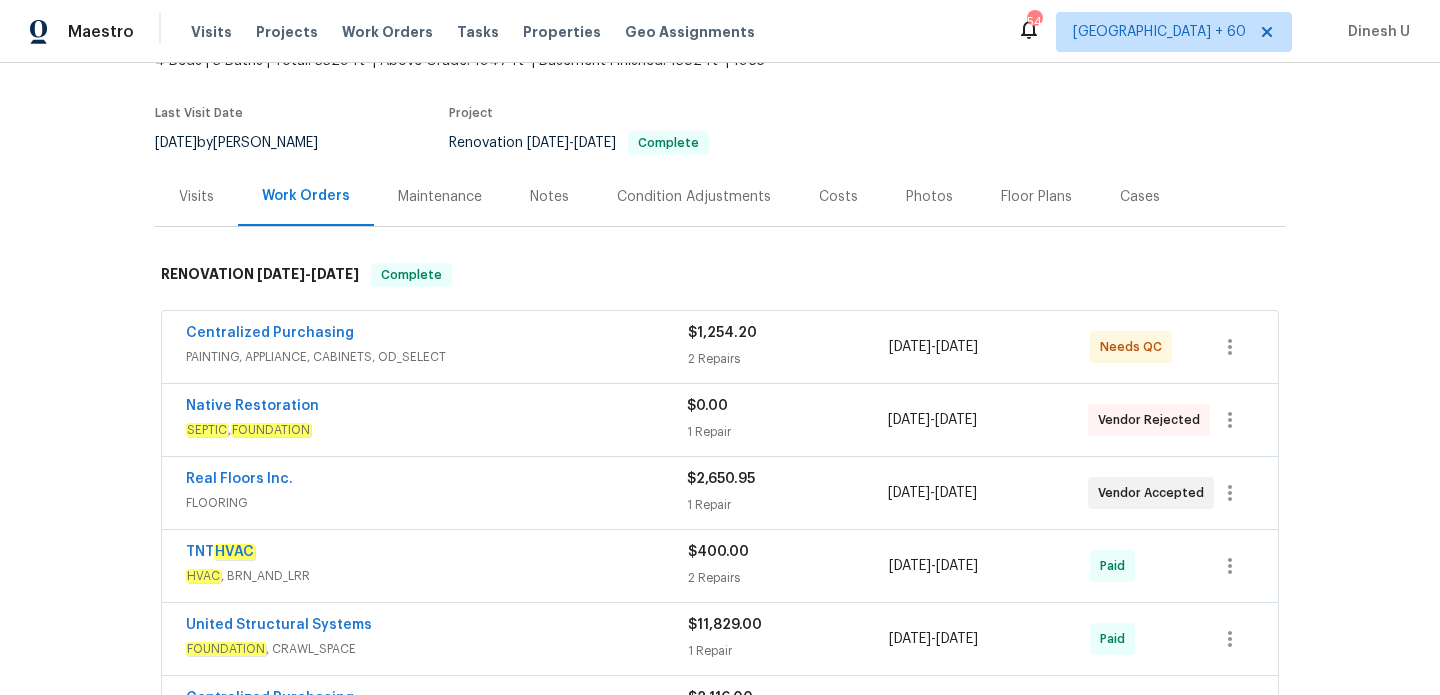 scroll, scrollTop: 157, scrollLeft: 0, axis: vertical 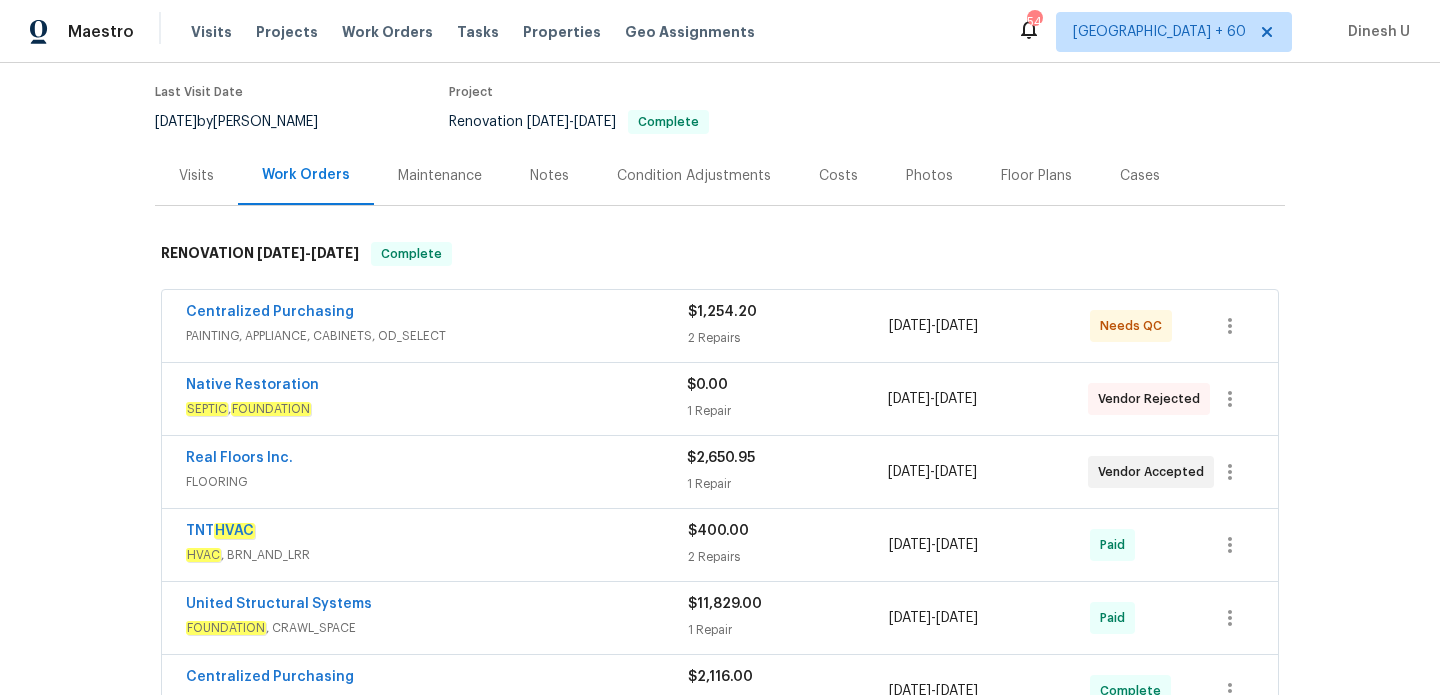 click on "PAINTING, APPLIANCE, CABINETS, OD_SELECT" at bounding box center (437, 336) 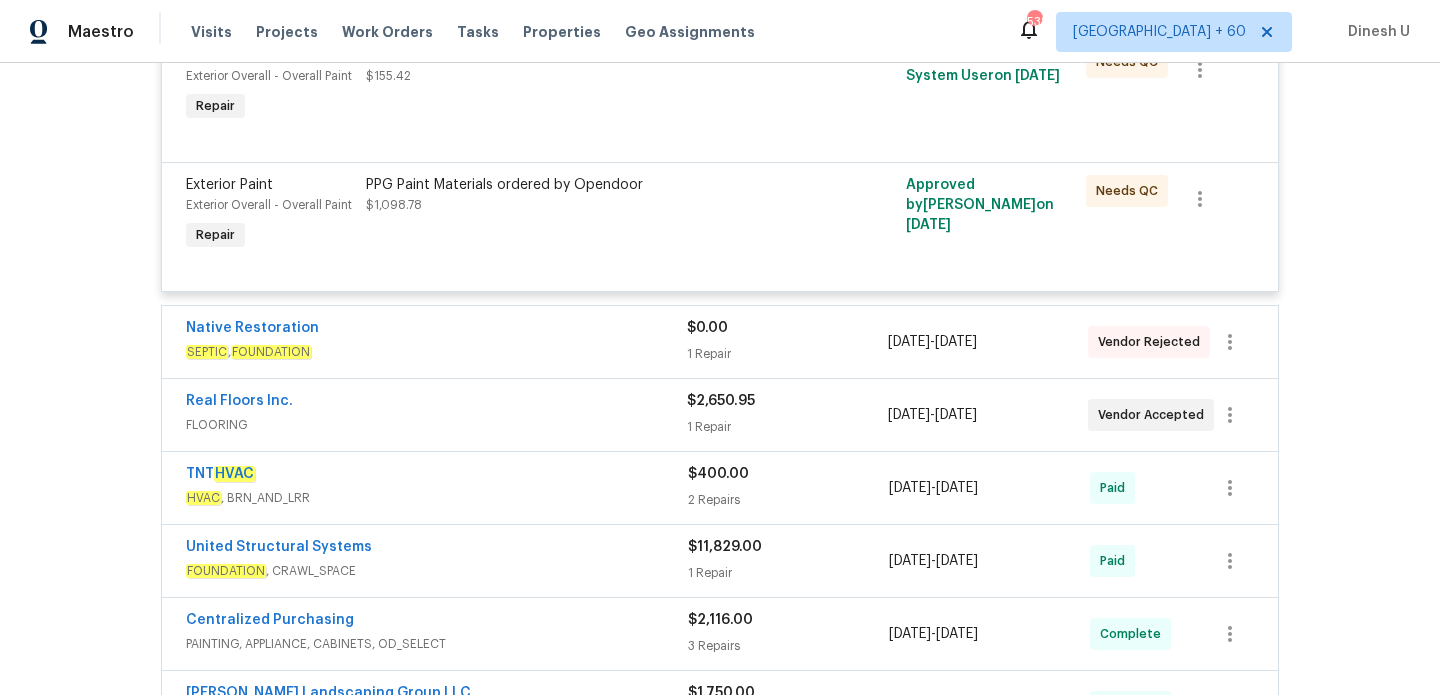 scroll, scrollTop: 606, scrollLeft: 0, axis: vertical 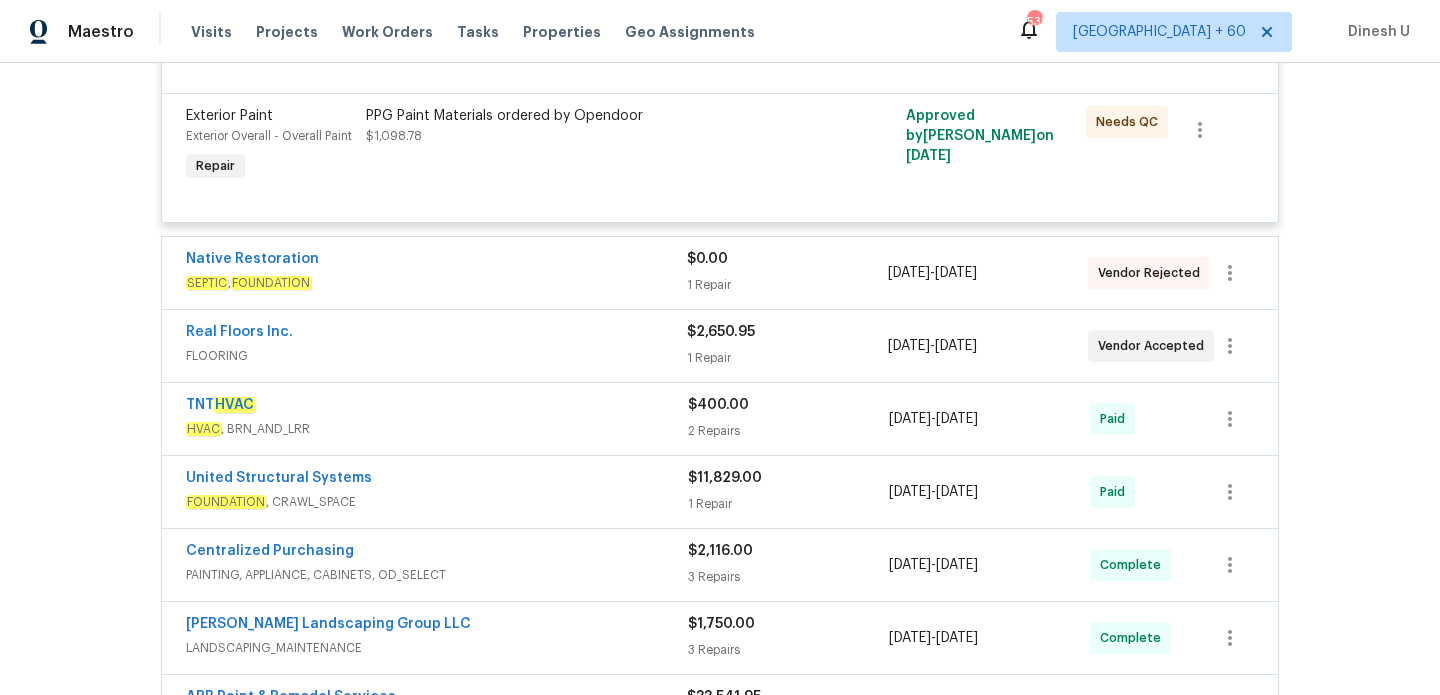 click on "1 Repair" at bounding box center (787, 285) 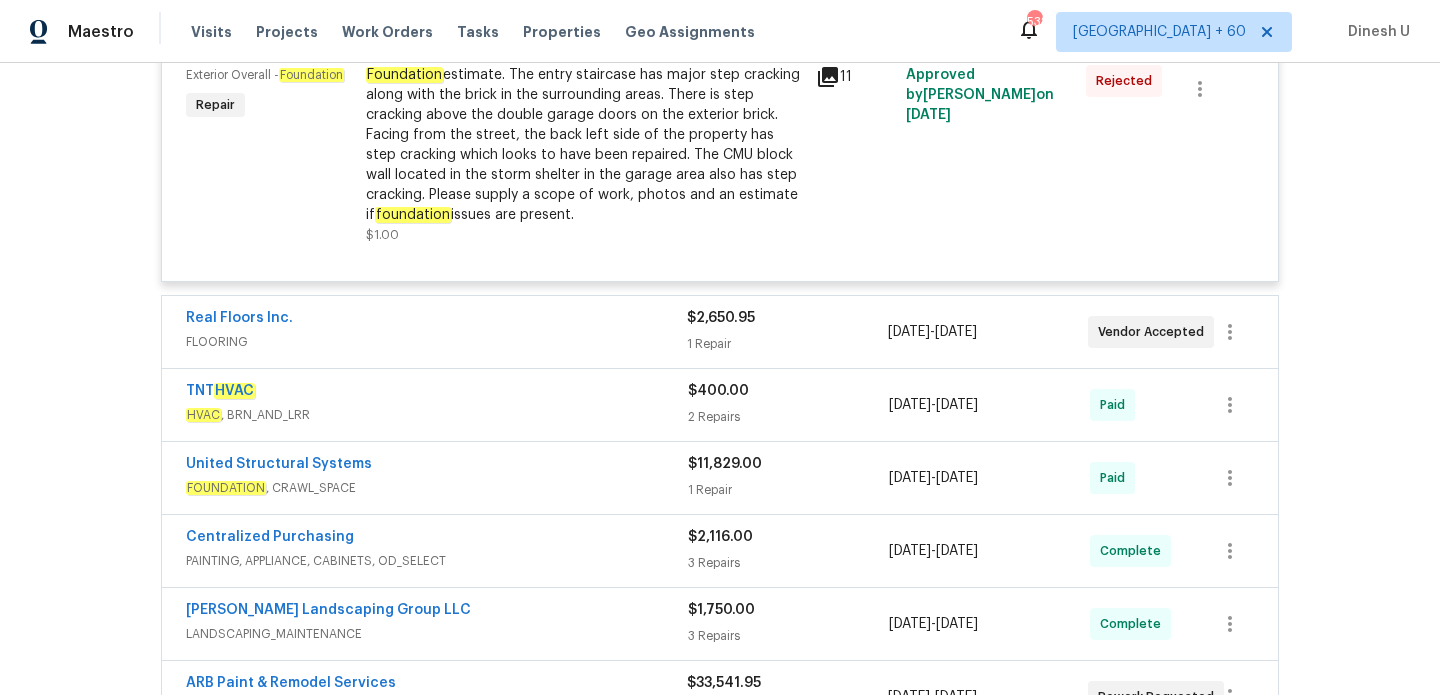 scroll, scrollTop: 956, scrollLeft: 0, axis: vertical 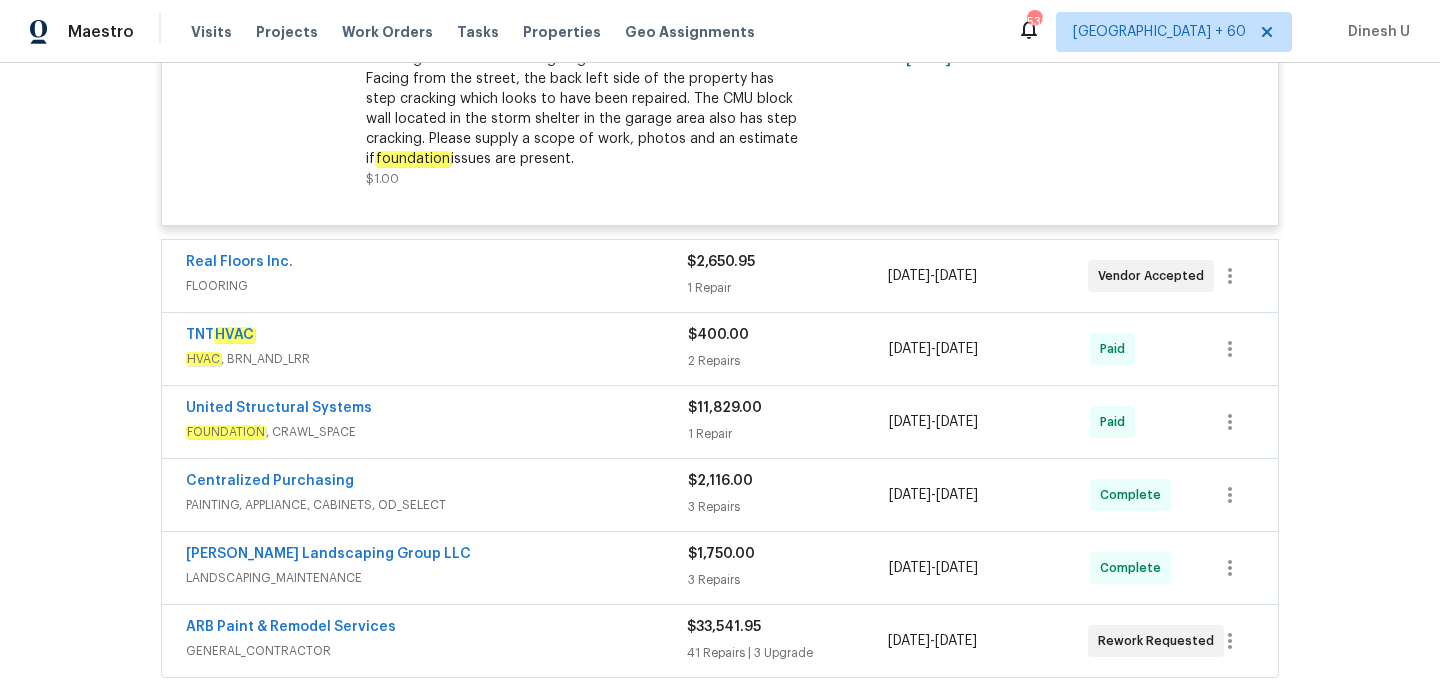 click on "$2,650.95 1 Repair" at bounding box center [787, 276] 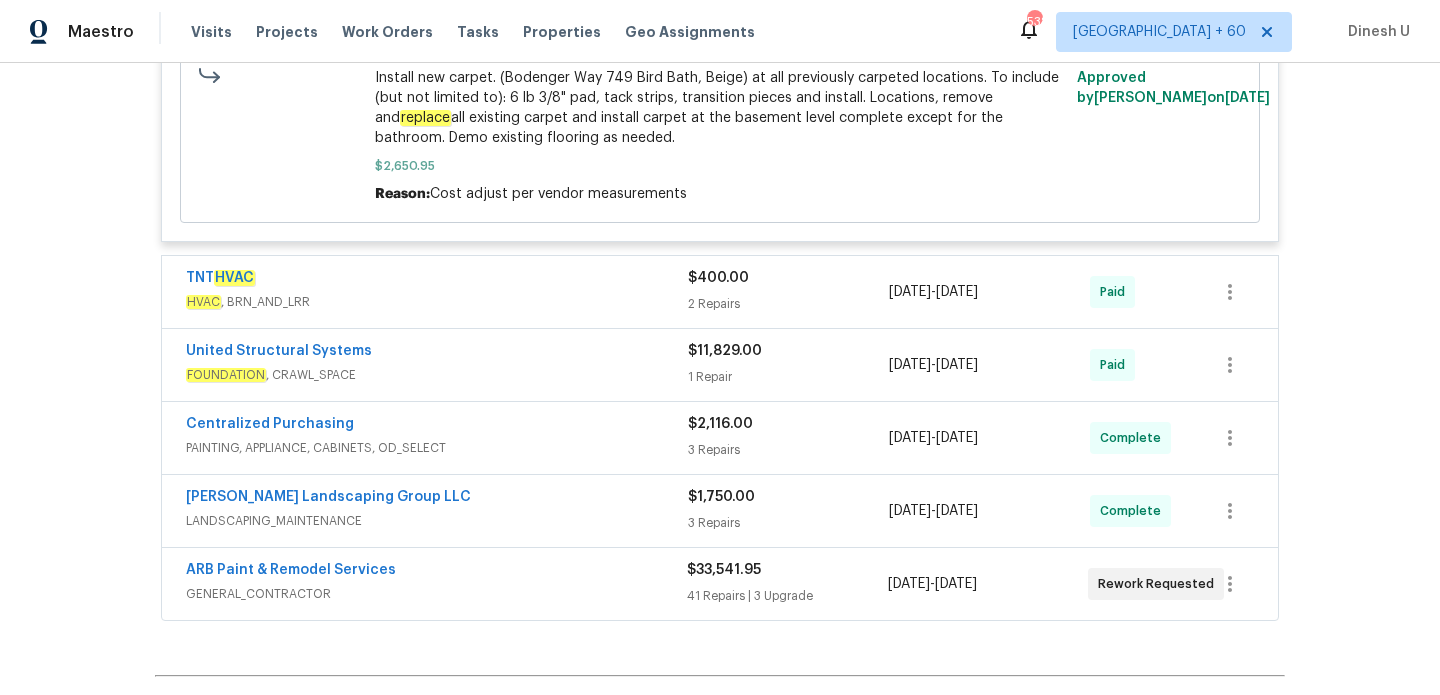 scroll, scrollTop: 1433, scrollLeft: 0, axis: vertical 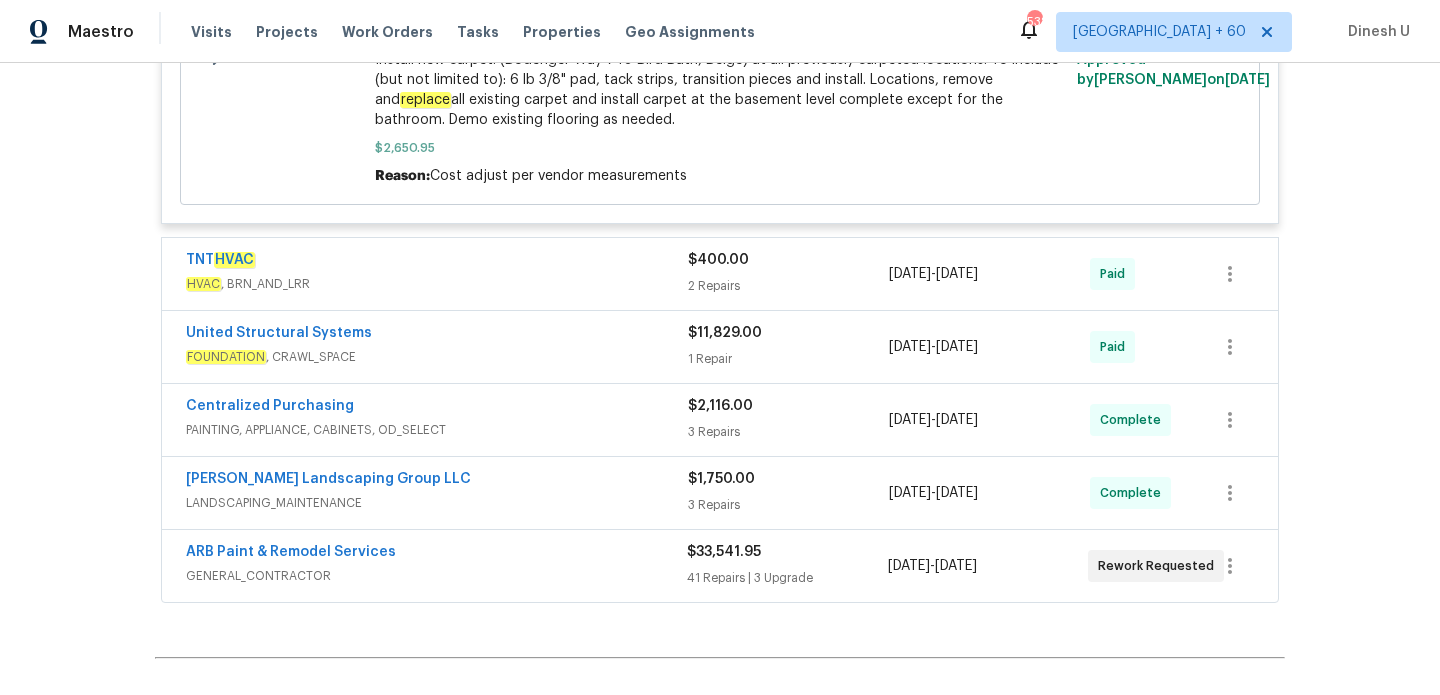 click on "HVAC , BRN_AND_LRR" at bounding box center [437, 284] 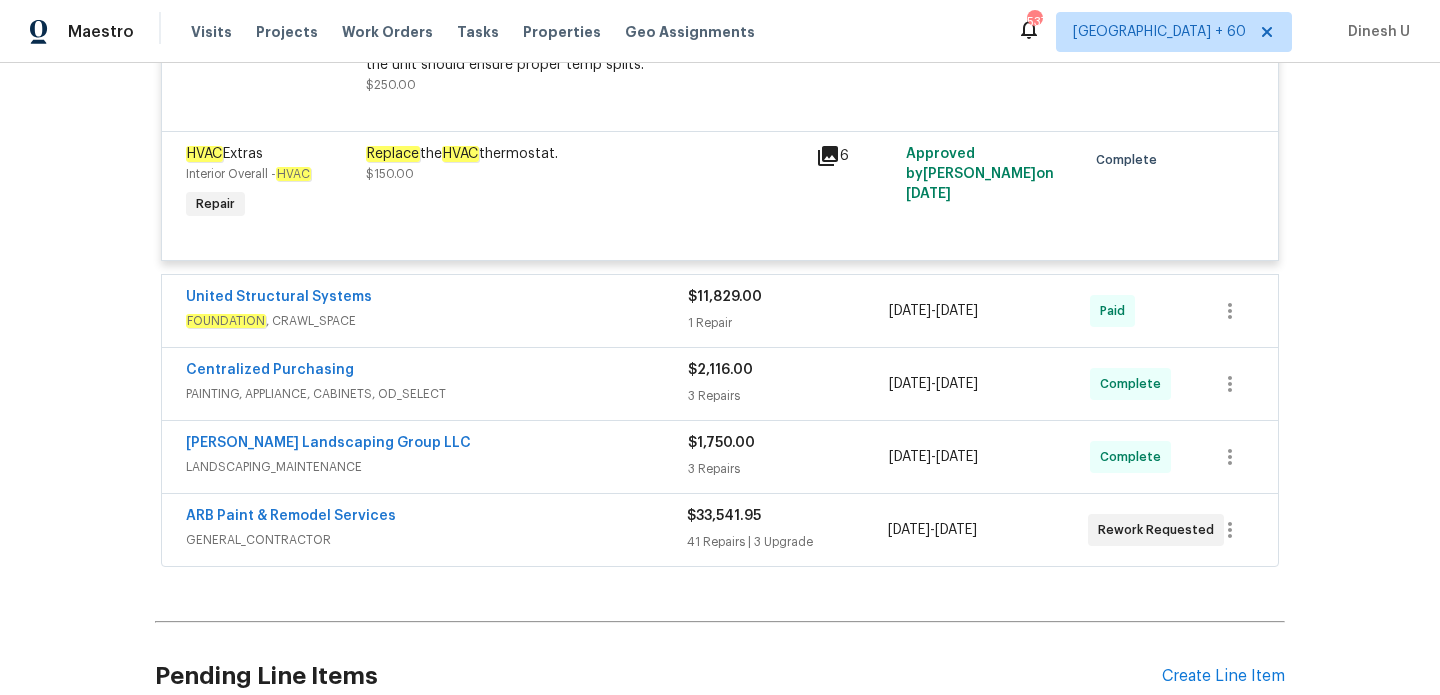 scroll, scrollTop: 1850, scrollLeft: 0, axis: vertical 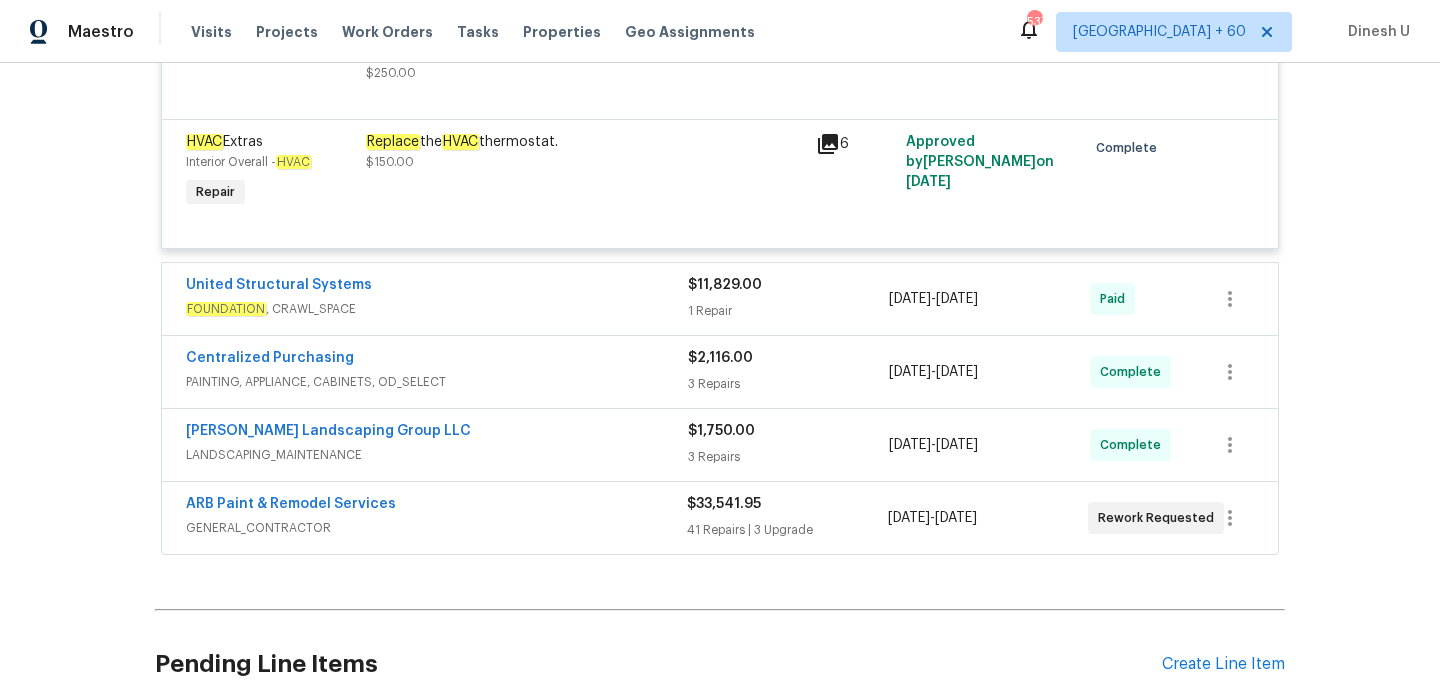 click on "1 Repair" at bounding box center [788, 311] 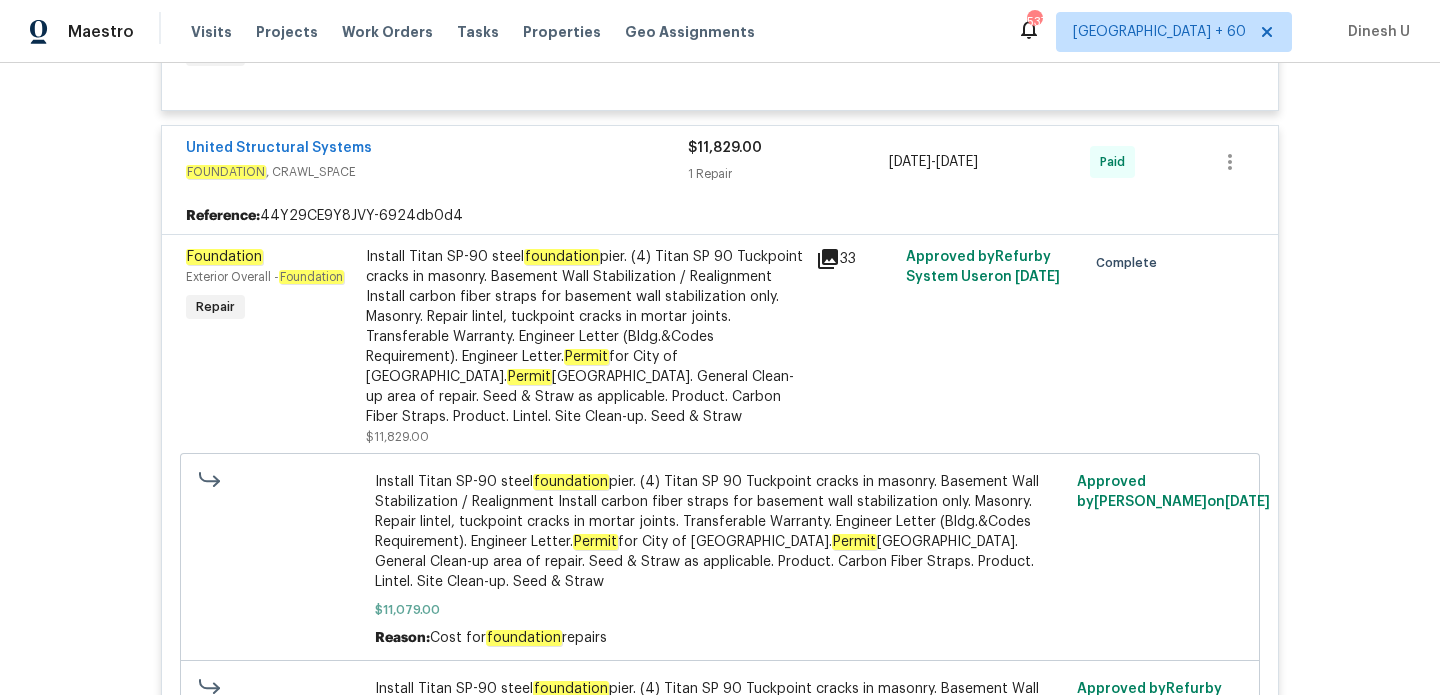 scroll, scrollTop: 1998, scrollLeft: 0, axis: vertical 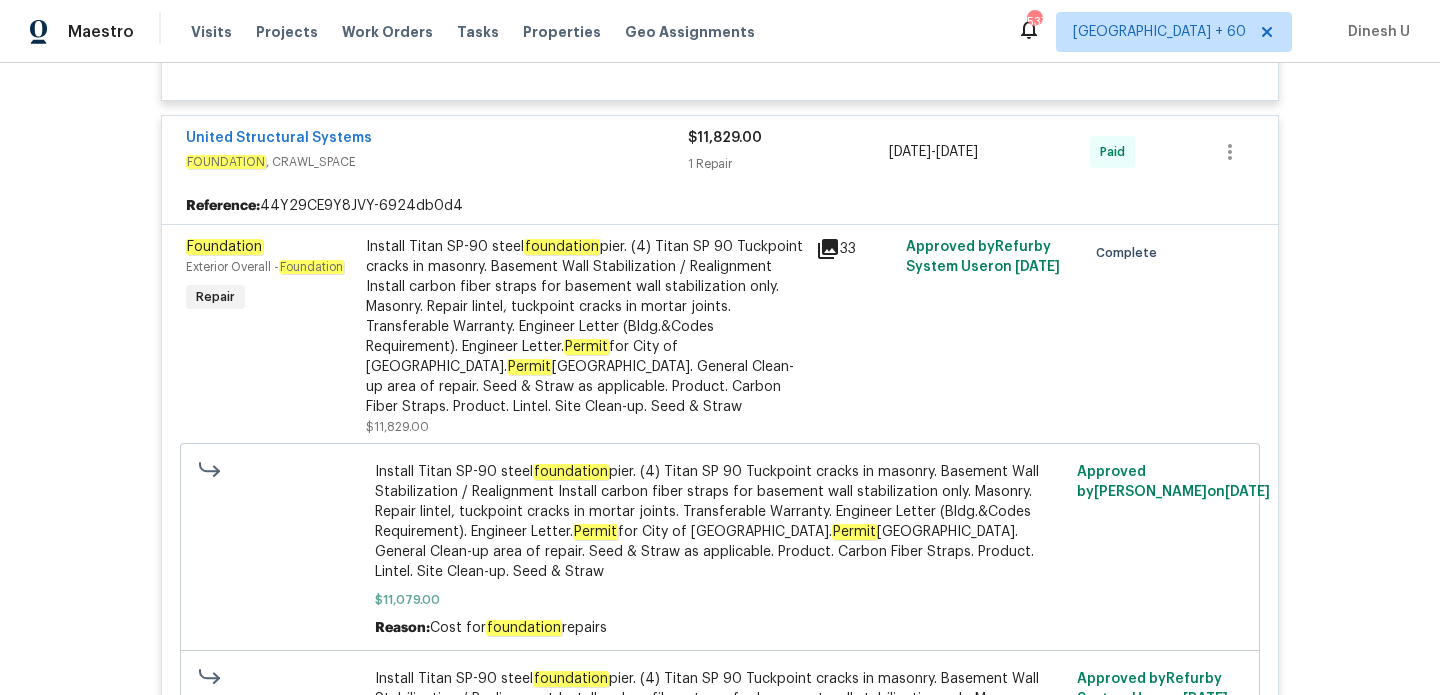 click on "Install Titan SP-90 steel  foundation  pier. (4)
Titan SP 90
Tuckpoint cracks in masonry. Basement Wall Stabilization / Realignment
Install carbon fiber straps for basement wall stabilization only. Masonry. Repair lintel, tuckpoint cracks in mortar joints. Transferable Warranty. Engineer Letter (Bldg.&Codes Requirement). Engineer Letter.  Permit  for City of [GEOGRAPHIC_DATA].  Permit  [GEOGRAPHIC_DATA]. General Clean-up area of repair. Seed & Straw as applicable. Product. Carbon Fiber Straps. Product. Lintel. Site Clean-up. Seed & Straw" at bounding box center (585, 327) 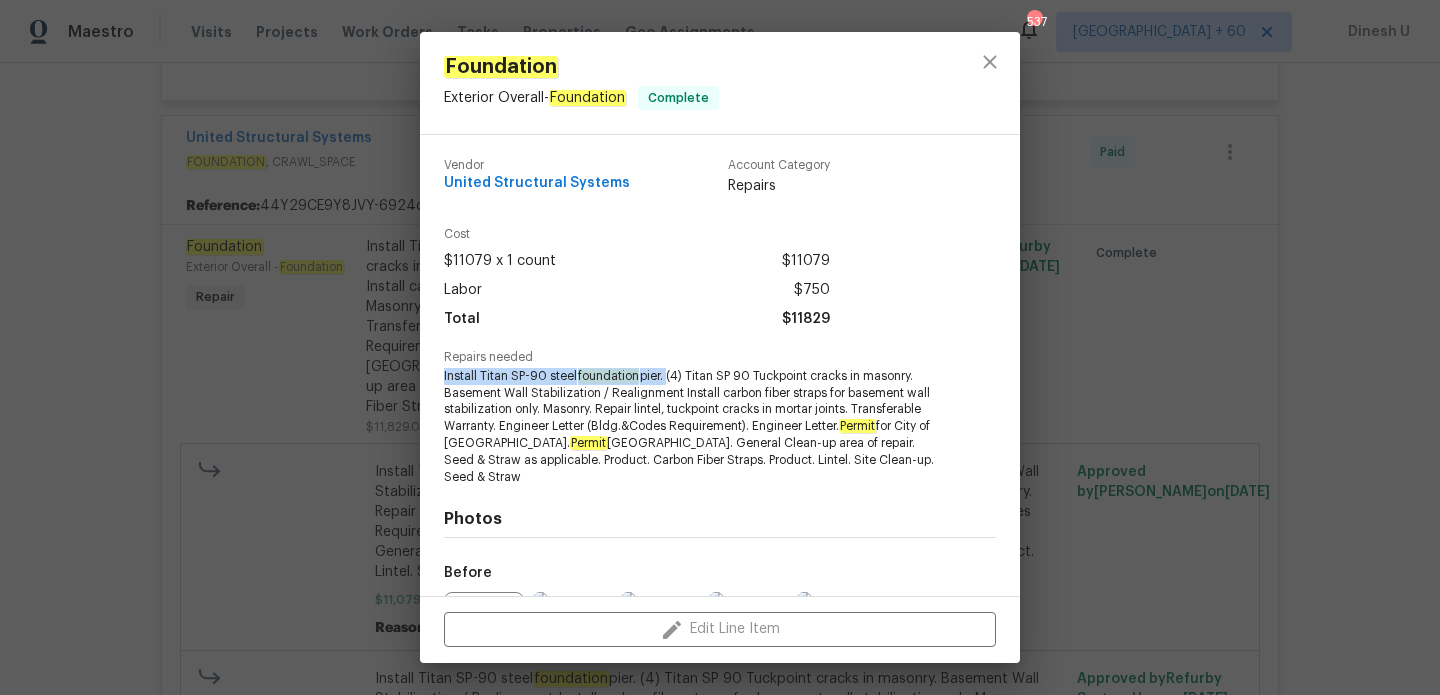 drag, startPoint x: 444, startPoint y: 378, endPoint x: 668, endPoint y: 377, distance: 224.00223 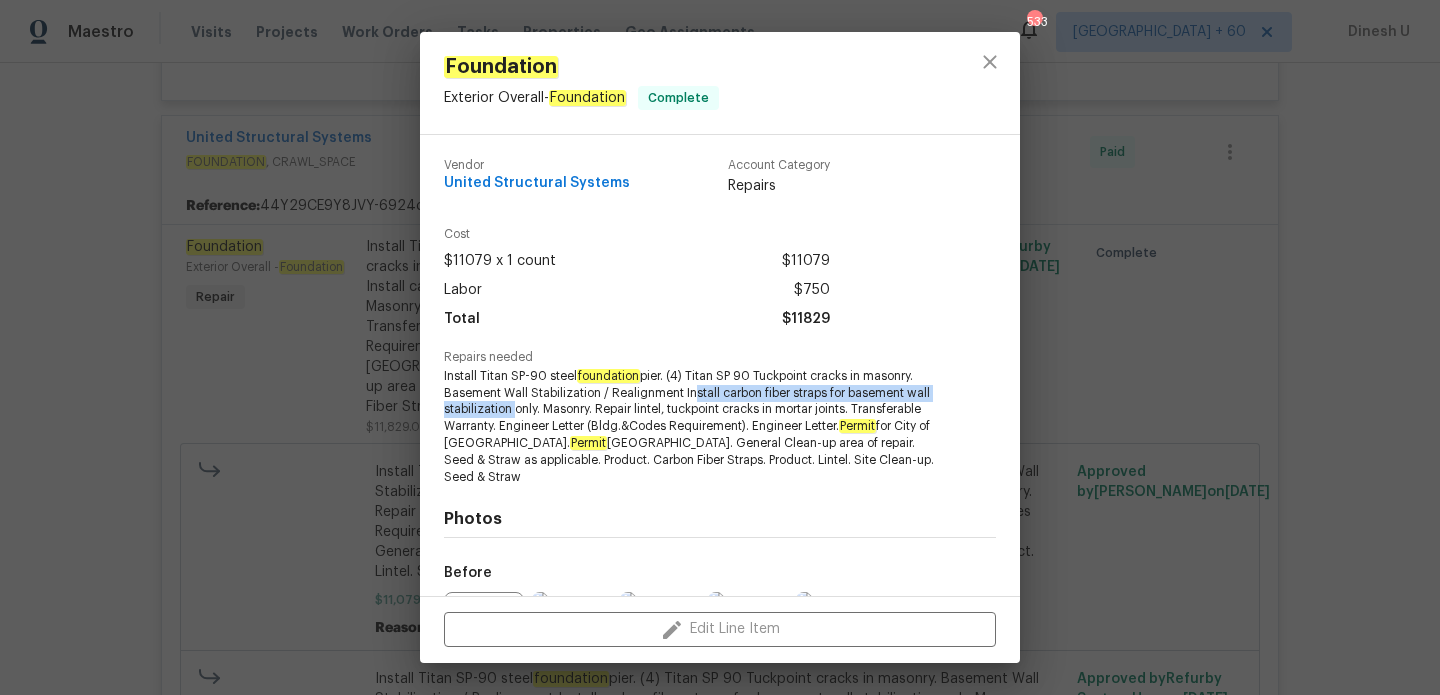 drag, startPoint x: 686, startPoint y: 391, endPoint x: 511, endPoint y: 408, distance: 175.82378 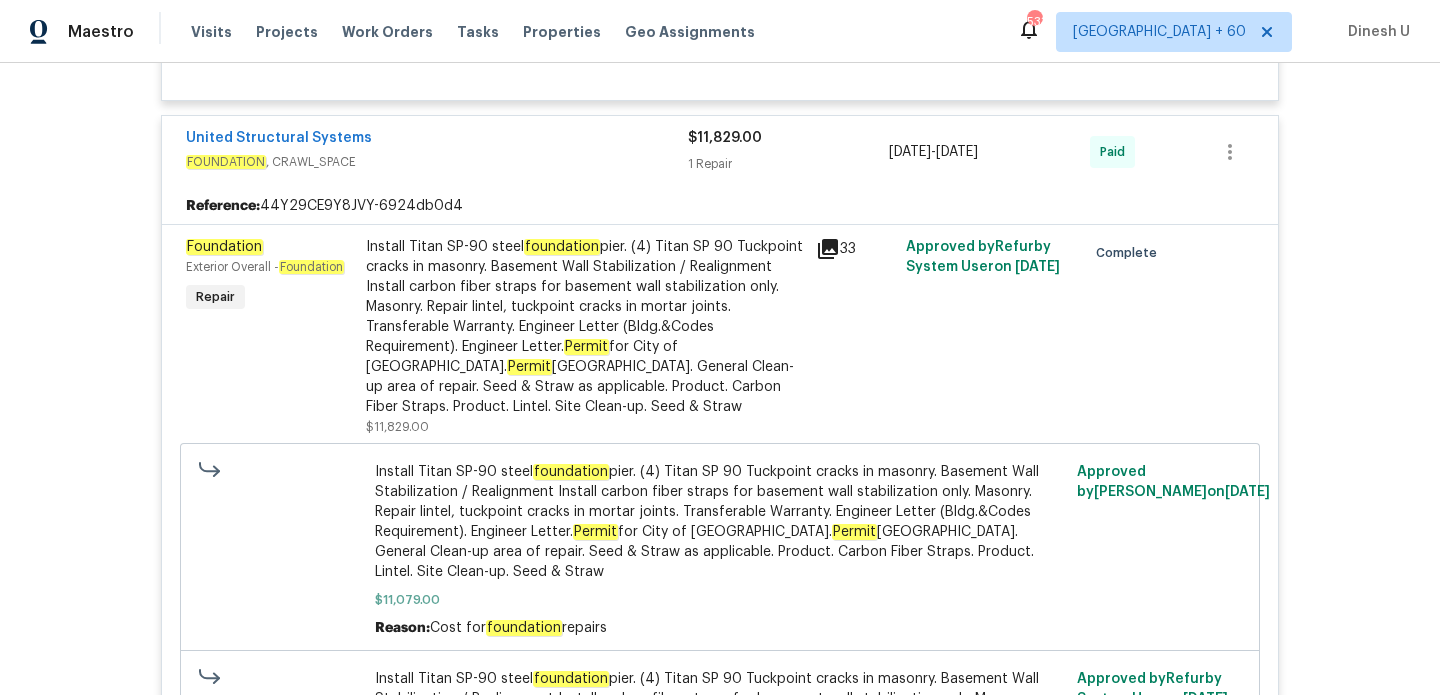 click on "Install Titan SP-90 steel  foundation  pier. (4)
Titan SP 90
Tuckpoint cracks in masonry. Basement Wall Stabilization / Realignment
Install carbon fiber straps for basement wall stabilization only. Masonry. Repair lintel, tuckpoint cracks in mortar joints. Transferable Warranty. Engineer Letter (Bldg.&Codes Requirement). Engineer Letter.  Permit  for City of [GEOGRAPHIC_DATA].  Permit  [GEOGRAPHIC_DATA]. General Clean-up area of repair. Seed & Straw as applicable. Product. Carbon Fiber Straps. Product. Lintel. Site Clean-up. Seed & Straw $11,079.00 Reason:  Cost for  foundation  repairs Approved by  [PERSON_NAME]  on  [DATE] Install Titan SP-90 steel  foundation  pier. (4)
Titan SP 90
Tuckpoint cracks in masonry. Basement Wall Stabilization / Realignment
Install carbon fiber straps for basement wall stabilization only. Masonry. Repair lintel, tuckpoint cracks in mortar joints. Transferable Warranty. Engineer Letter (Bldg.&Codes Requirement). Engineer Letter.  Permit  for City of [GEOGRAPHIC_DATA].  Permit Reason:" at bounding box center [720, 653] 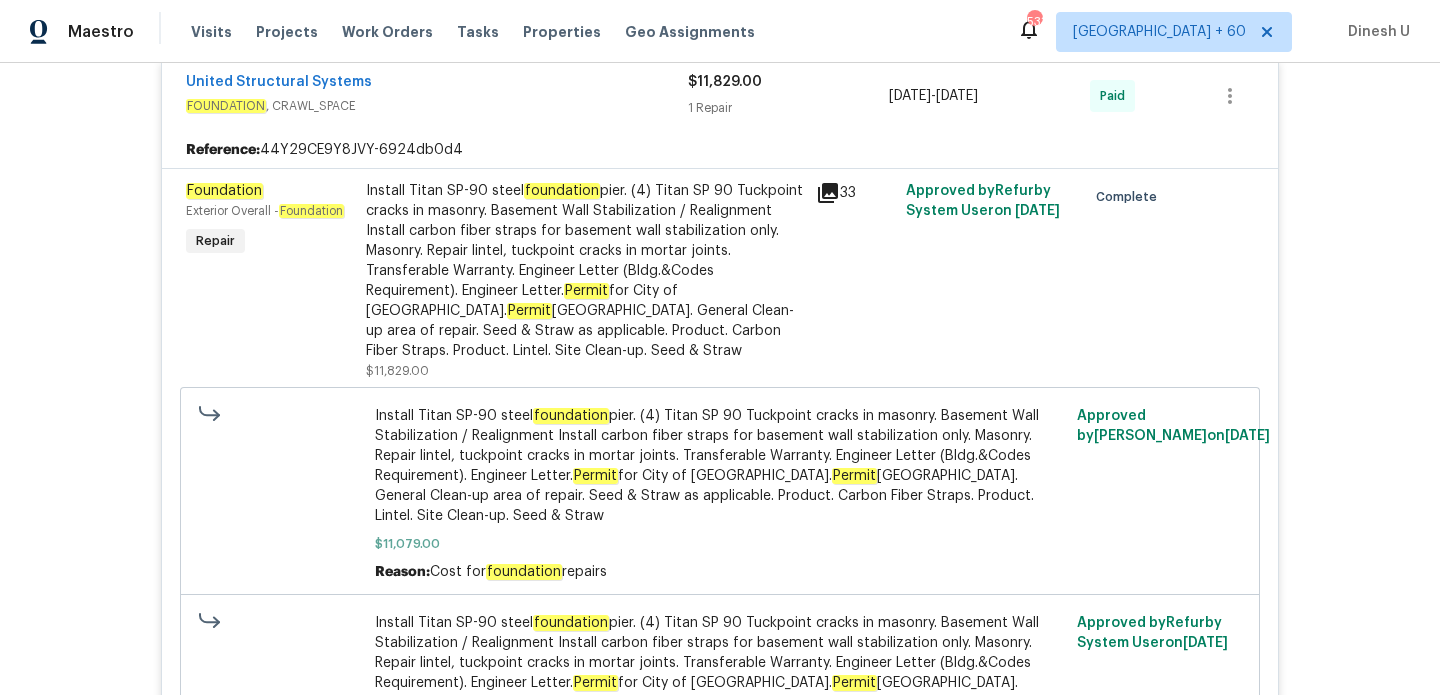 scroll, scrollTop: 2048, scrollLeft: 0, axis: vertical 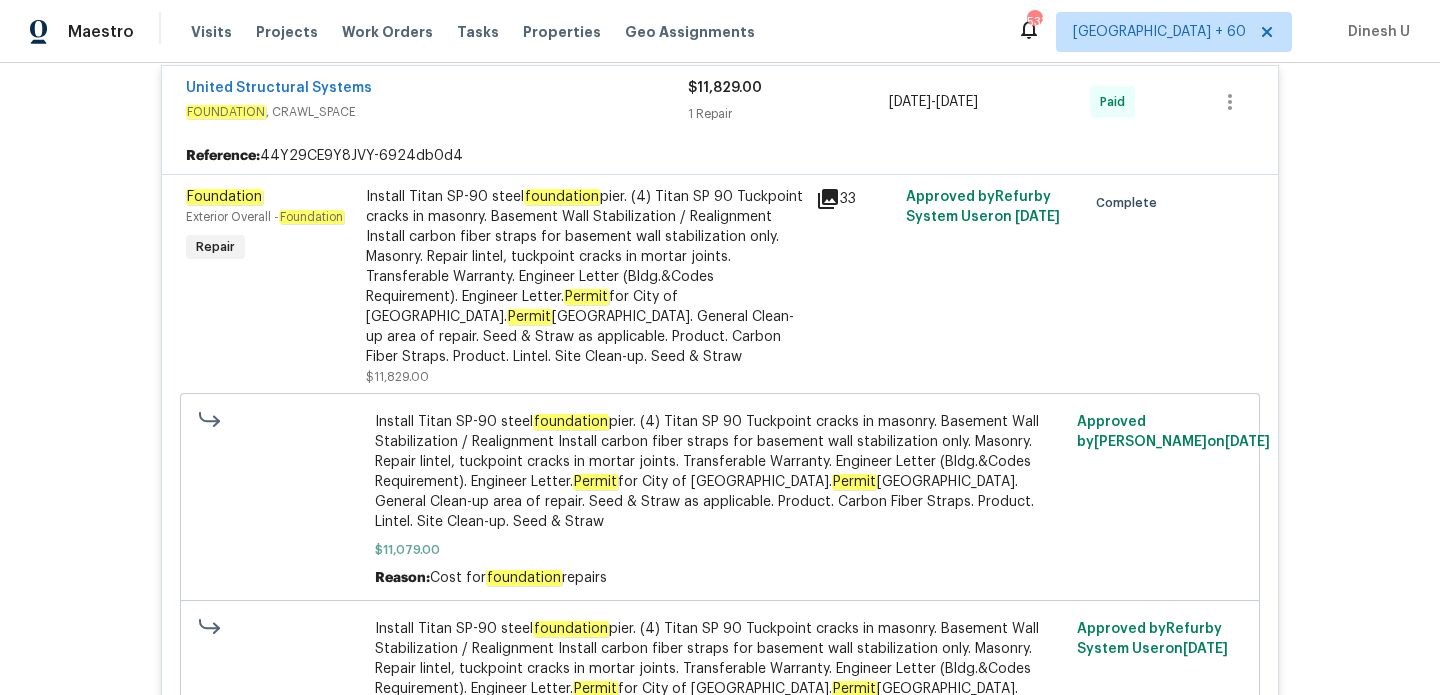 click on "Install Titan SP-90 steel  foundation  pier. (4)
Titan SP 90
Tuckpoint cracks in masonry. Basement Wall Stabilization / Realignment
Install carbon fiber straps for basement wall stabilization only. Masonry. Repair lintel, tuckpoint cracks in mortar joints. Transferable Warranty. Engineer Letter (Bldg.&Codes Requirement). Engineer Letter.  Permit  for City of [GEOGRAPHIC_DATA].  Permit  [GEOGRAPHIC_DATA]. General Clean-up area of repair. Seed & Straw as applicable. Product. Carbon Fiber Straps. Product. Lintel. Site Clean-up. Seed & Straw" at bounding box center [585, 277] 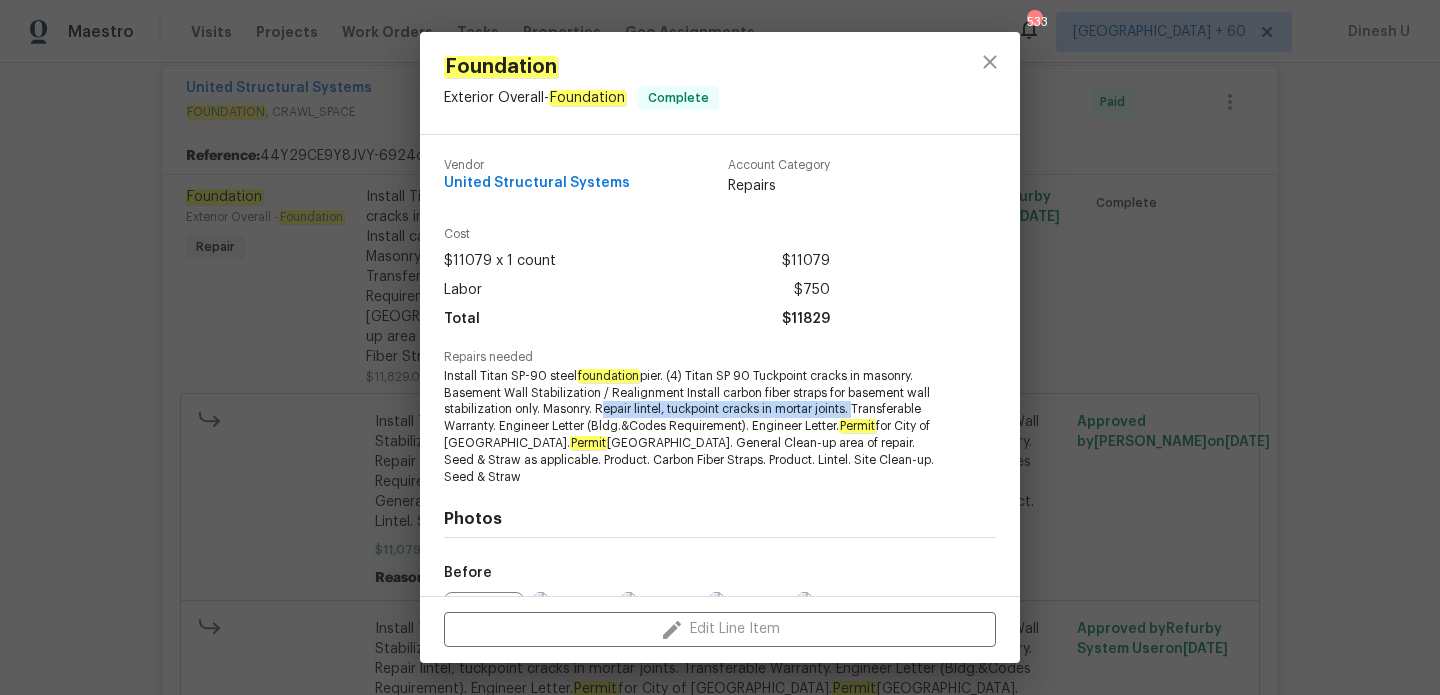 drag, startPoint x: 601, startPoint y: 410, endPoint x: 856, endPoint y: 414, distance: 255.03137 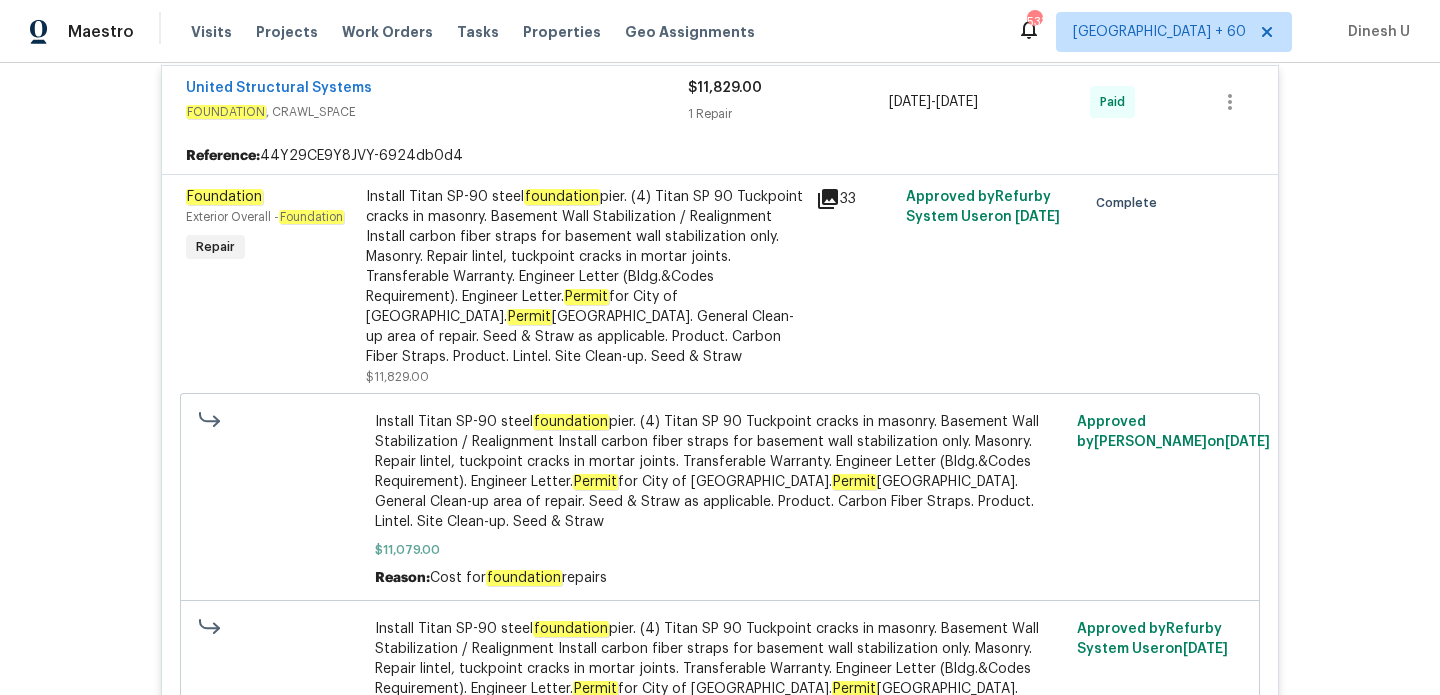 click 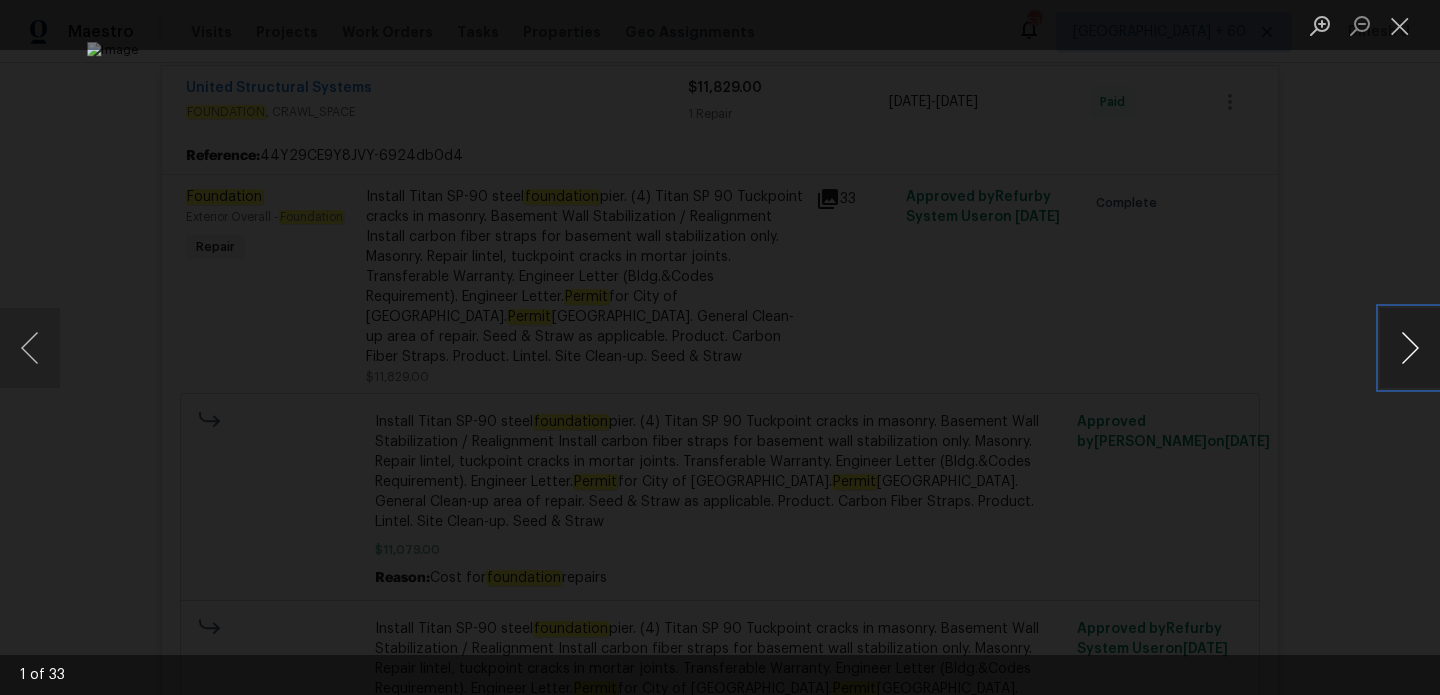 click at bounding box center (1410, 348) 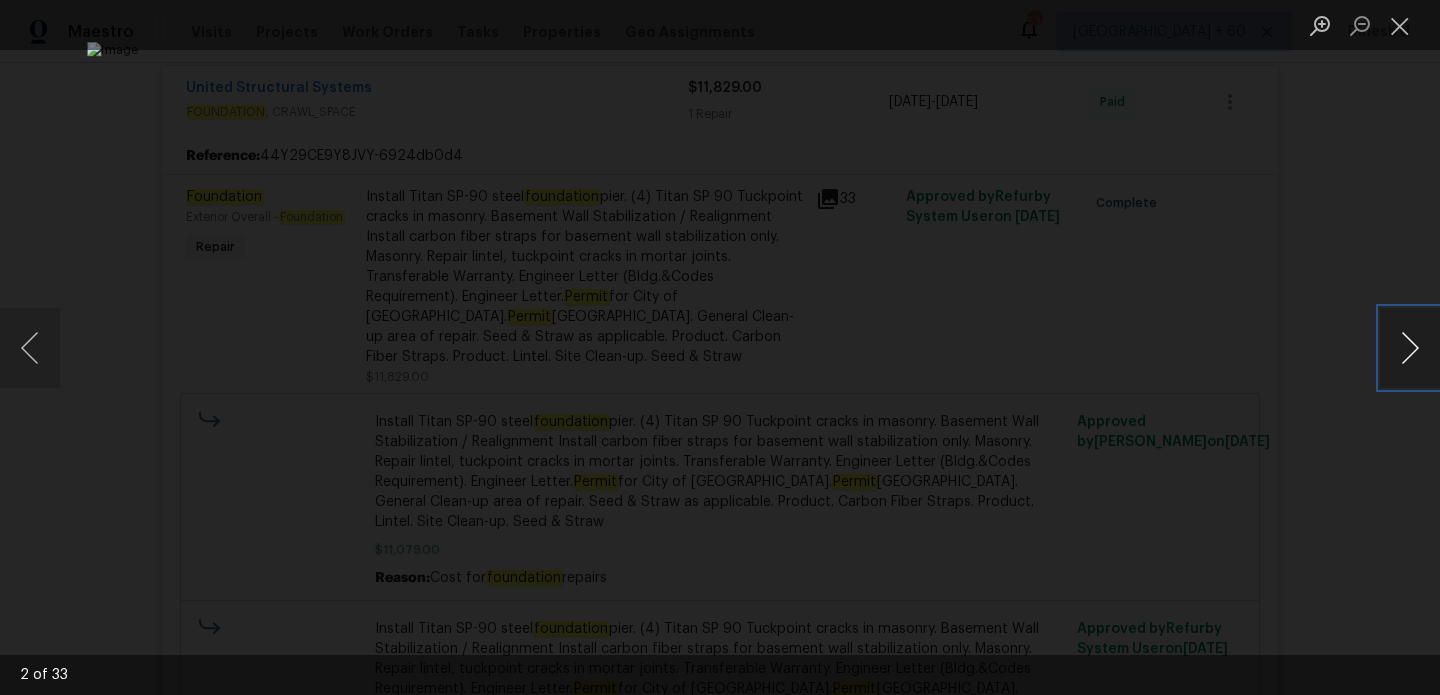 click at bounding box center (1410, 348) 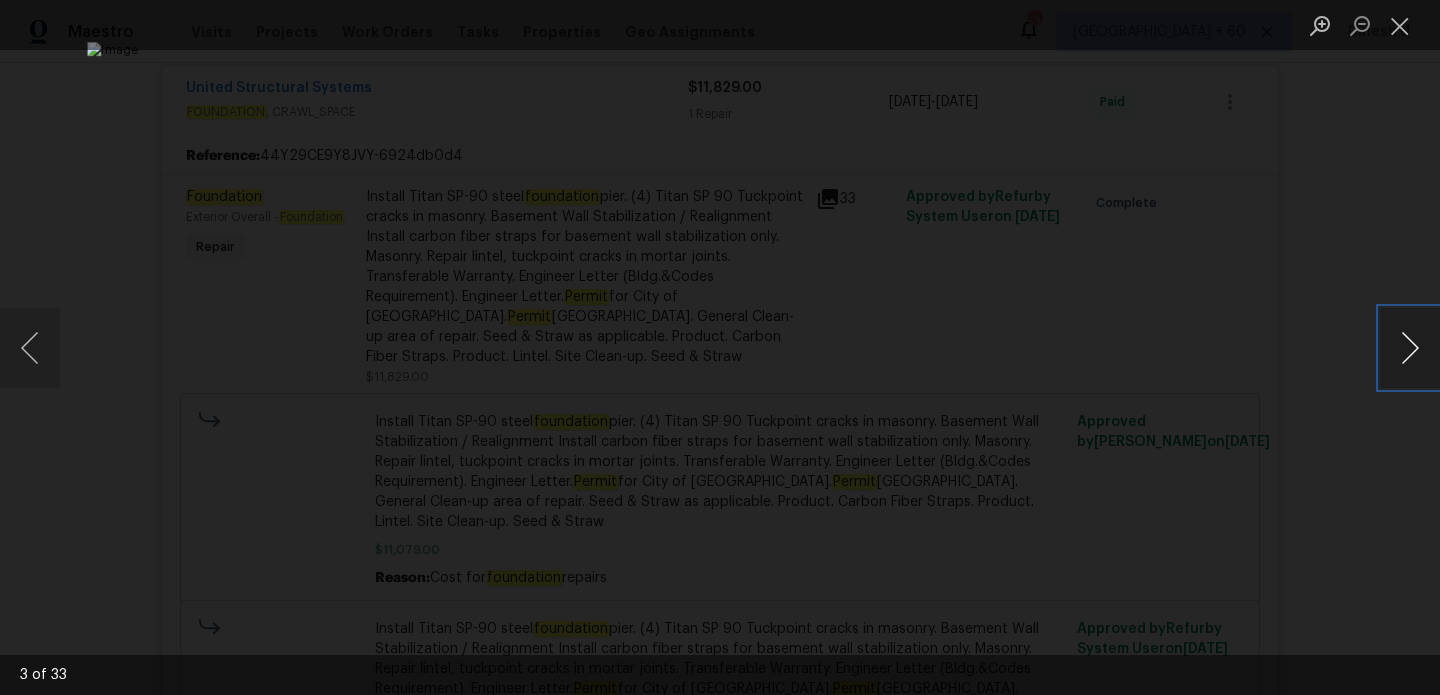 click at bounding box center (1410, 348) 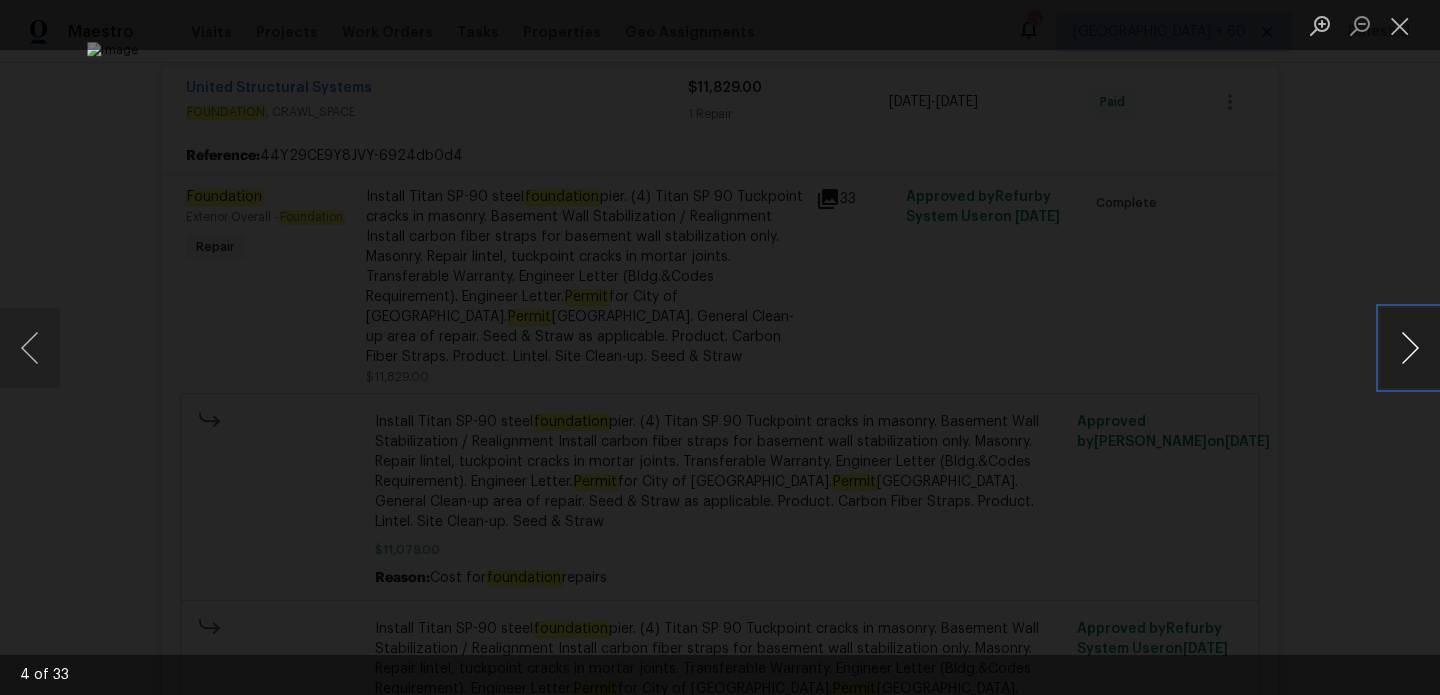 click at bounding box center [1410, 348] 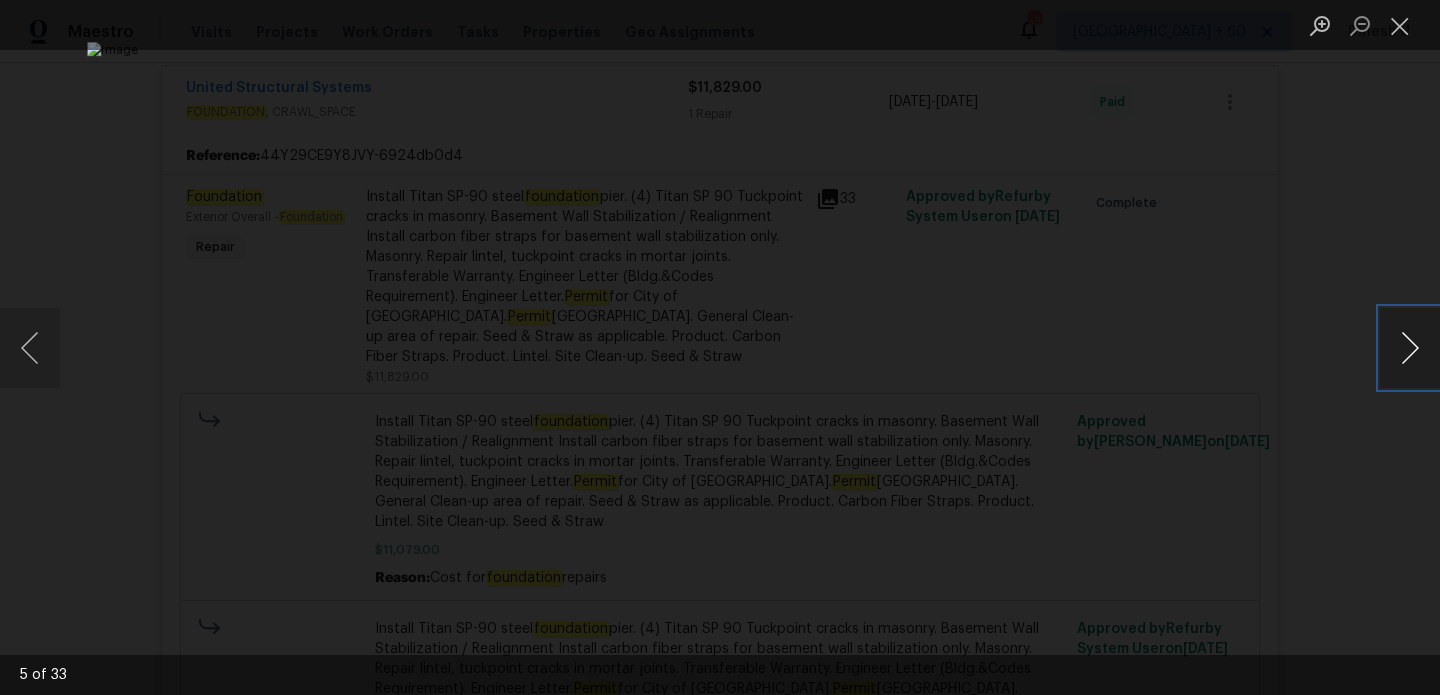 click at bounding box center (1410, 348) 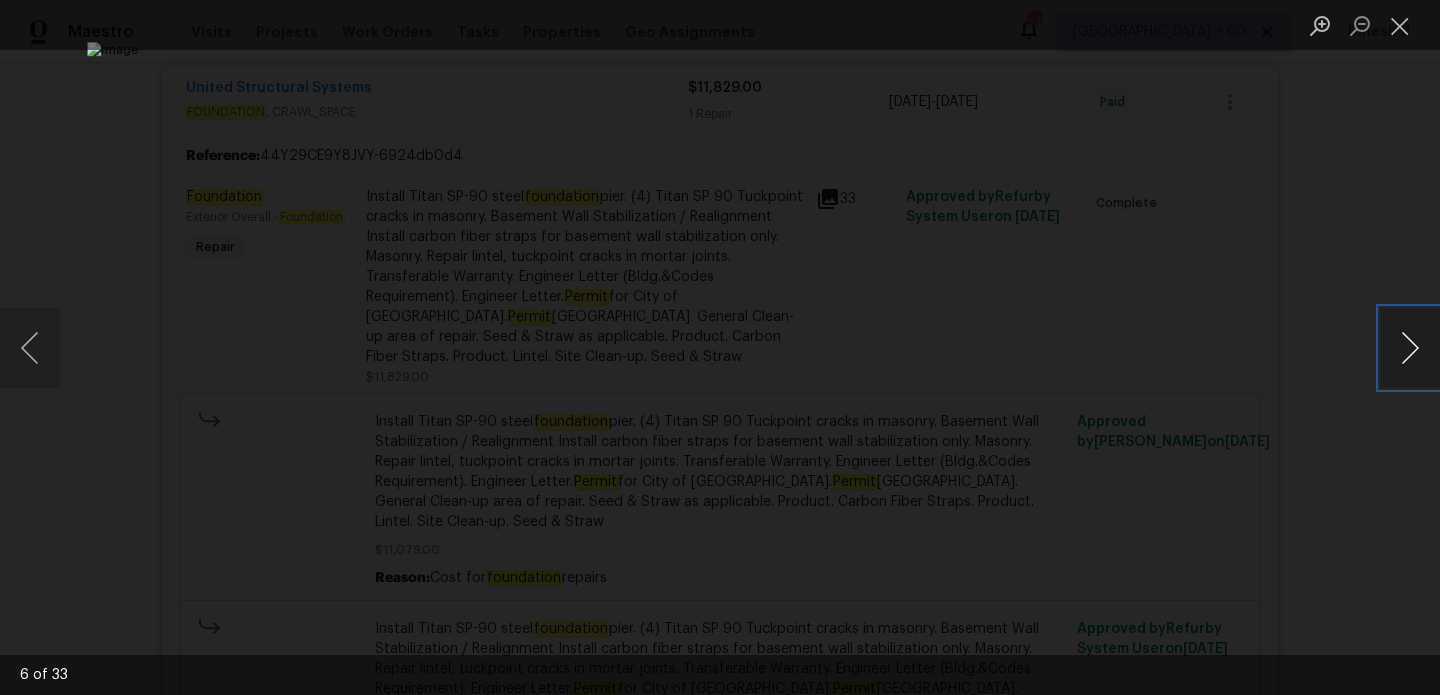 click at bounding box center [1410, 348] 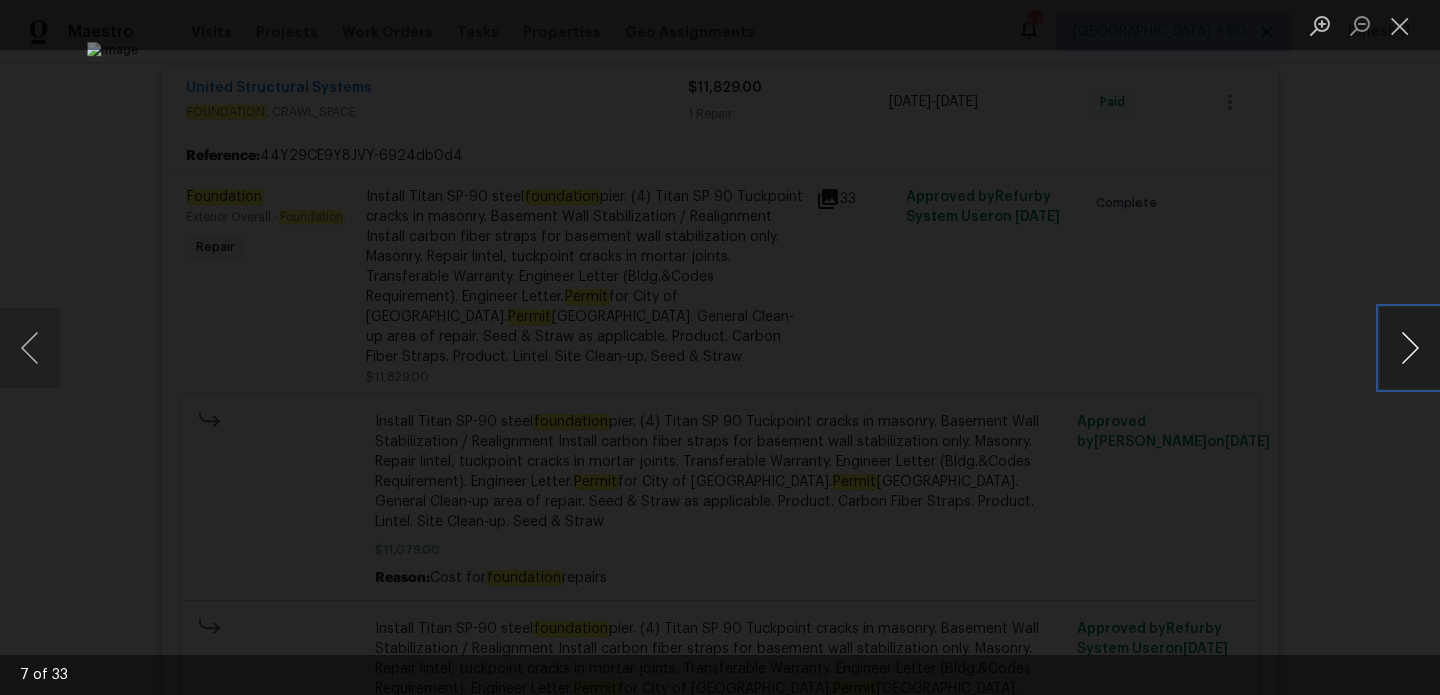 click at bounding box center (1410, 348) 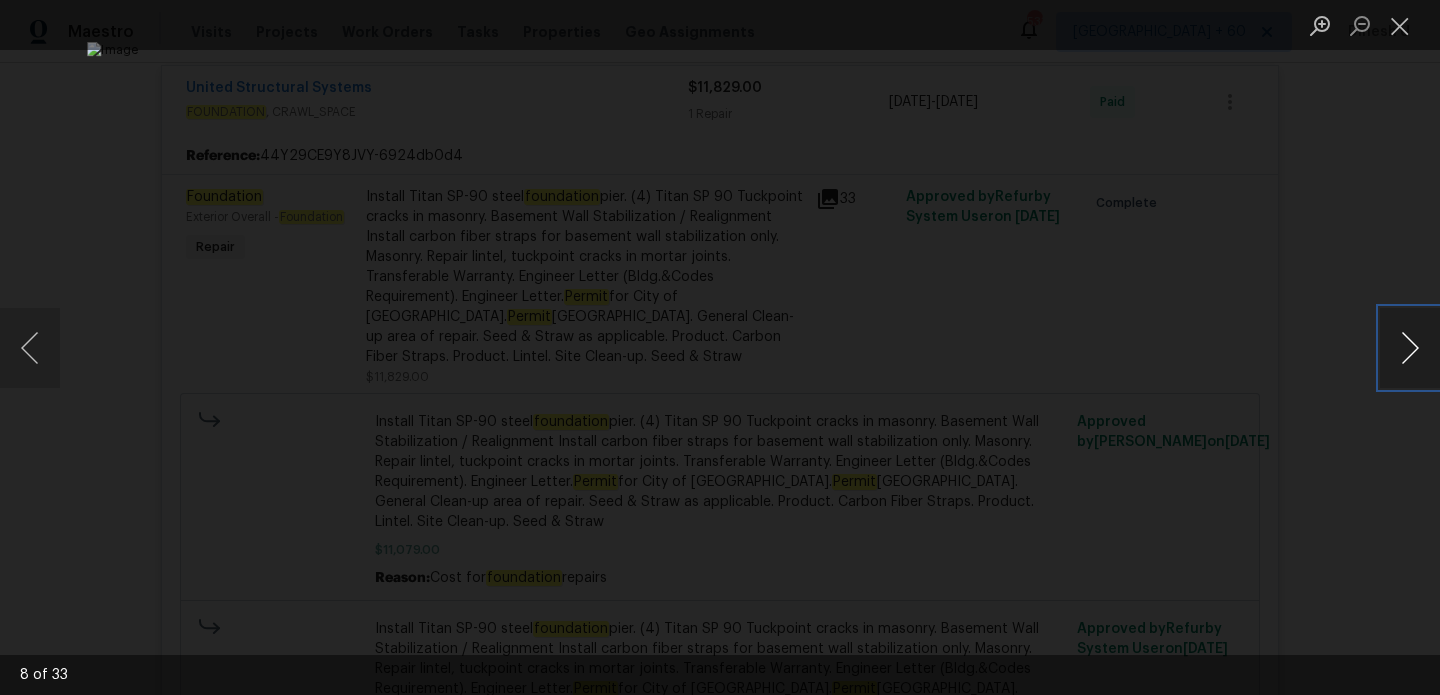 click at bounding box center [1410, 348] 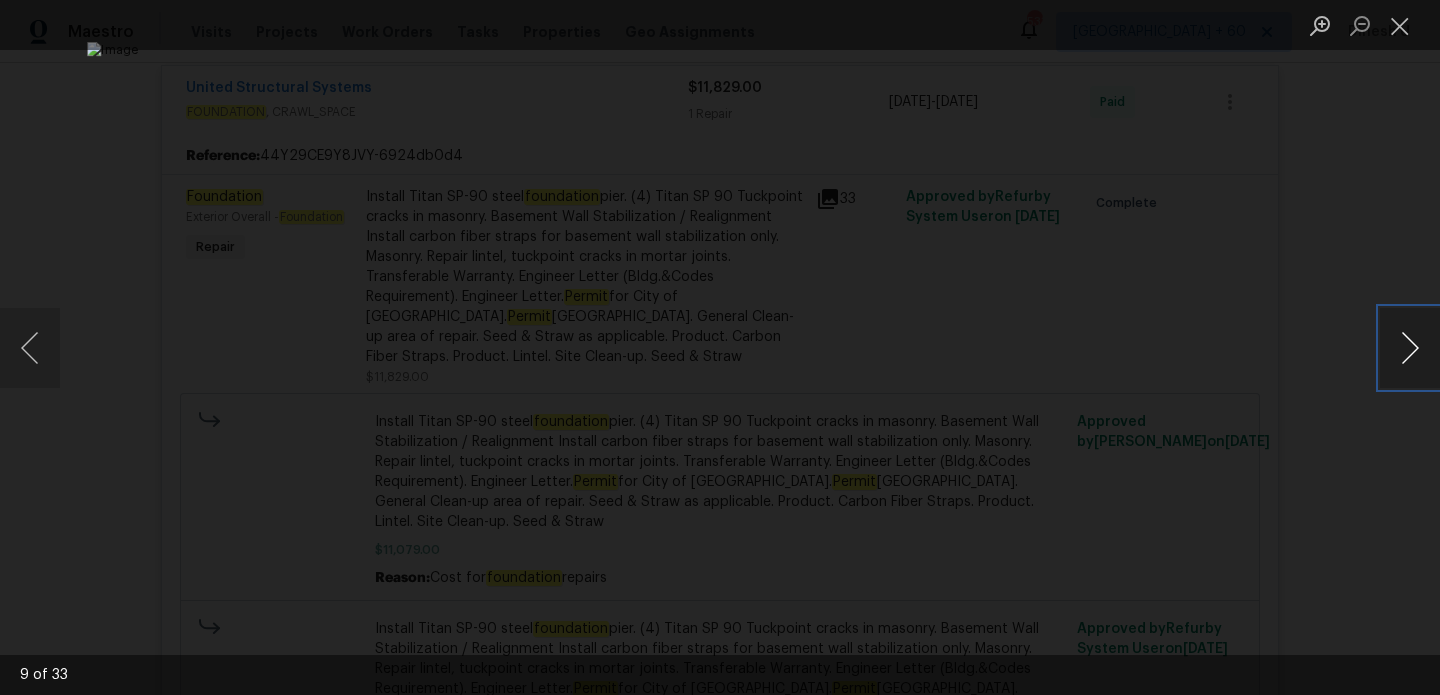 click at bounding box center [1410, 348] 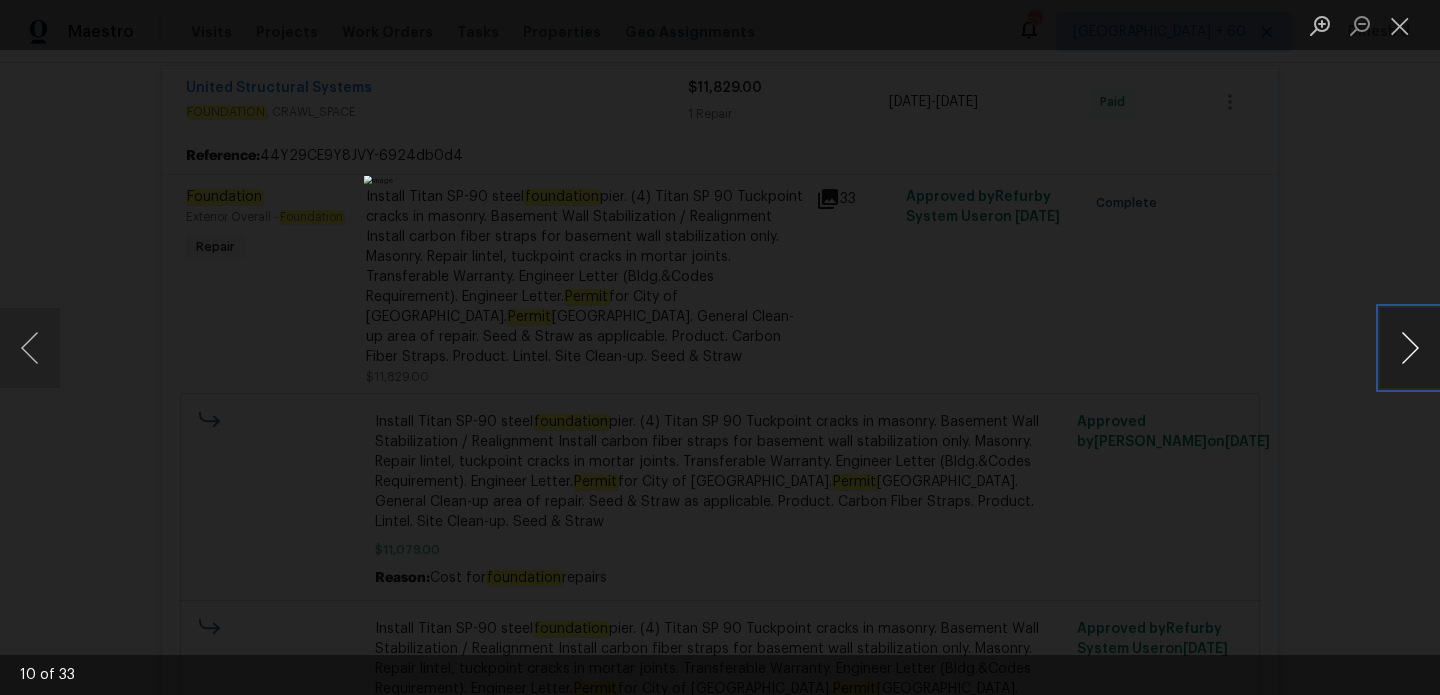 click at bounding box center [1410, 348] 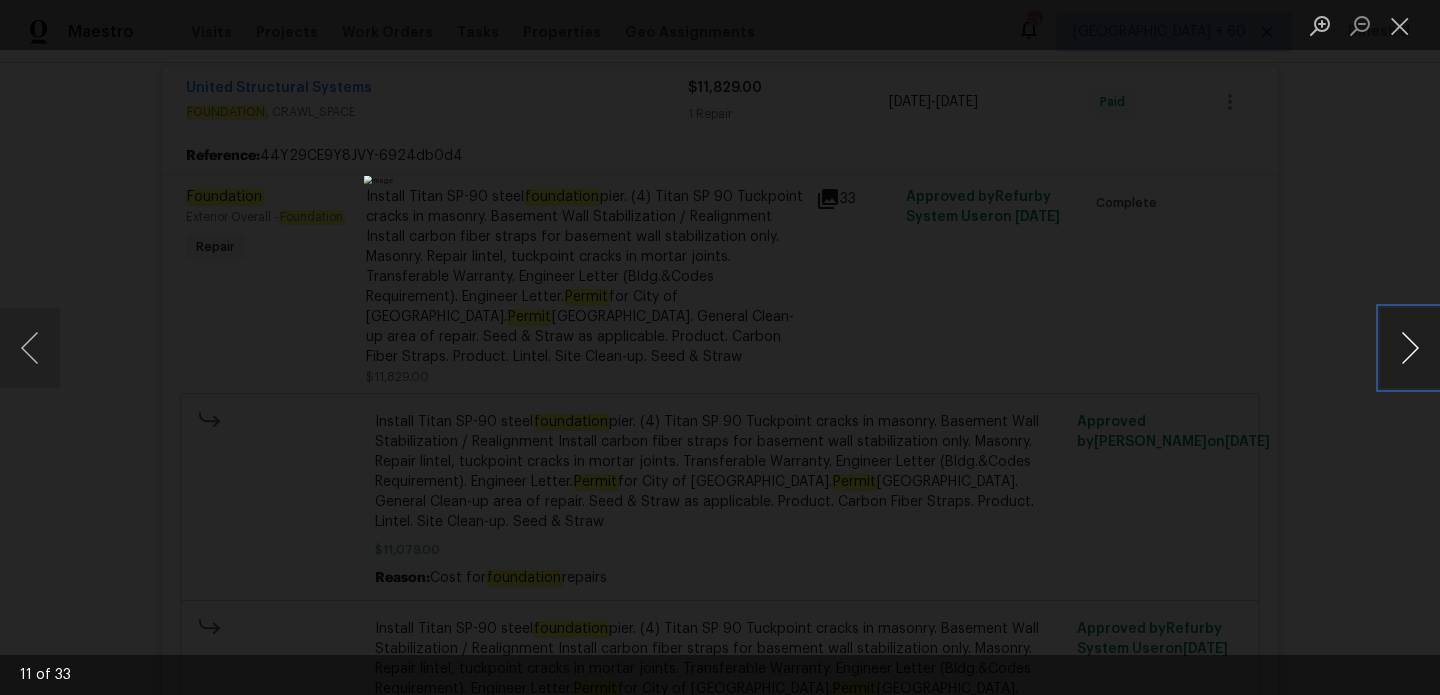 click at bounding box center (1410, 348) 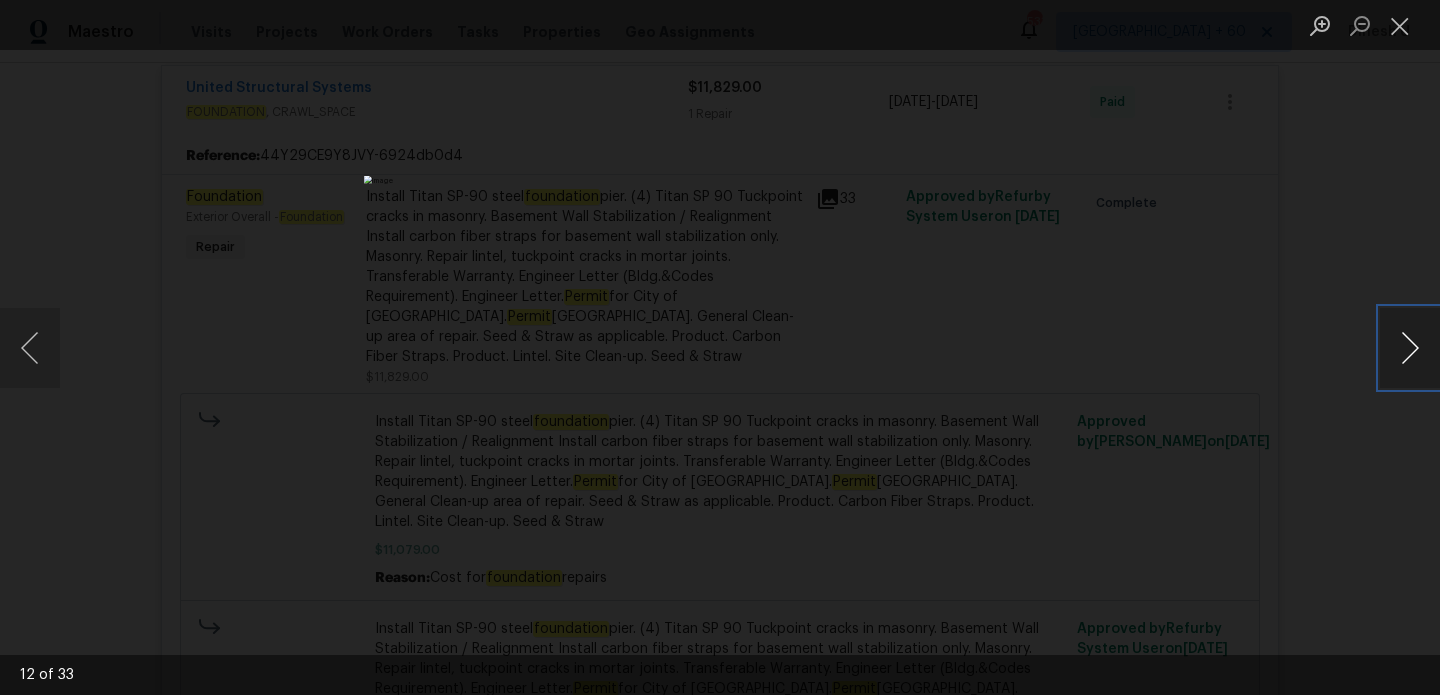 click at bounding box center (1410, 348) 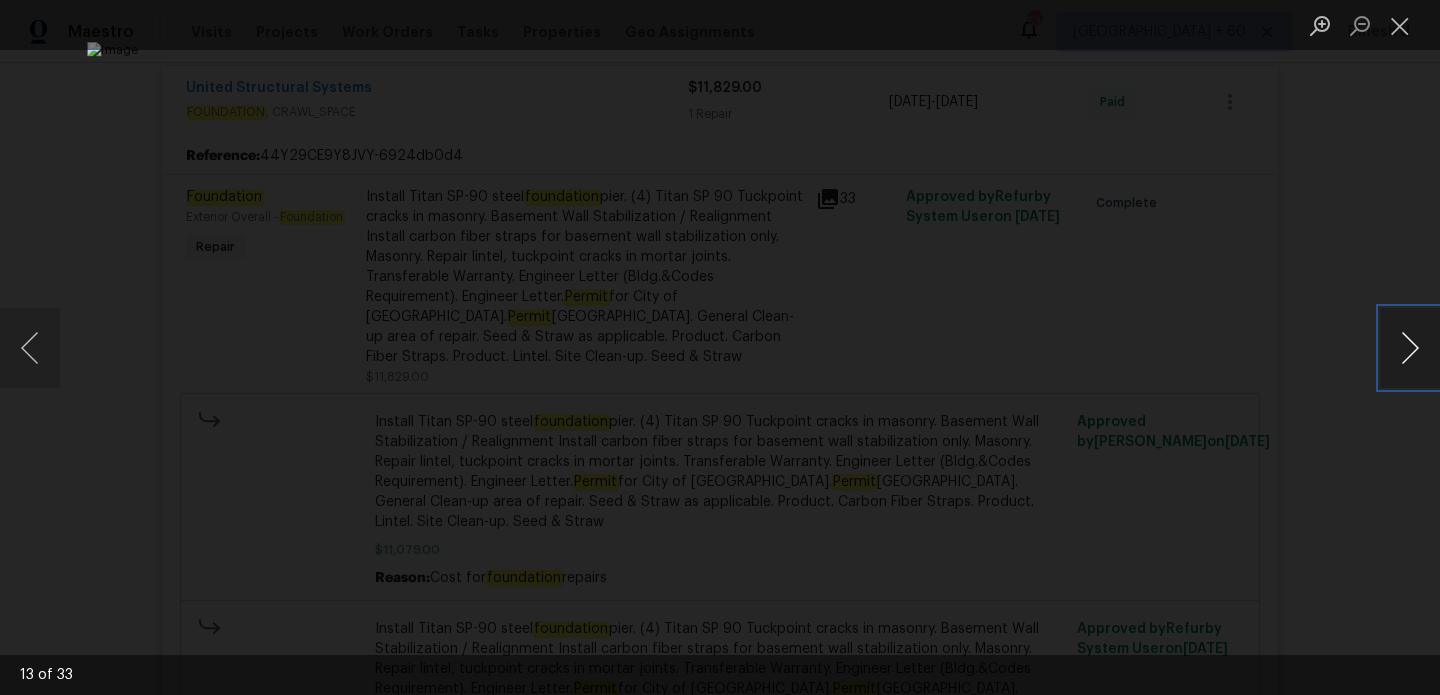 click at bounding box center [1410, 348] 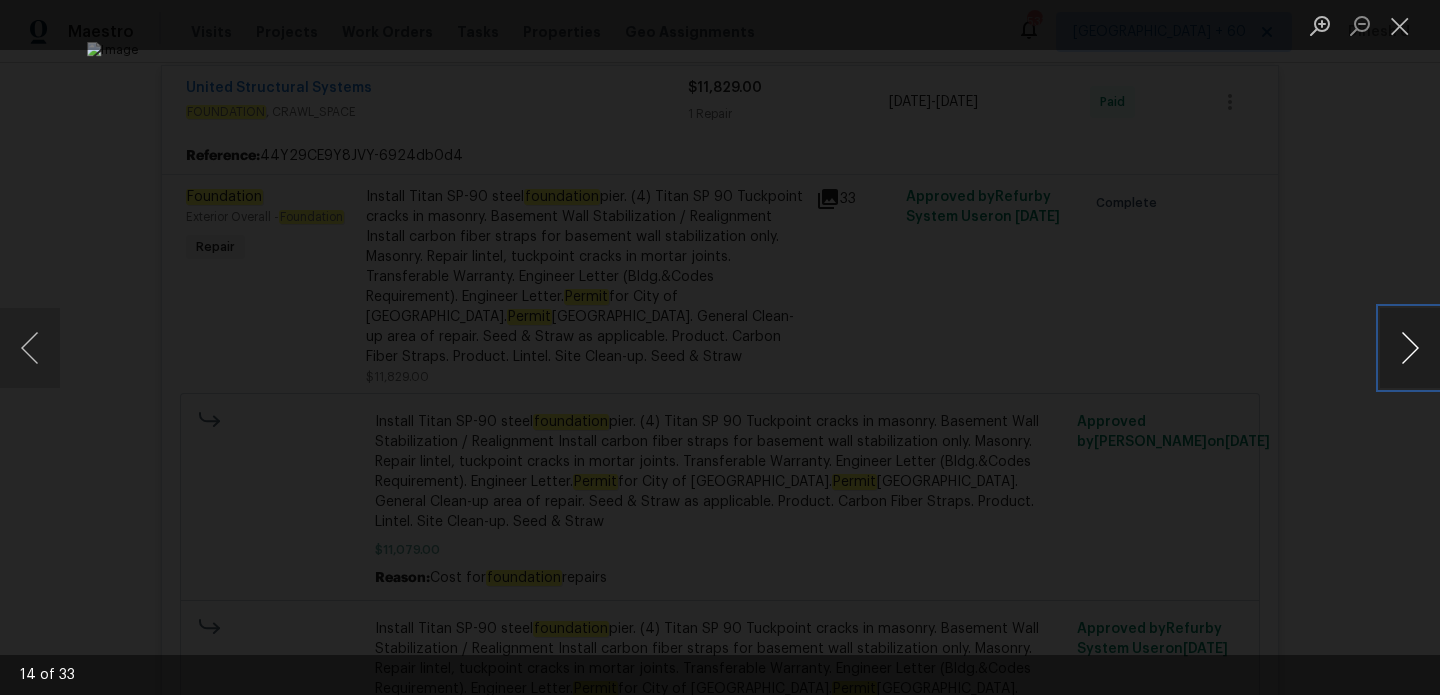 click at bounding box center [1410, 348] 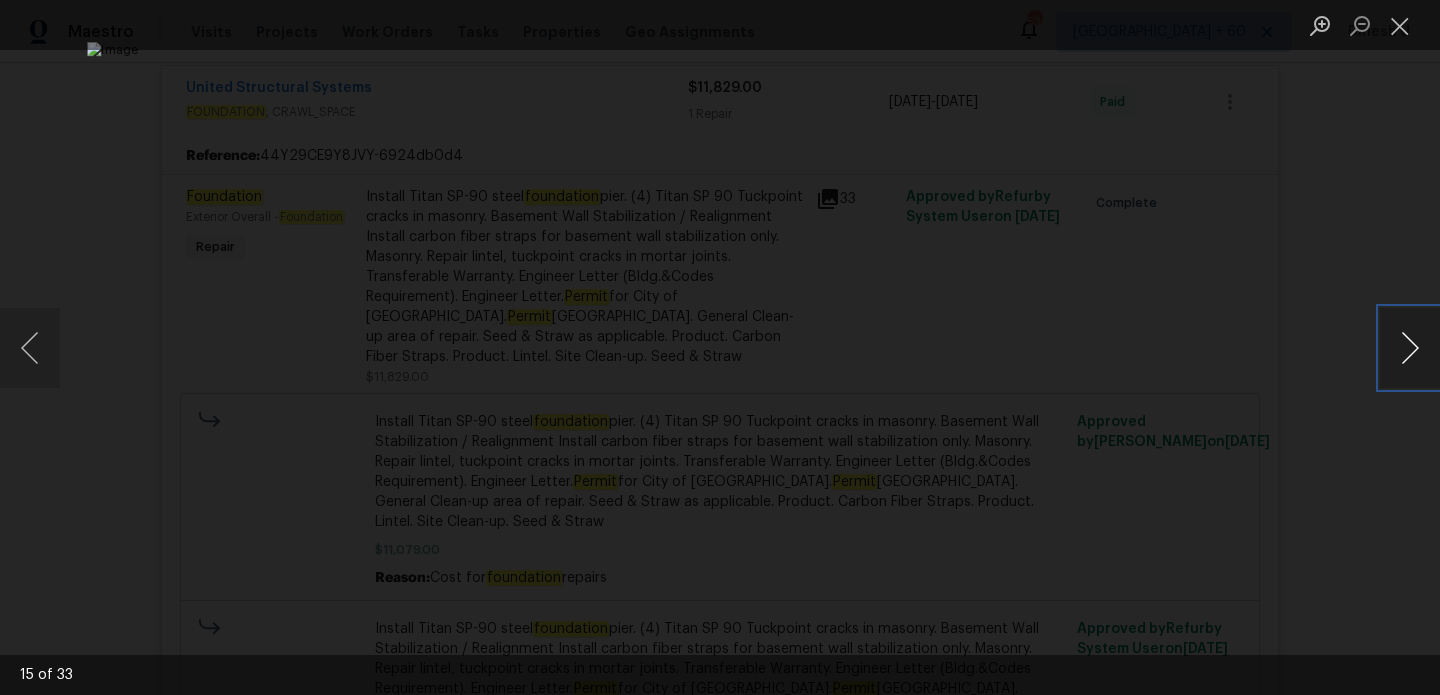 click at bounding box center (1410, 348) 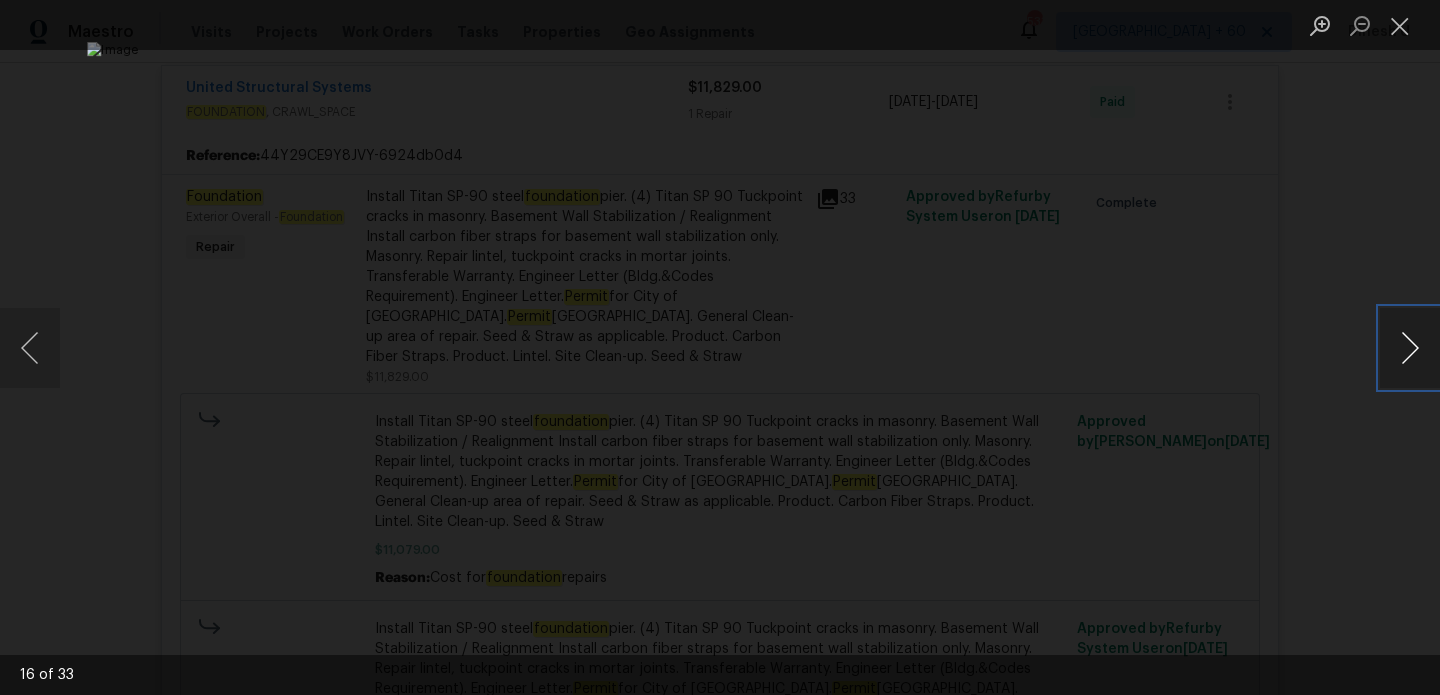 click at bounding box center (1410, 348) 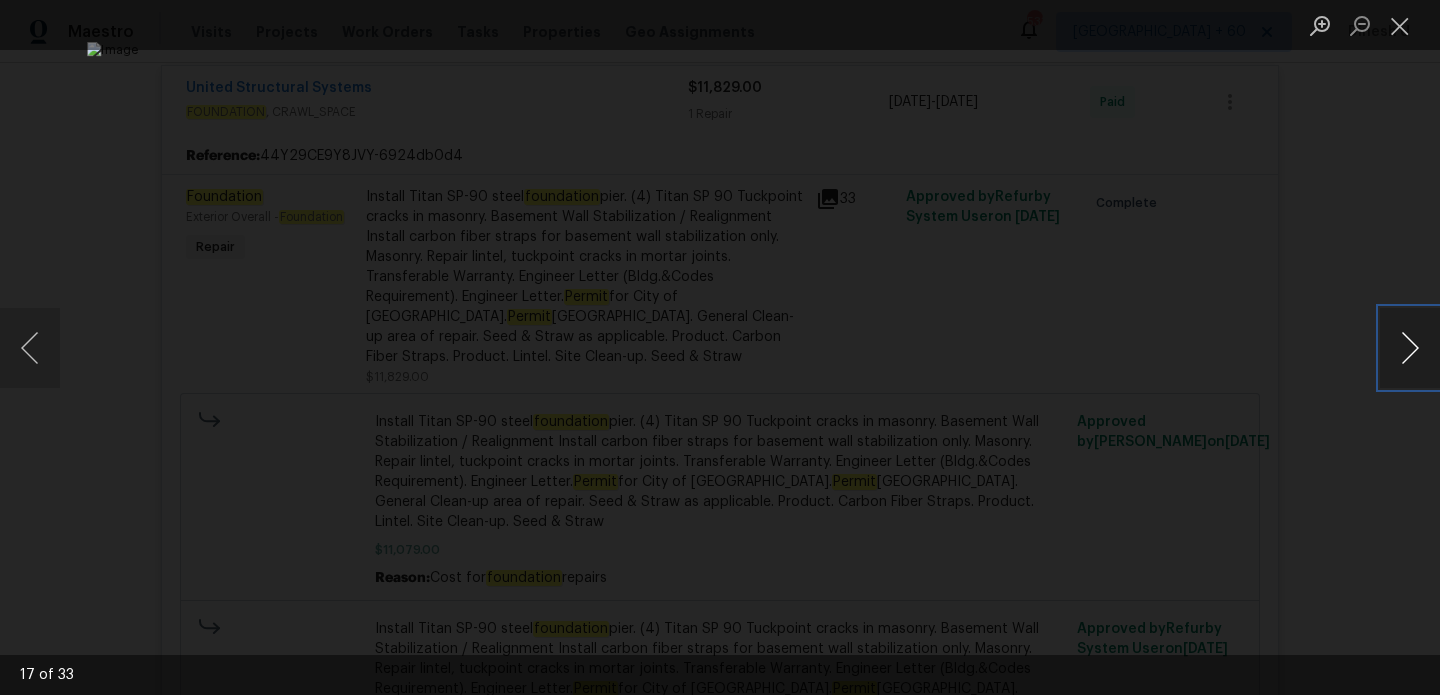 click at bounding box center (1410, 348) 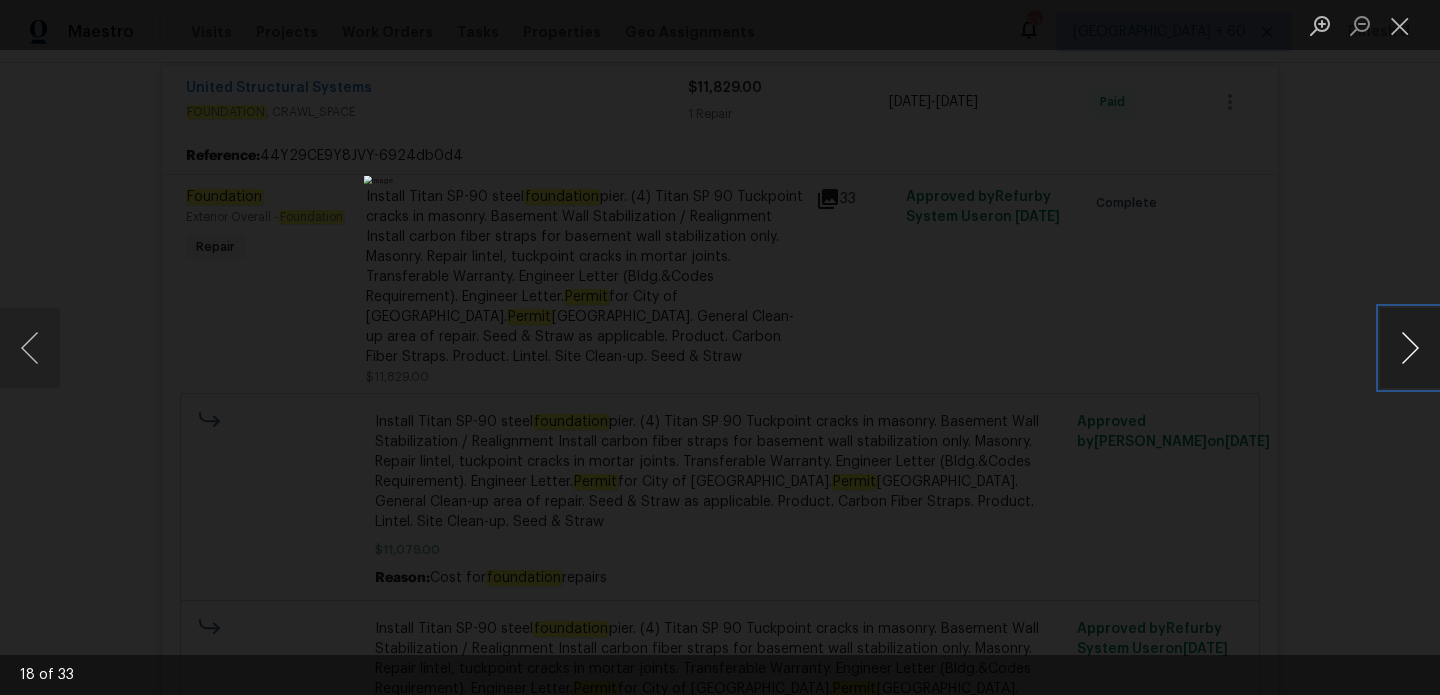 click at bounding box center (1410, 348) 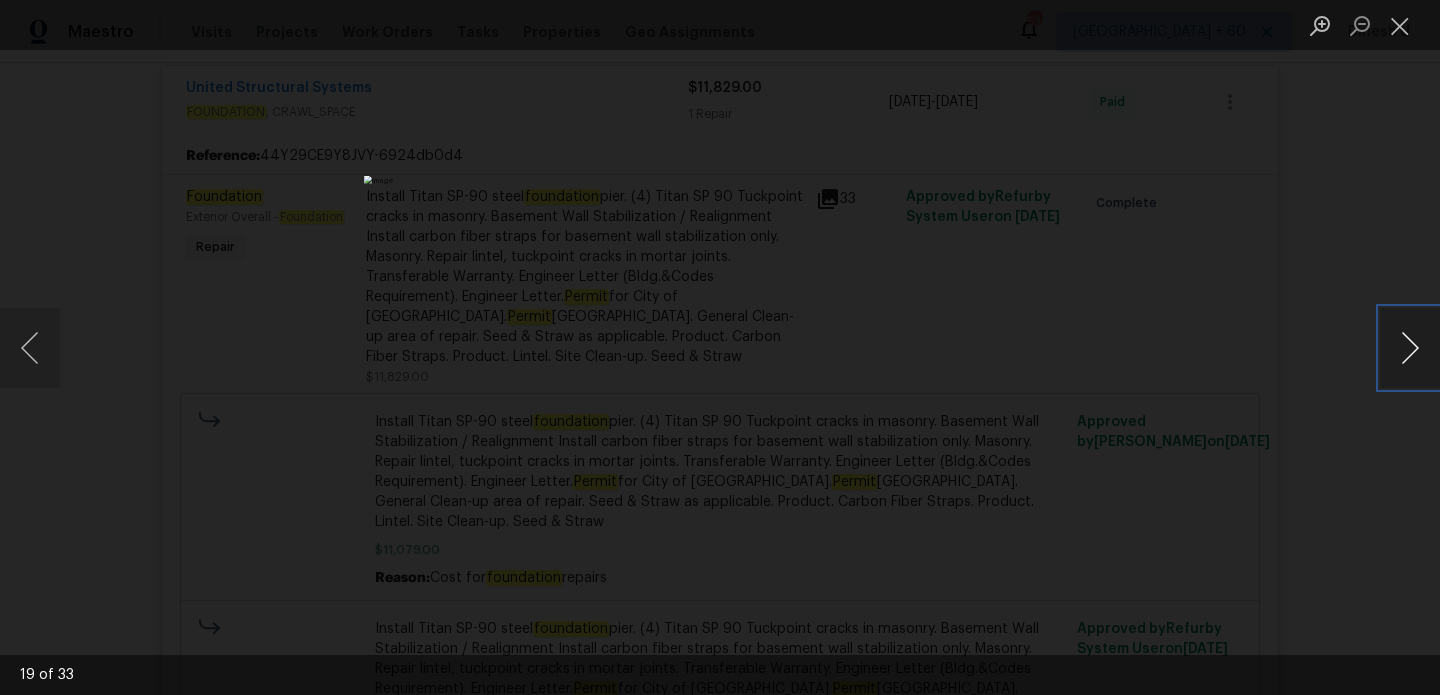 click at bounding box center (1410, 348) 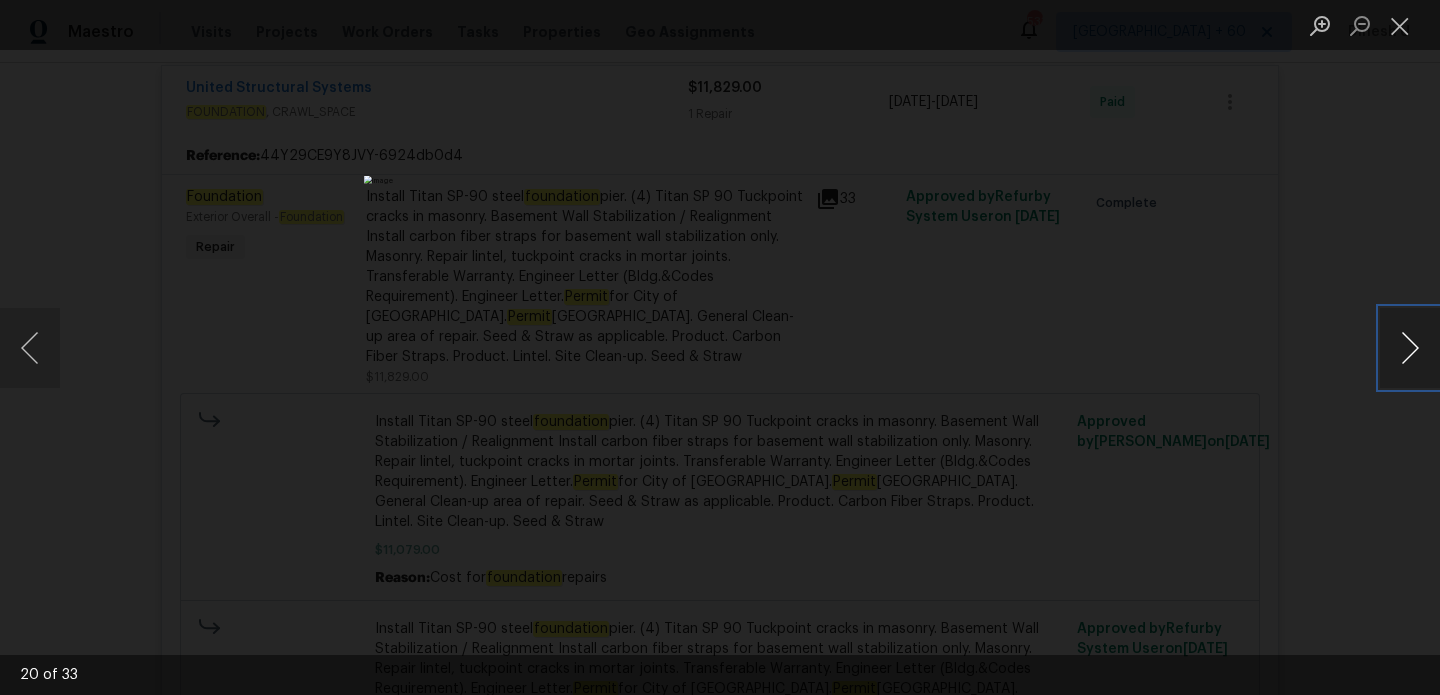 click at bounding box center [1410, 348] 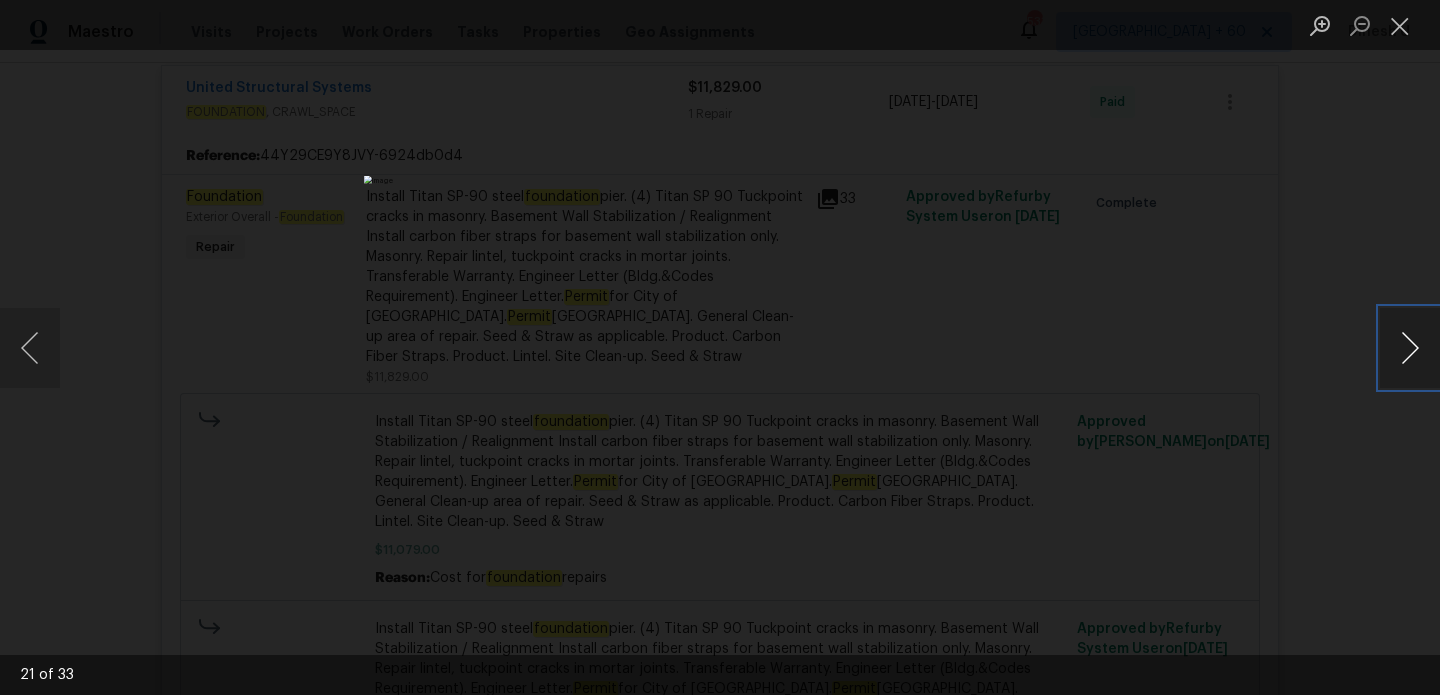 click at bounding box center [1410, 348] 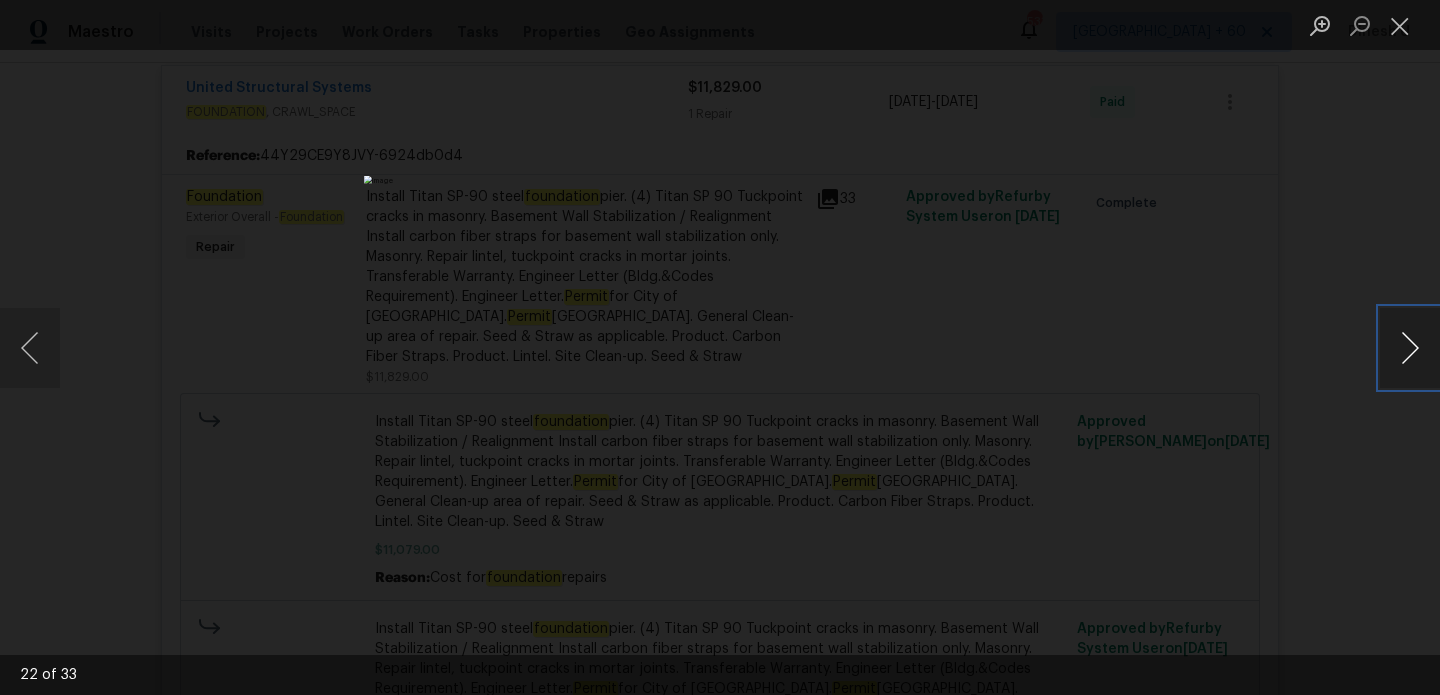 click at bounding box center (1410, 348) 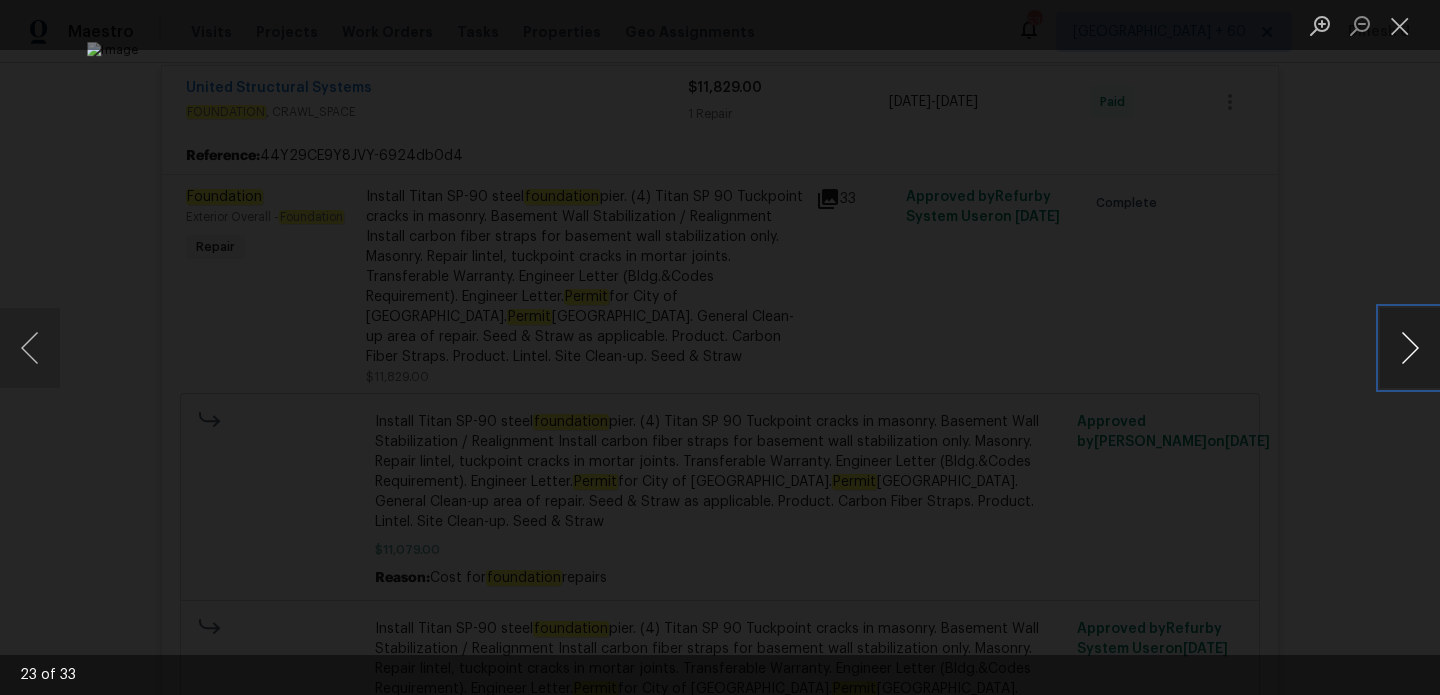 click at bounding box center (1410, 348) 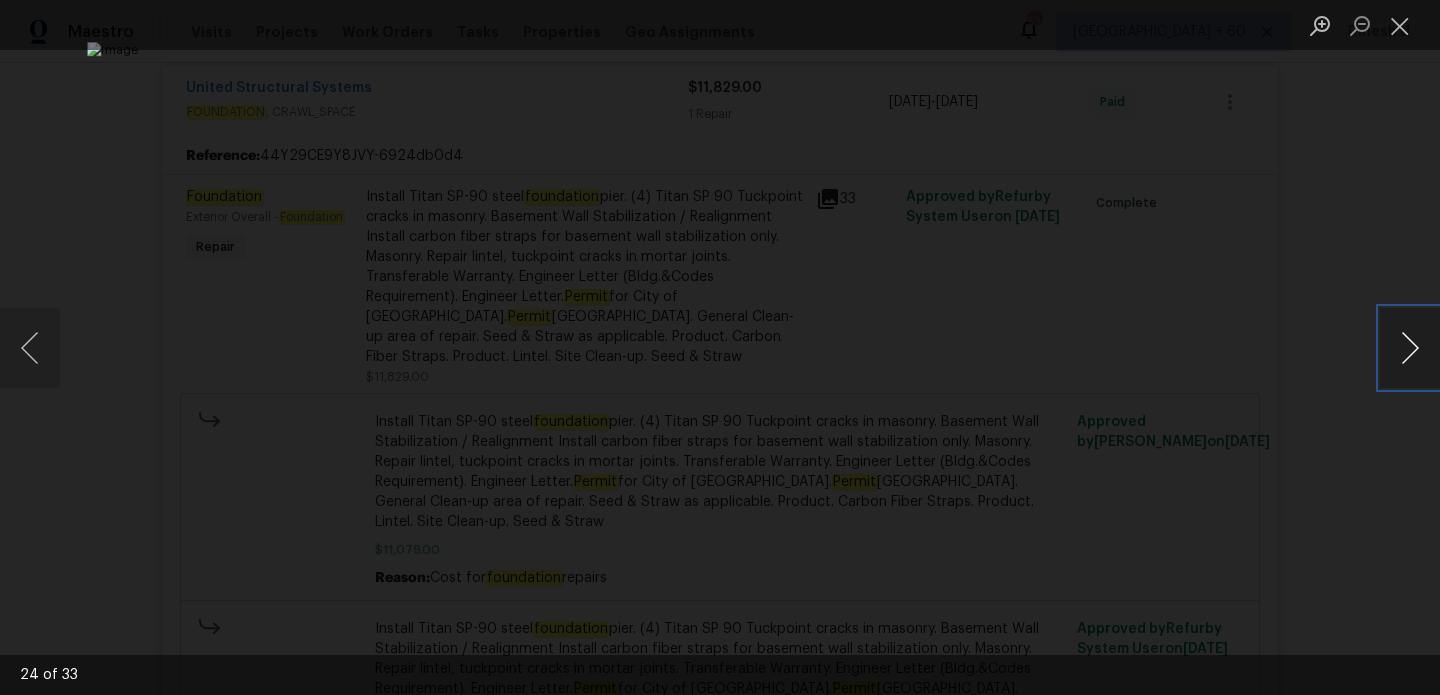 click at bounding box center (1410, 348) 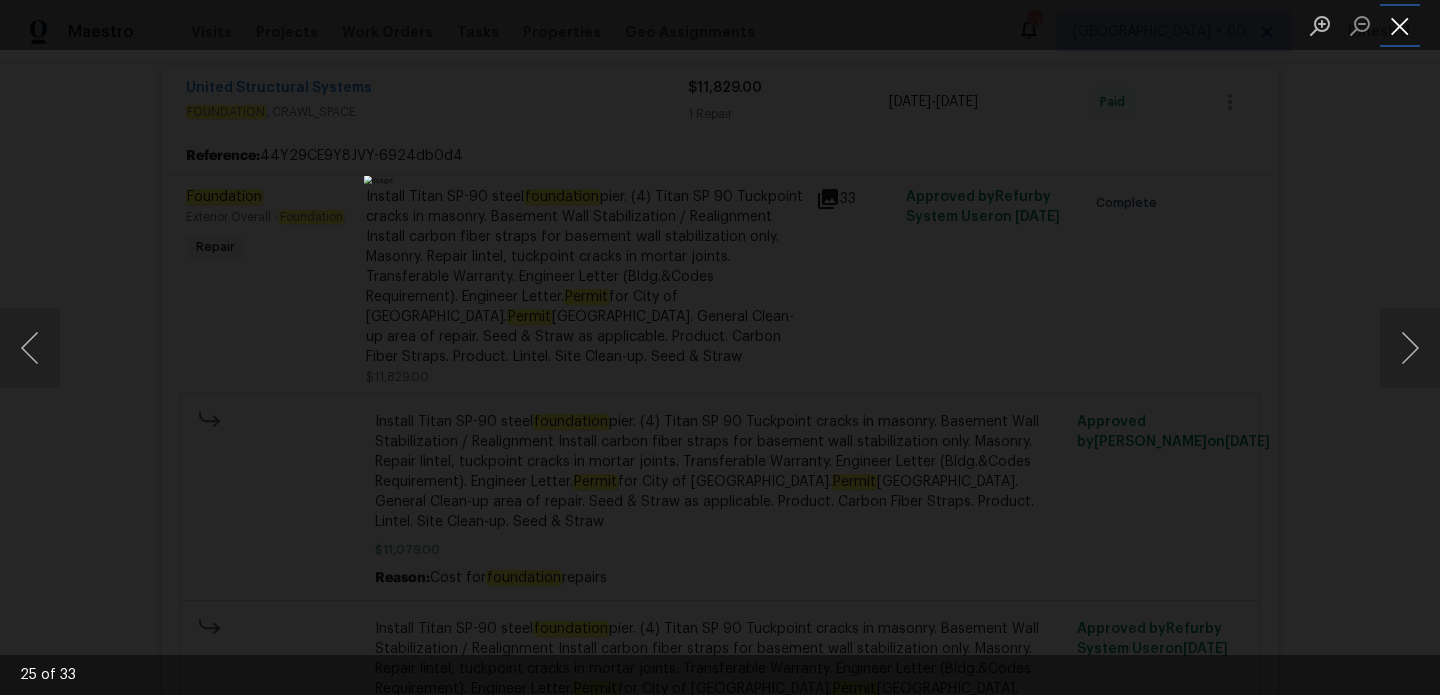 click at bounding box center (1400, 25) 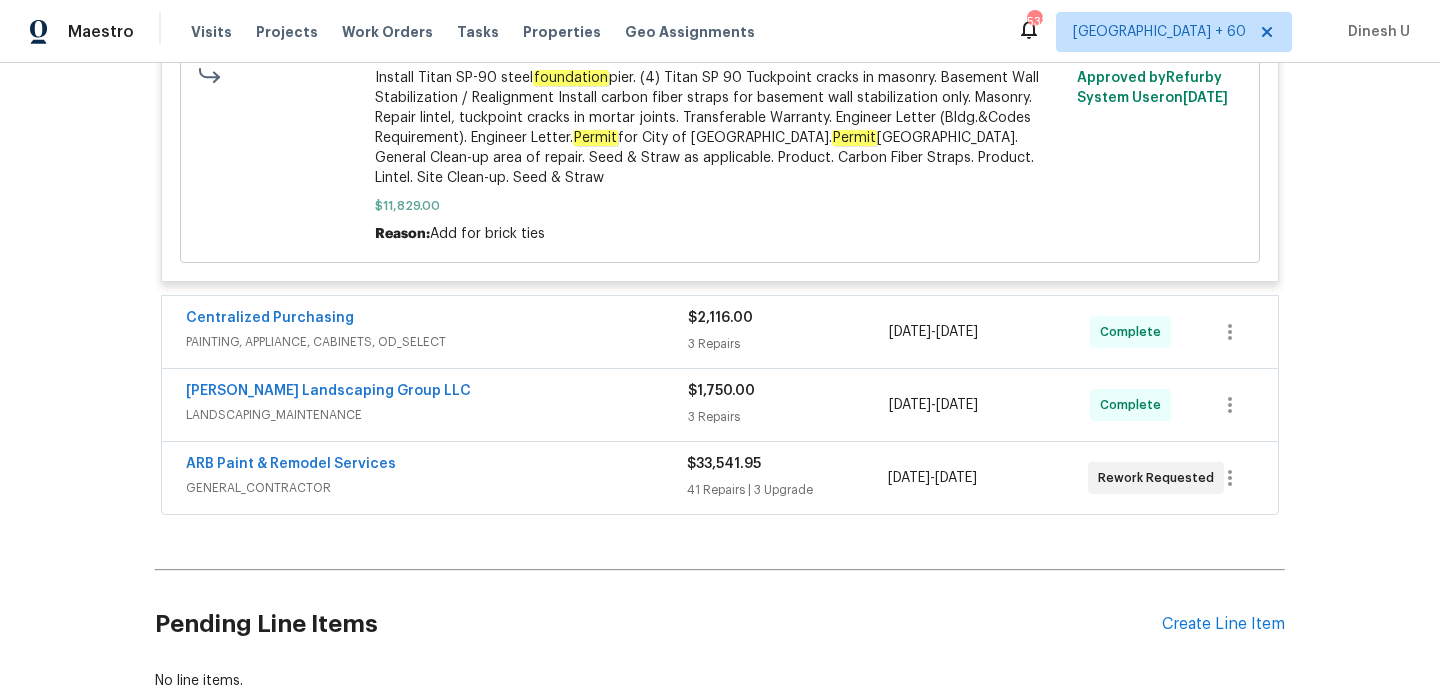 scroll, scrollTop: 2657, scrollLeft: 0, axis: vertical 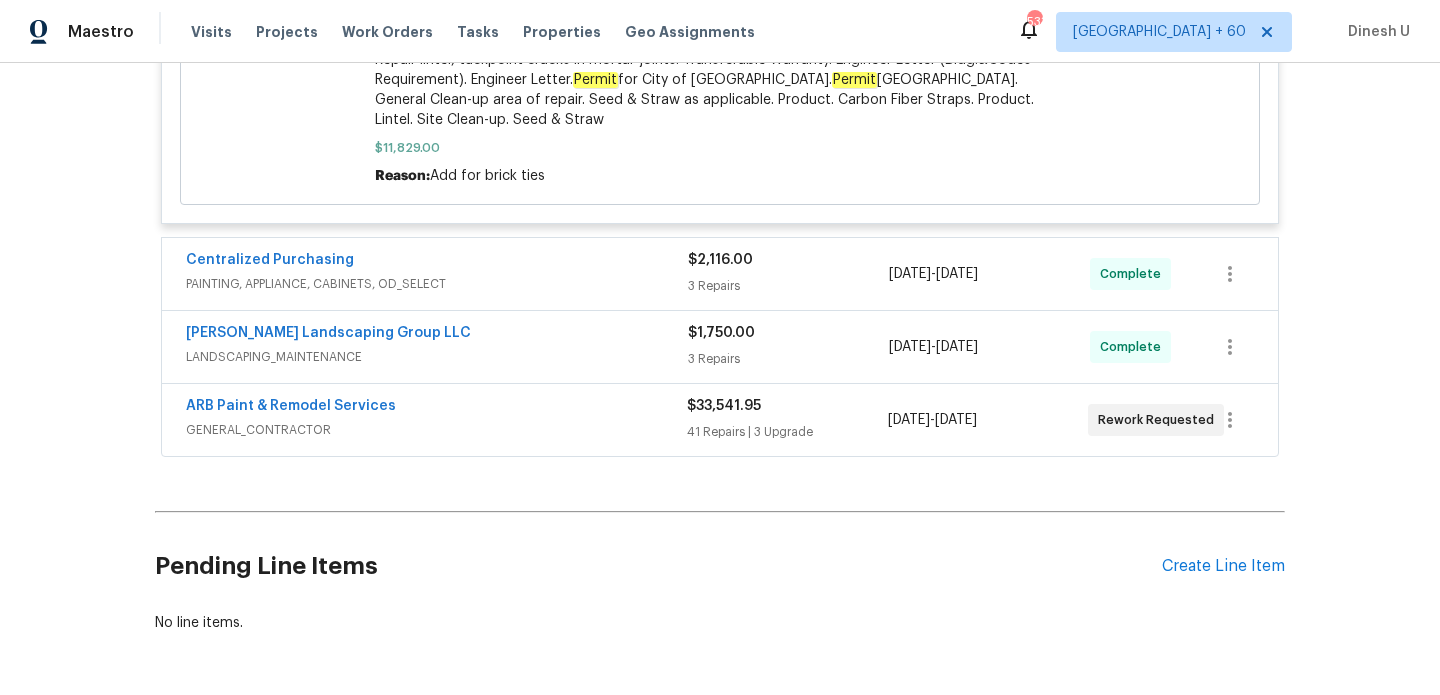 click on "3 Repairs" at bounding box center [788, 286] 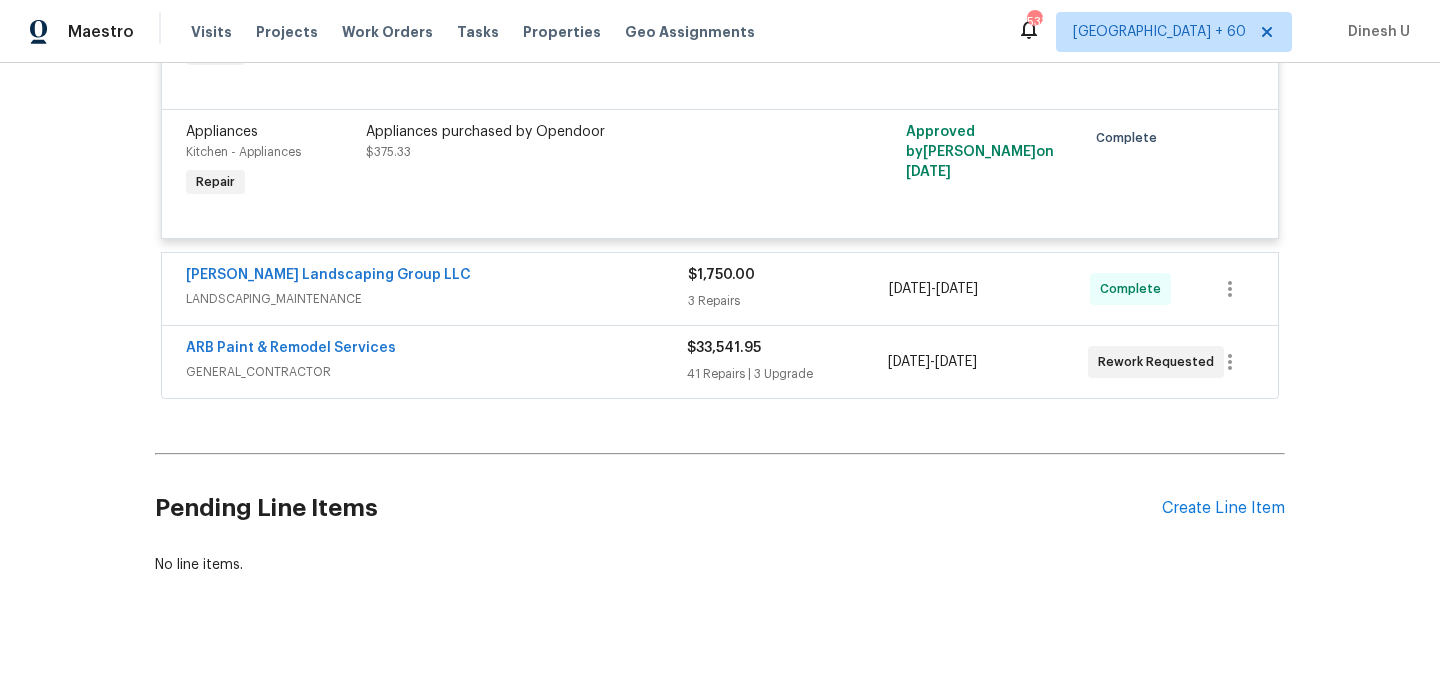 scroll, scrollTop: 3173, scrollLeft: 0, axis: vertical 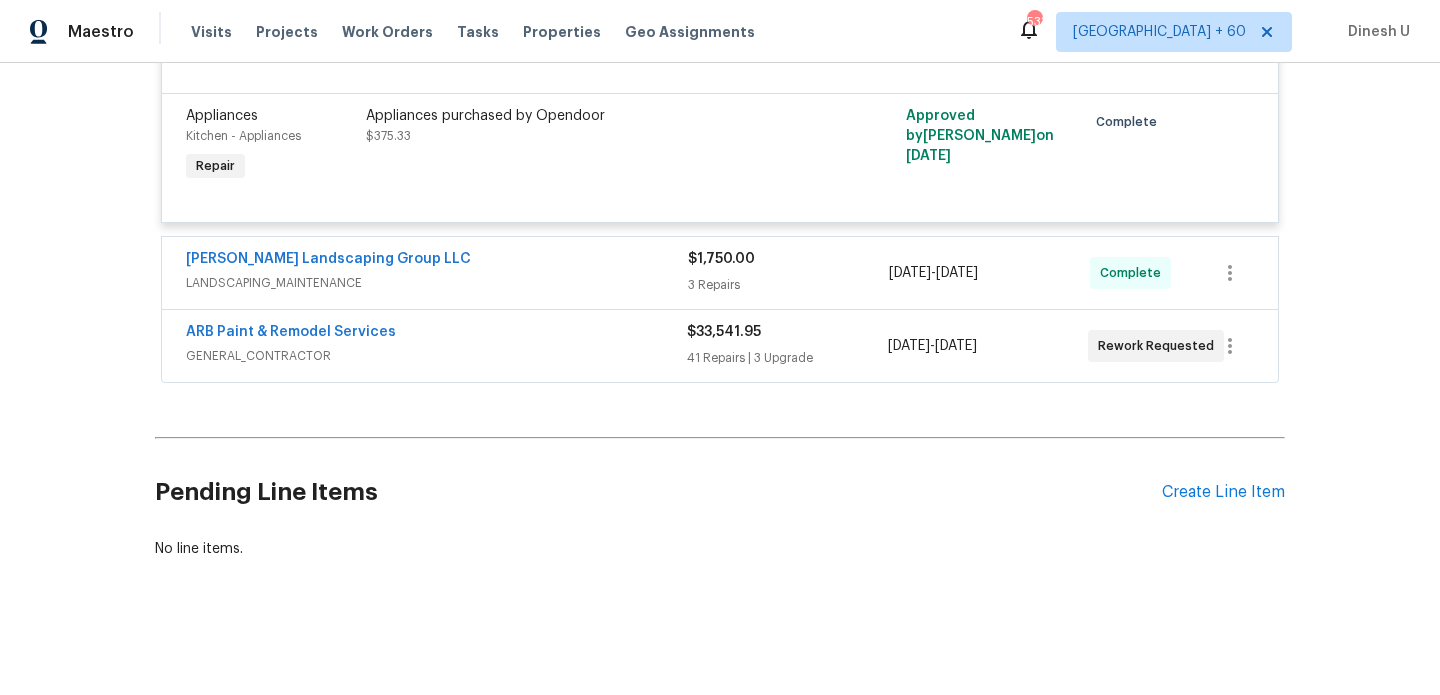 click on "3 Repairs" at bounding box center [788, 285] 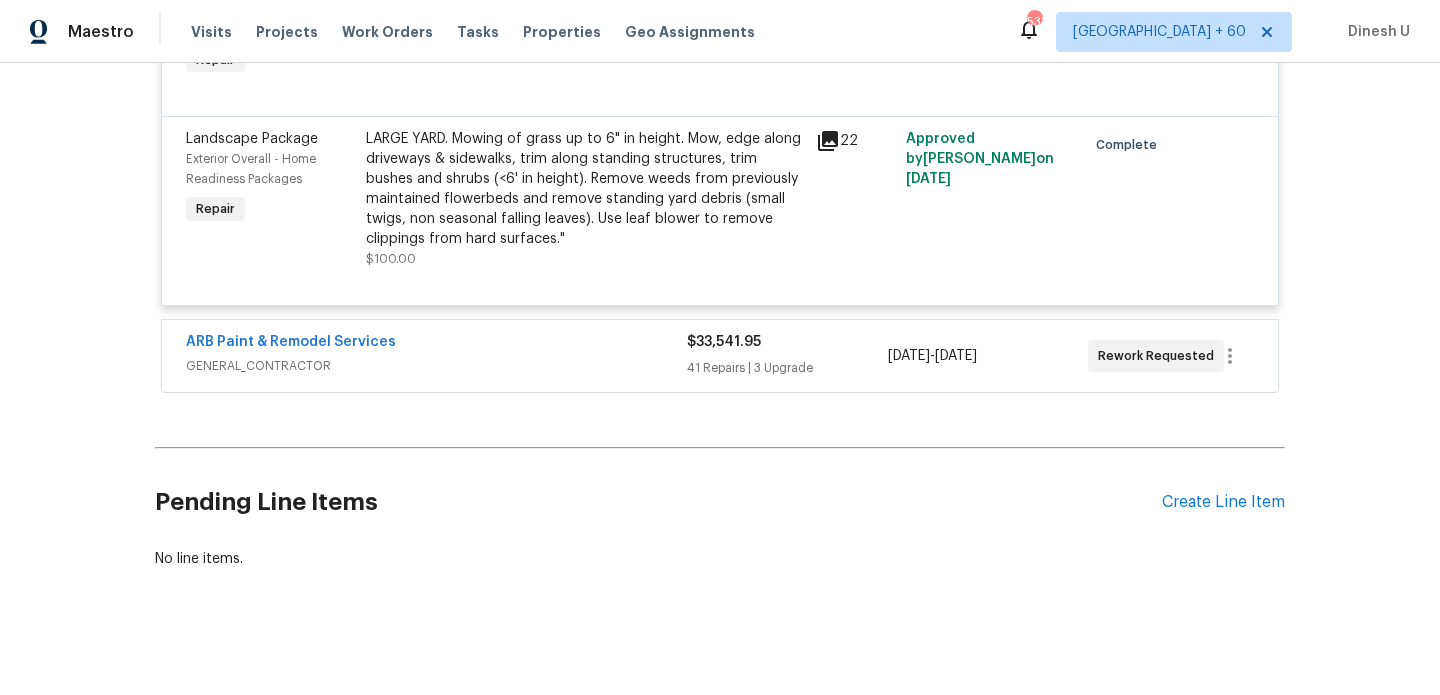 scroll, scrollTop: 3781, scrollLeft: 0, axis: vertical 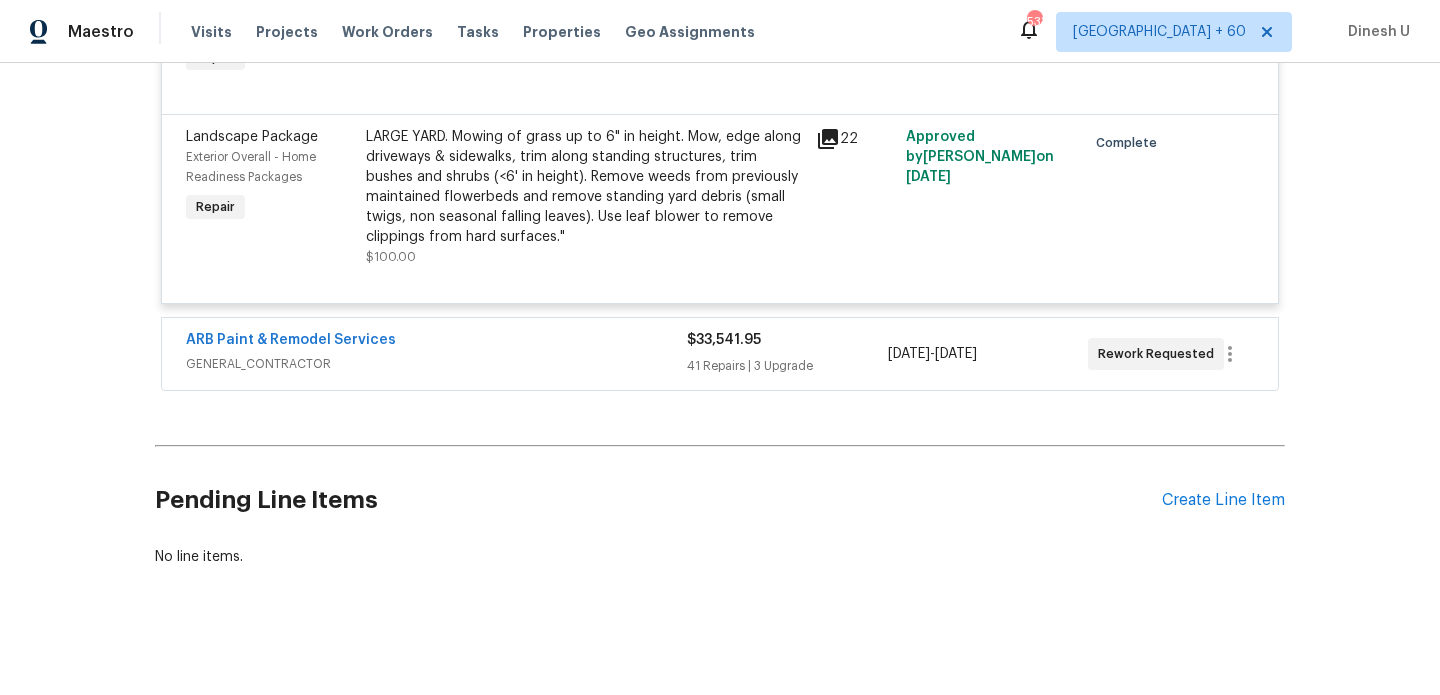 click on "41 Repairs | 3 Upgrade" at bounding box center [787, 366] 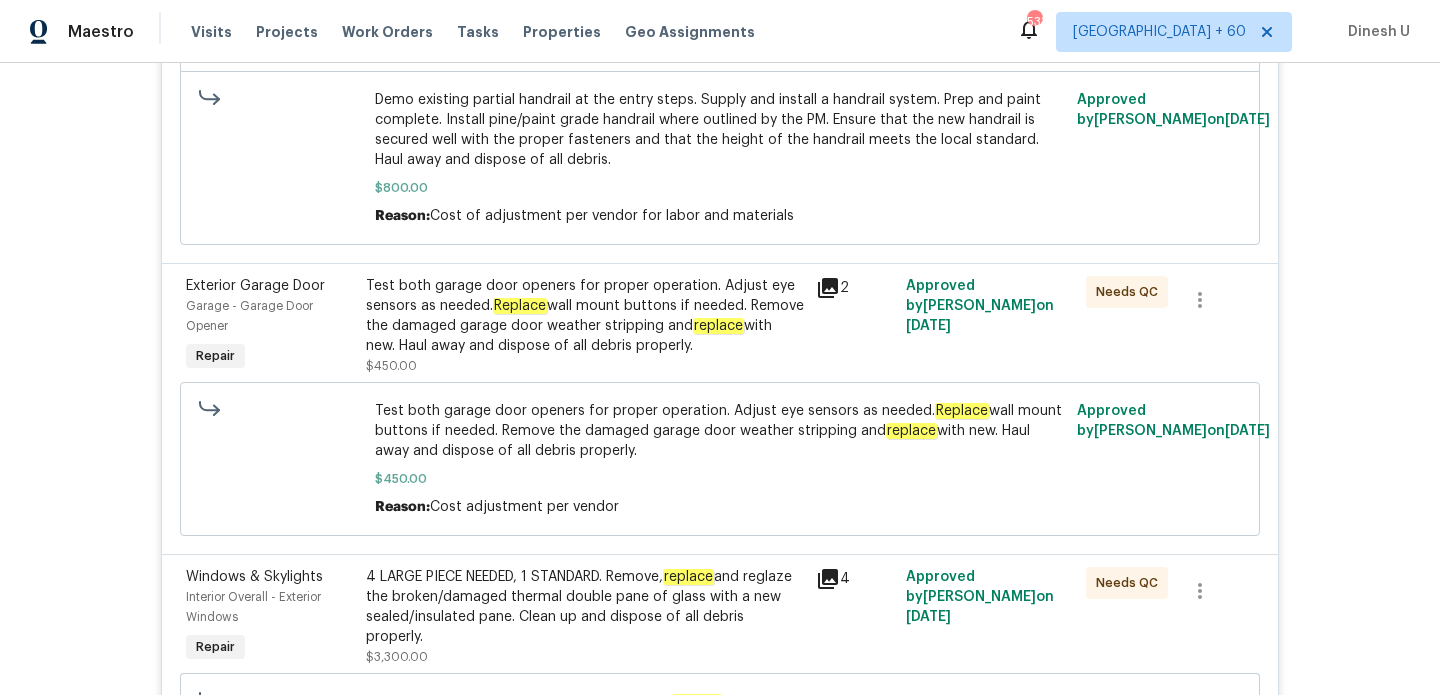 scroll, scrollTop: 4469, scrollLeft: 0, axis: vertical 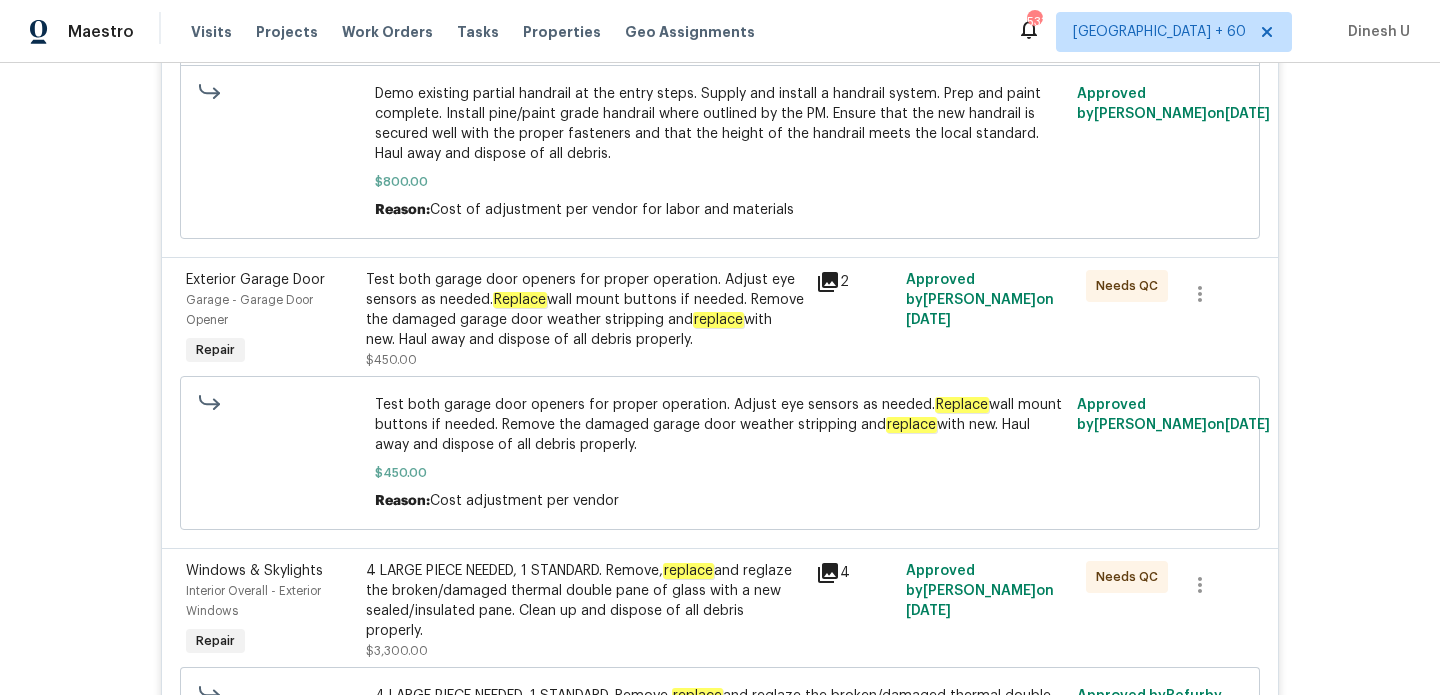 click on "Test both garage door openers for proper operation. Adjust eye sensors as needed.  Replace  wall mount buttons if needed. Remove the damaged garage door weather stripping and  replace  with new. Haul away and dispose of all debris properly." at bounding box center [585, 310] 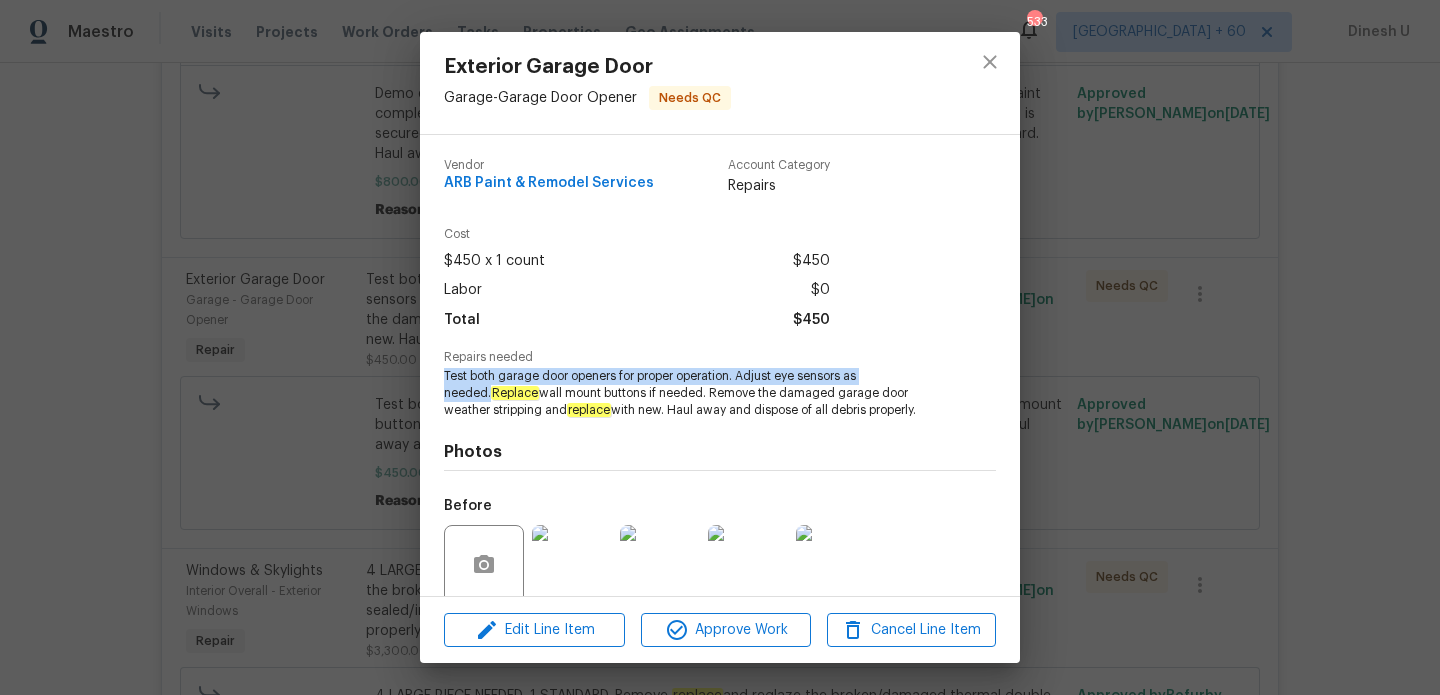 drag, startPoint x: 445, startPoint y: 377, endPoint x: 920, endPoint y: 371, distance: 475.0379 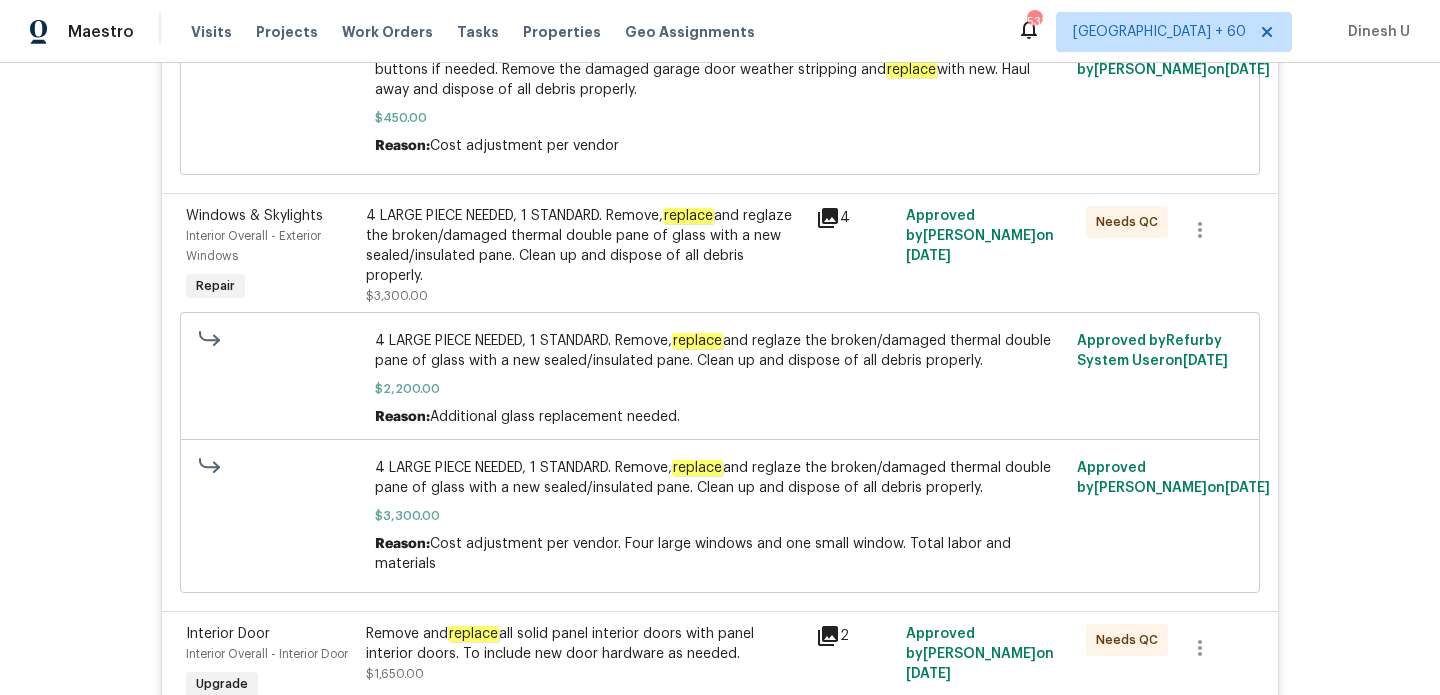 scroll, scrollTop: 4827, scrollLeft: 0, axis: vertical 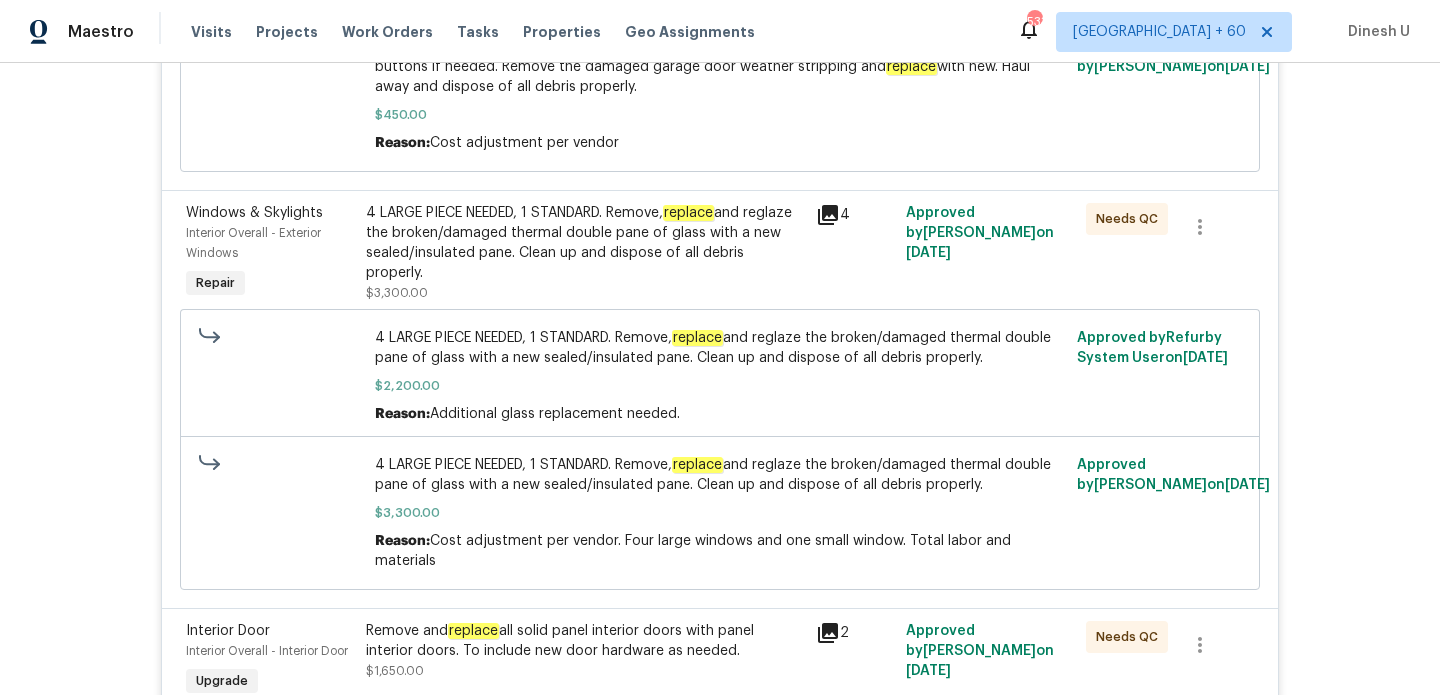 click on "4 LARGE PIECE NEEDED, 1 STANDARD. Remove,  replace  and reglaze the broken/damaged thermal double pane of glass with a new sealed/insulated pane. Clean up and dispose of all debris properly." at bounding box center (585, 243) 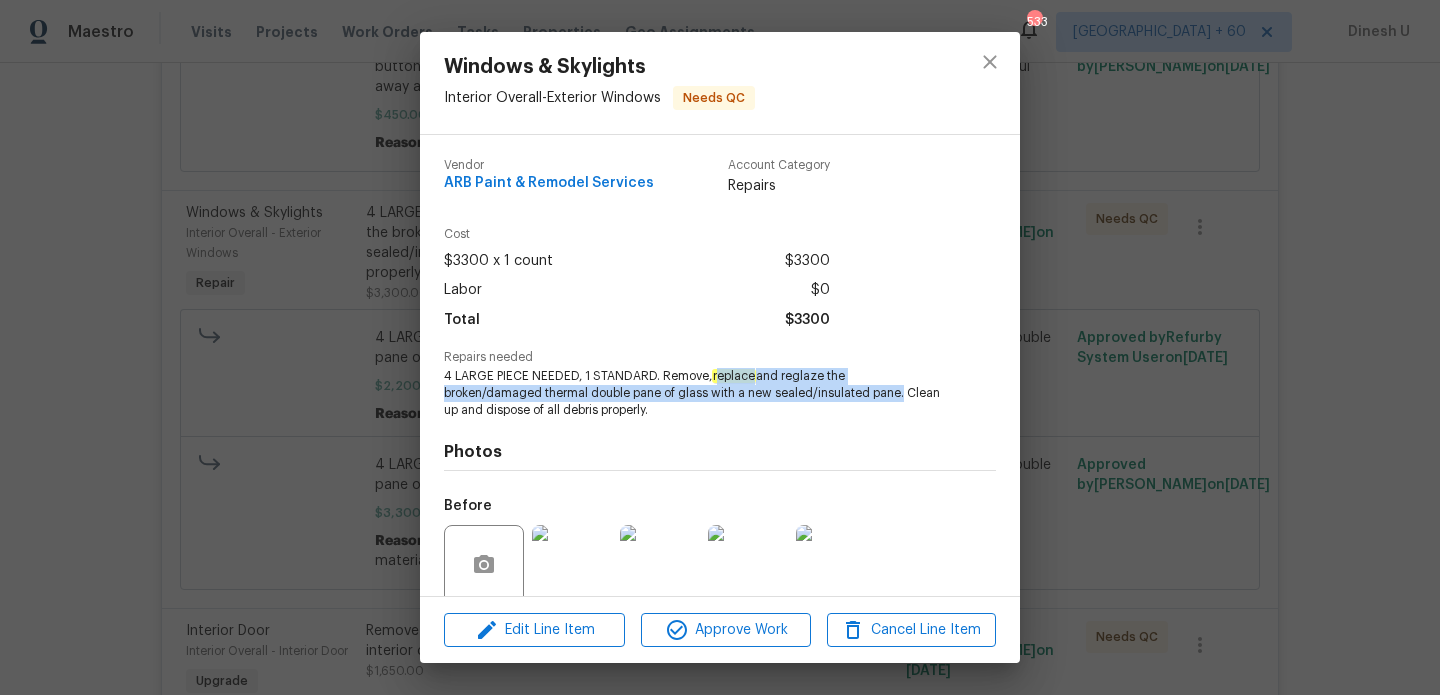 drag, startPoint x: 717, startPoint y: 378, endPoint x: 897, endPoint y: 391, distance: 180.46883 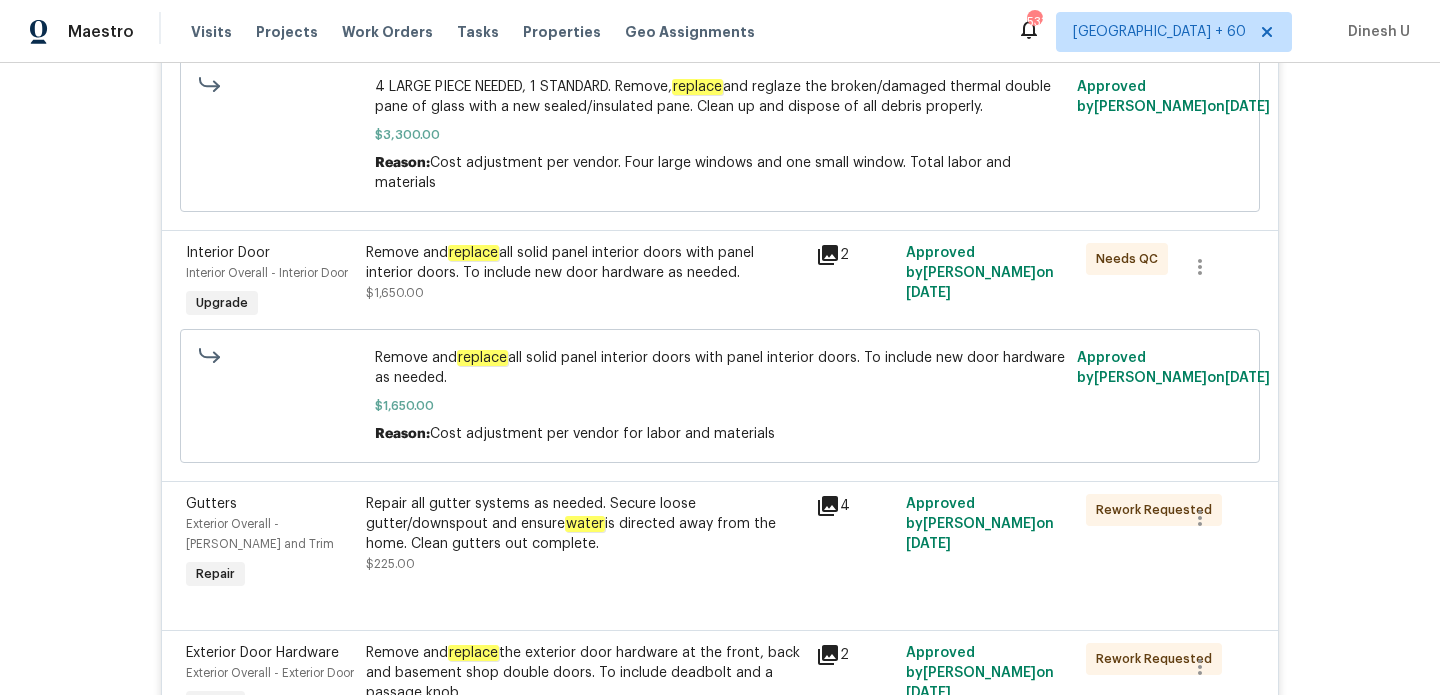 scroll, scrollTop: 5206, scrollLeft: 0, axis: vertical 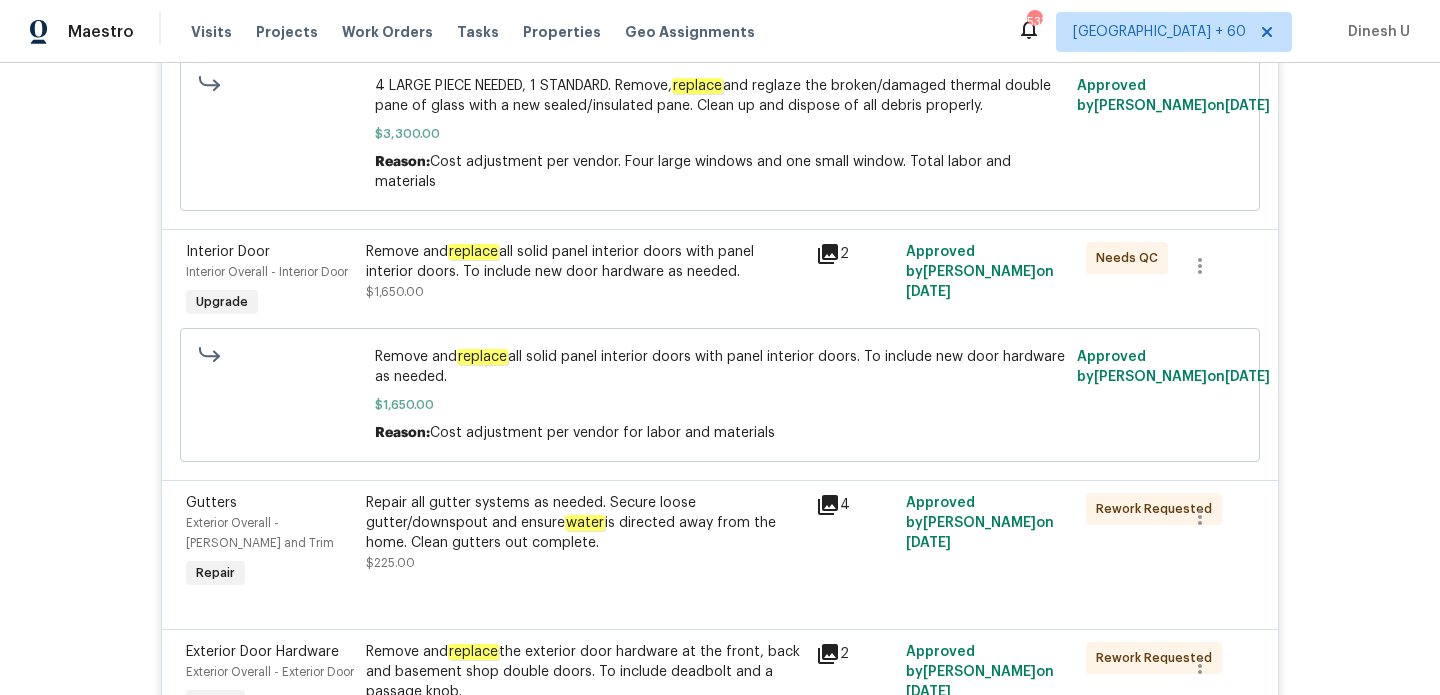 click on "replace" at bounding box center [473, 252] 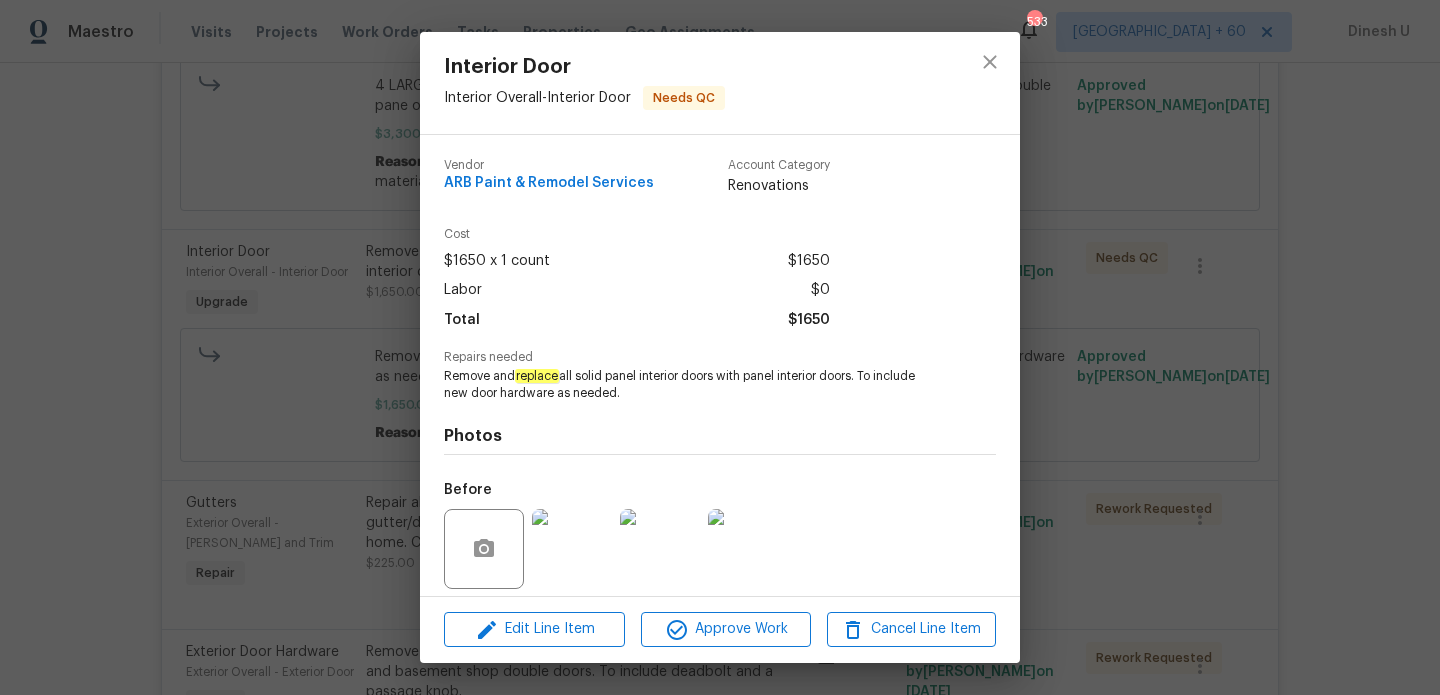 drag, startPoint x: 523, startPoint y: 375, endPoint x: 865, endPoint y: 385, distance: 342.14618 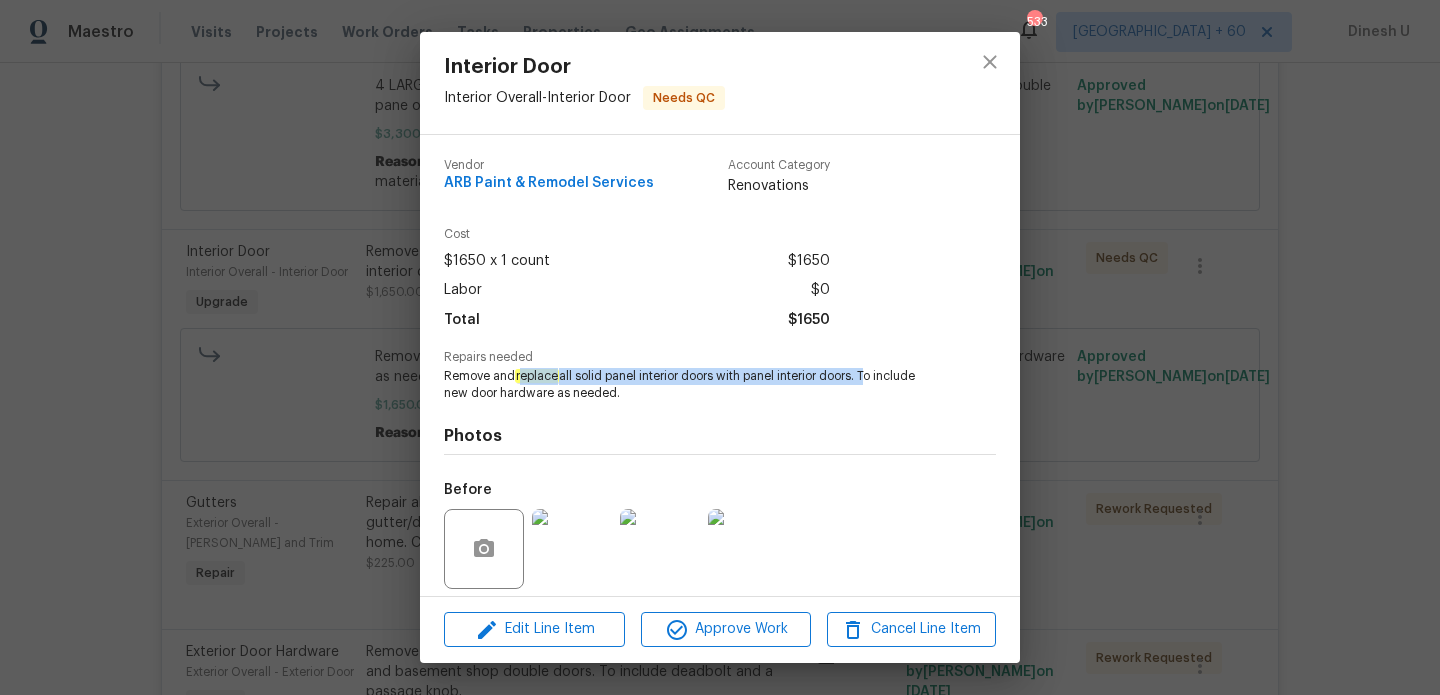 drag, startPoint x: 521, startPoint y: 375, endPoint x: 864, endPoint y: 380, distance: 343.03644 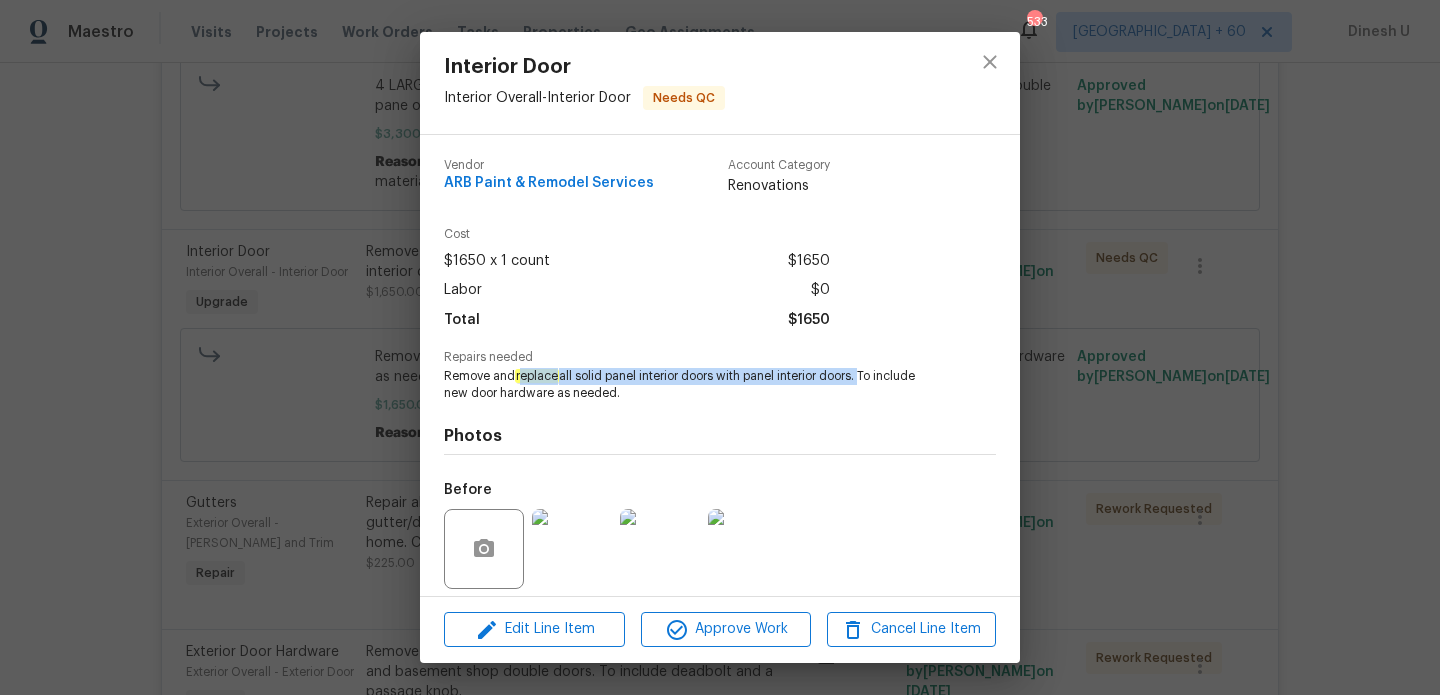 copy on "eplace  all solid panel interior doors with panel interior doors." 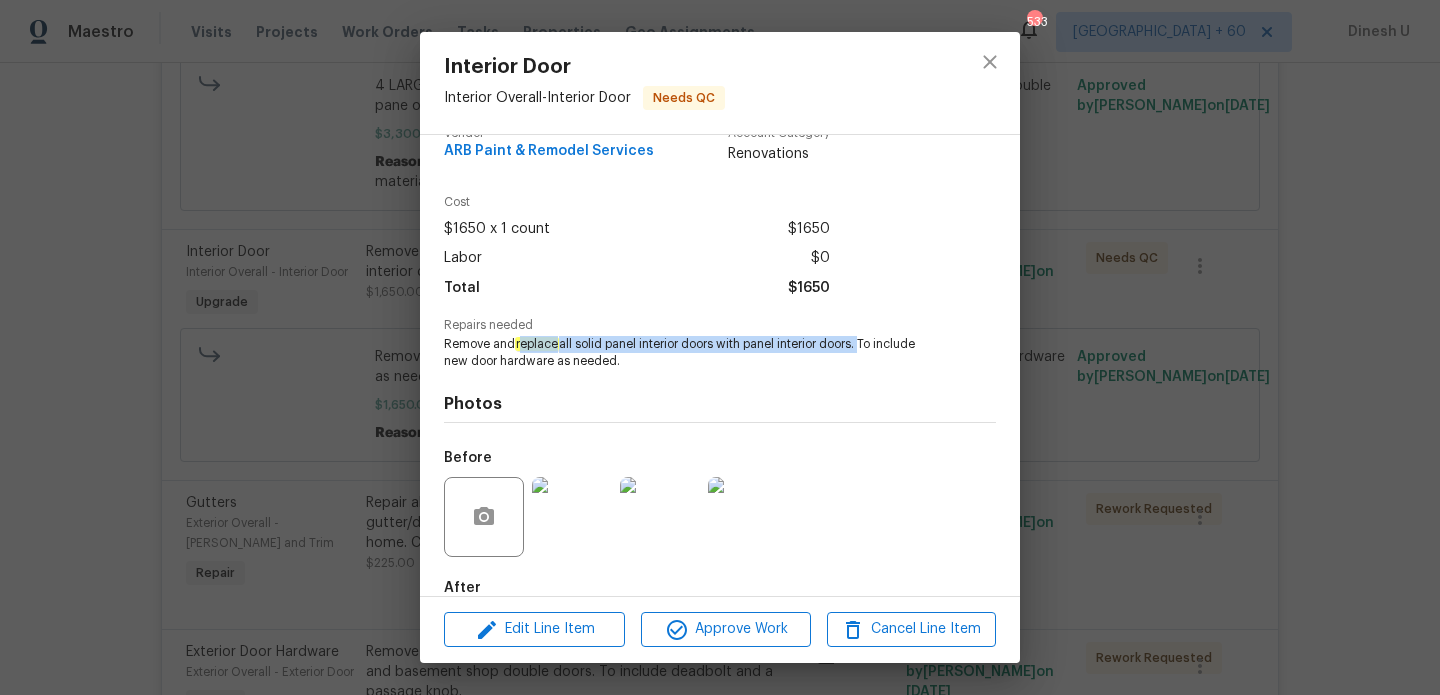 scroll, scrollTop: 94, scrollLeft: 0, axis: vertical 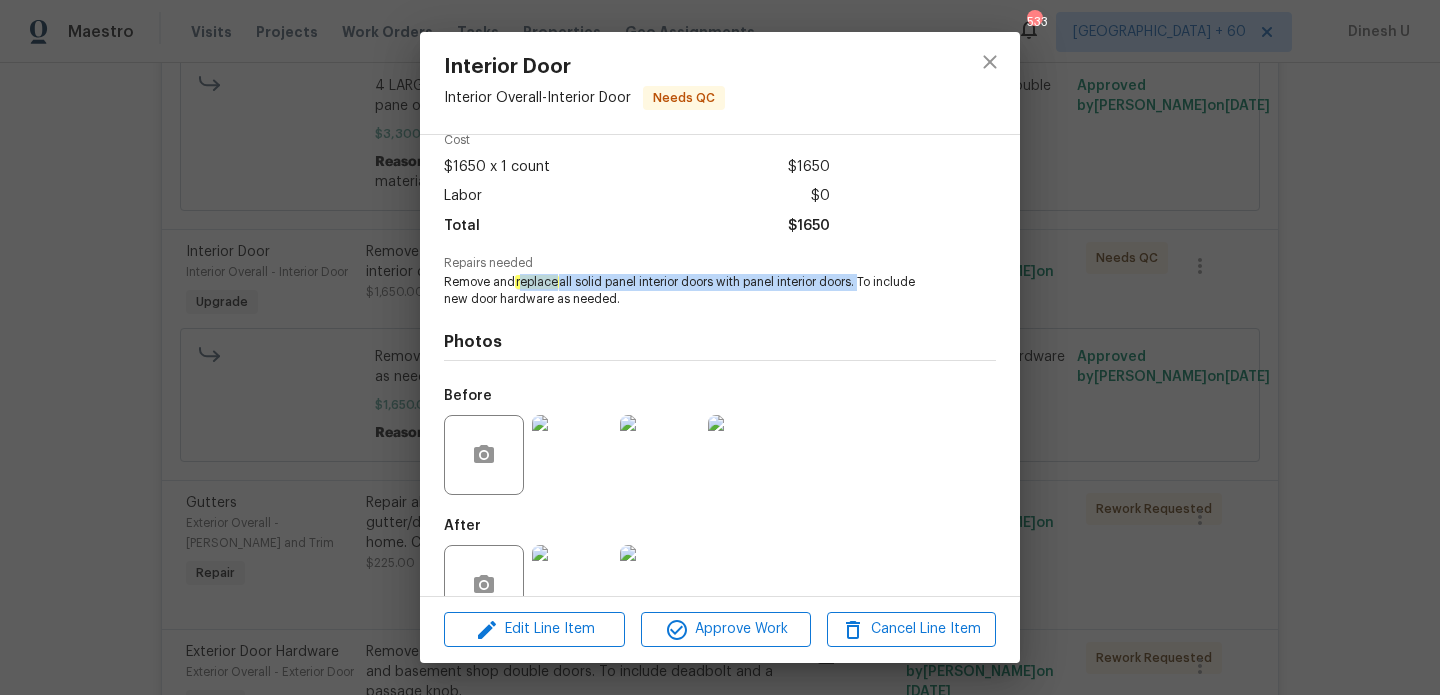 click on "Interior Door Interior Overall  -  Interior Door Needs QC Vendor ARB Paint & Remodel Services Account Category Renovations Cost $1650 x 1 count $1650 Labor $0 Total $1650 Repairs needed Remove and  replace  all solid panel interior doors with panel interior doors. To include new door hardware as needed. Photos Before After  Edit Line Item  Approve Work  Cancel Line Item" at bounding box center (720, 347) 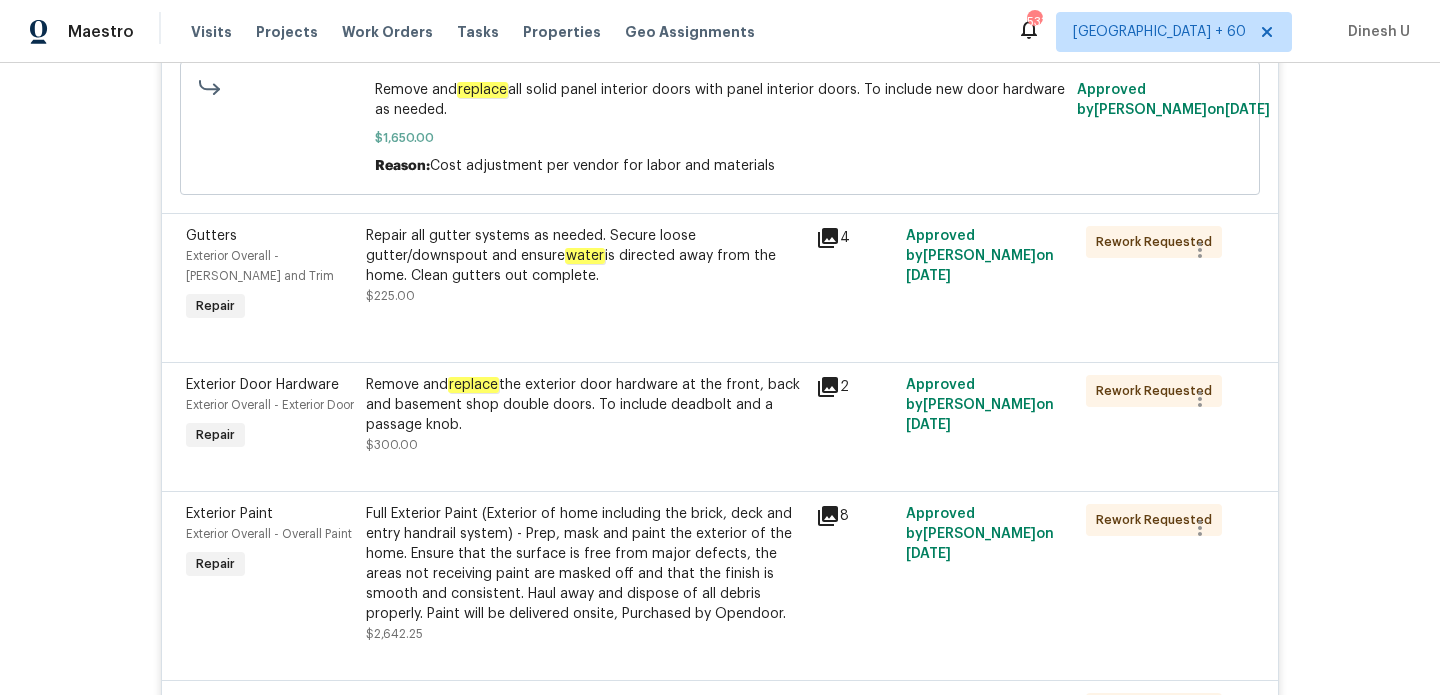 scroll, scrollTop: 5487, scrollLeft: 0, axis: vertical 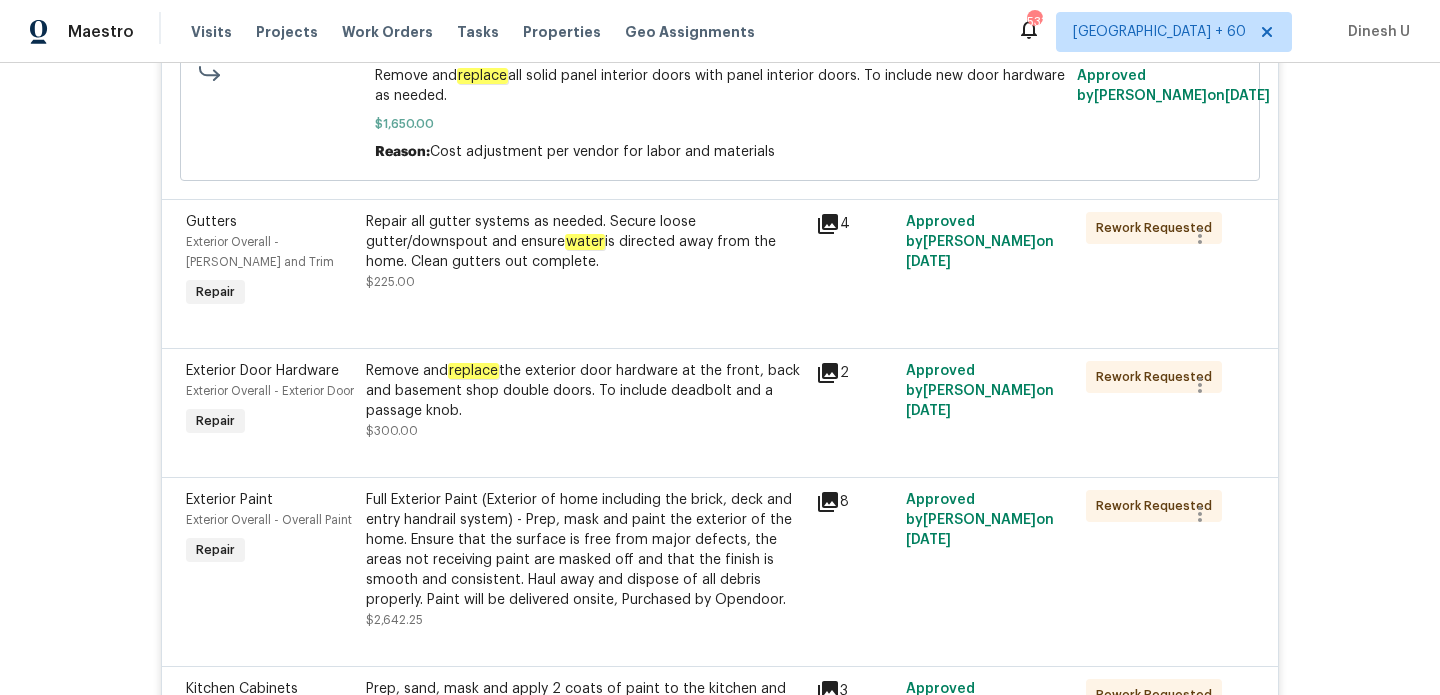 click on "Repair all gutter systems as needed. Secure loose gutter/downspout and ensure  water  is directed away from the home. Clean gutters out complete." at bounding box center (585, 242) 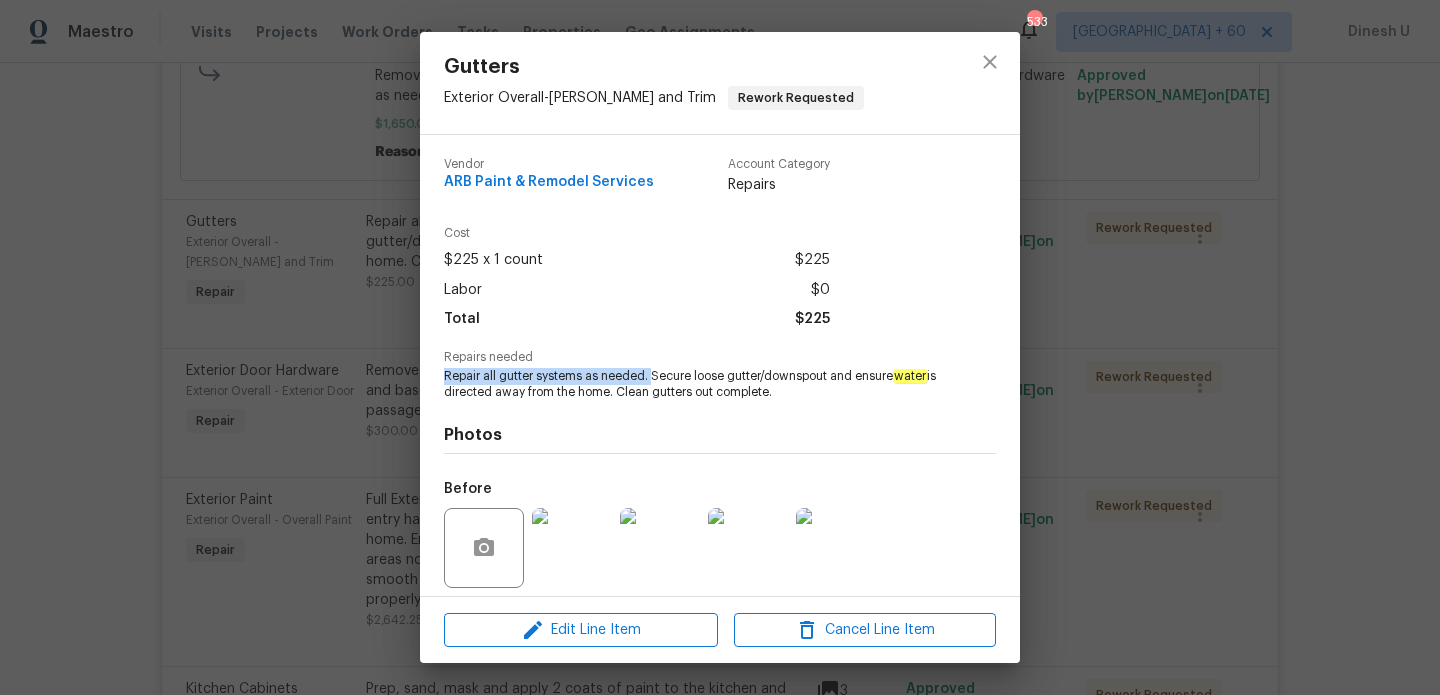drag, startPoint x: 446, startPoint y: 373, endPoint x: 651, endPoint y: 377, distance: 205.03902 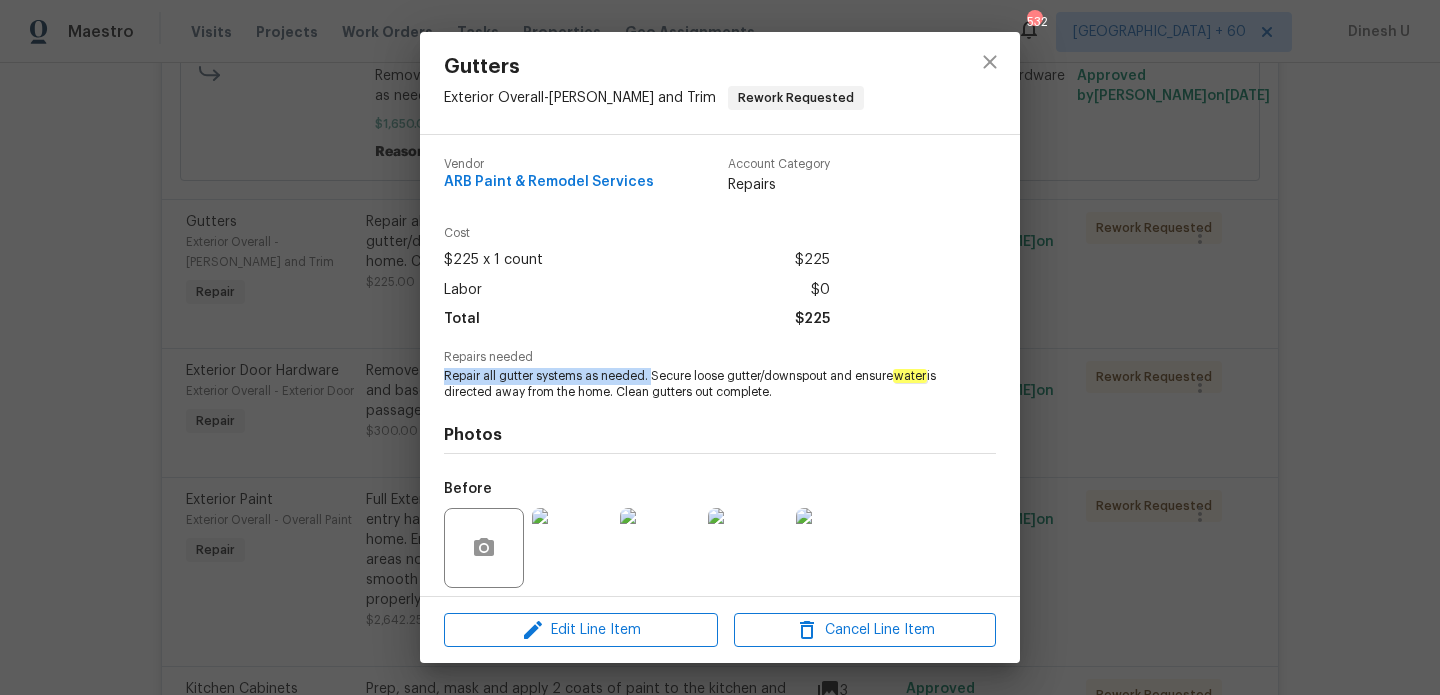 click on "Gutters Exterior Overall  -  [PERSON_NAME] and Trim Rework Requested Vendor ARB Paint & Remodel Services Account Category Repairs Cost $225 x 1 count $225 Labor $0 Total $225 Repairs needed Repair all gutter systems as needed. Secure loose gutter/downspout and ensure  water  is directed away from the home. Clean gutters out complete. Photos Before After Rework Requested [DATE] Photos Please secure the street facing gutter  Edit Line Item  Cancel Line Item" at bounding box center [720, 347] 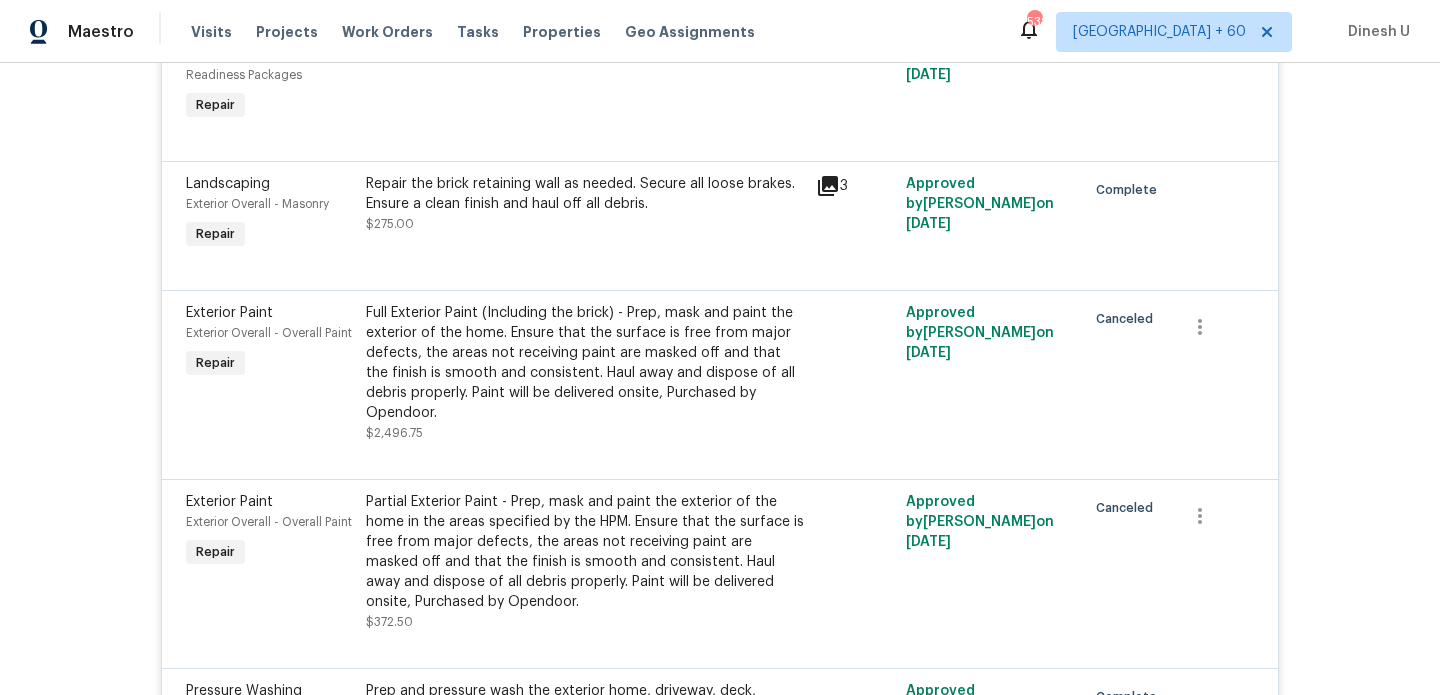 scroll, scrollTop: 8202, scrollLeft: 0, axis: vertical 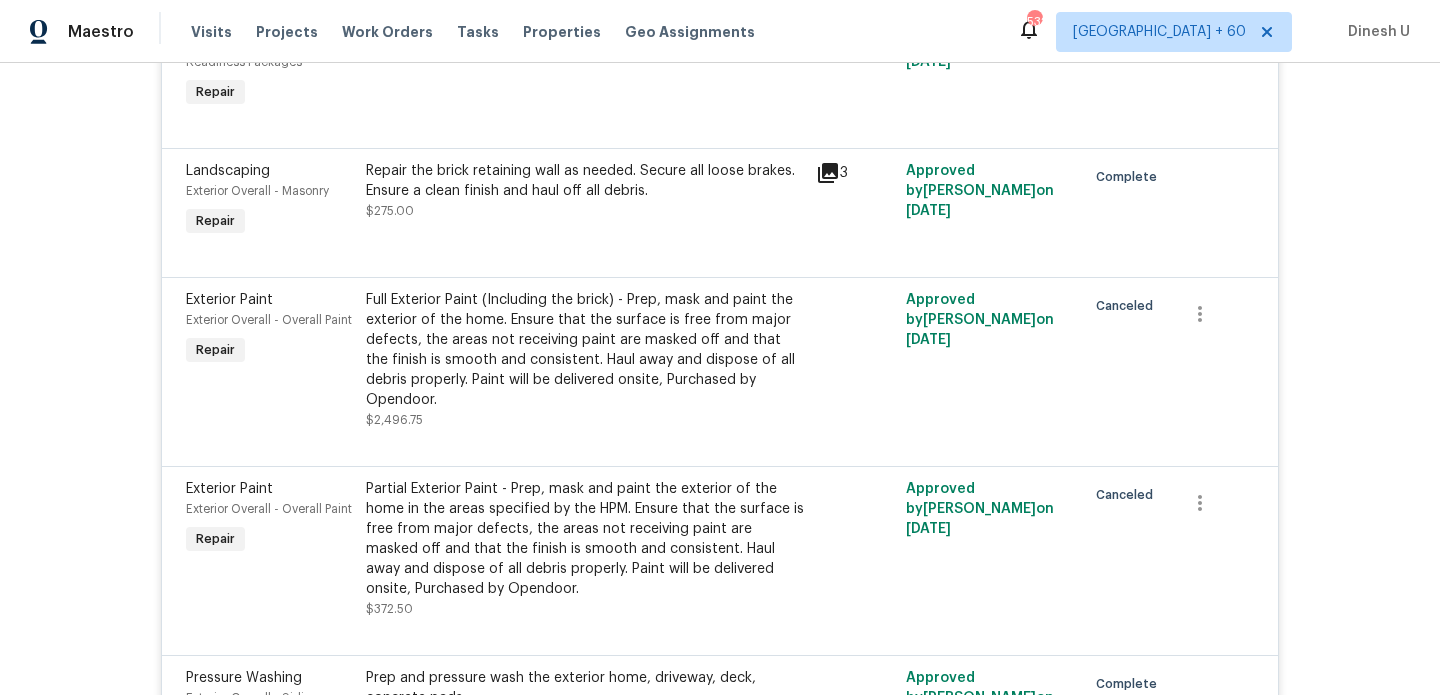 click 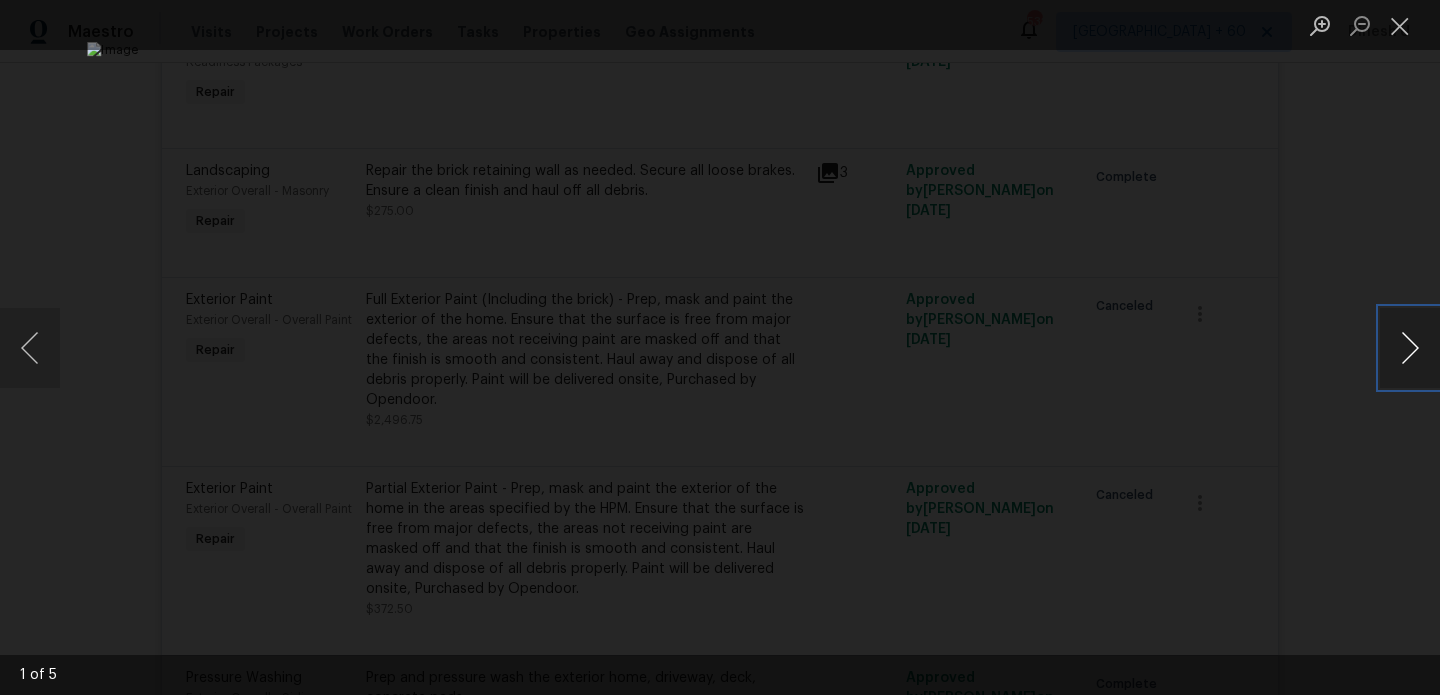 click at bounding box center [1410, 348] 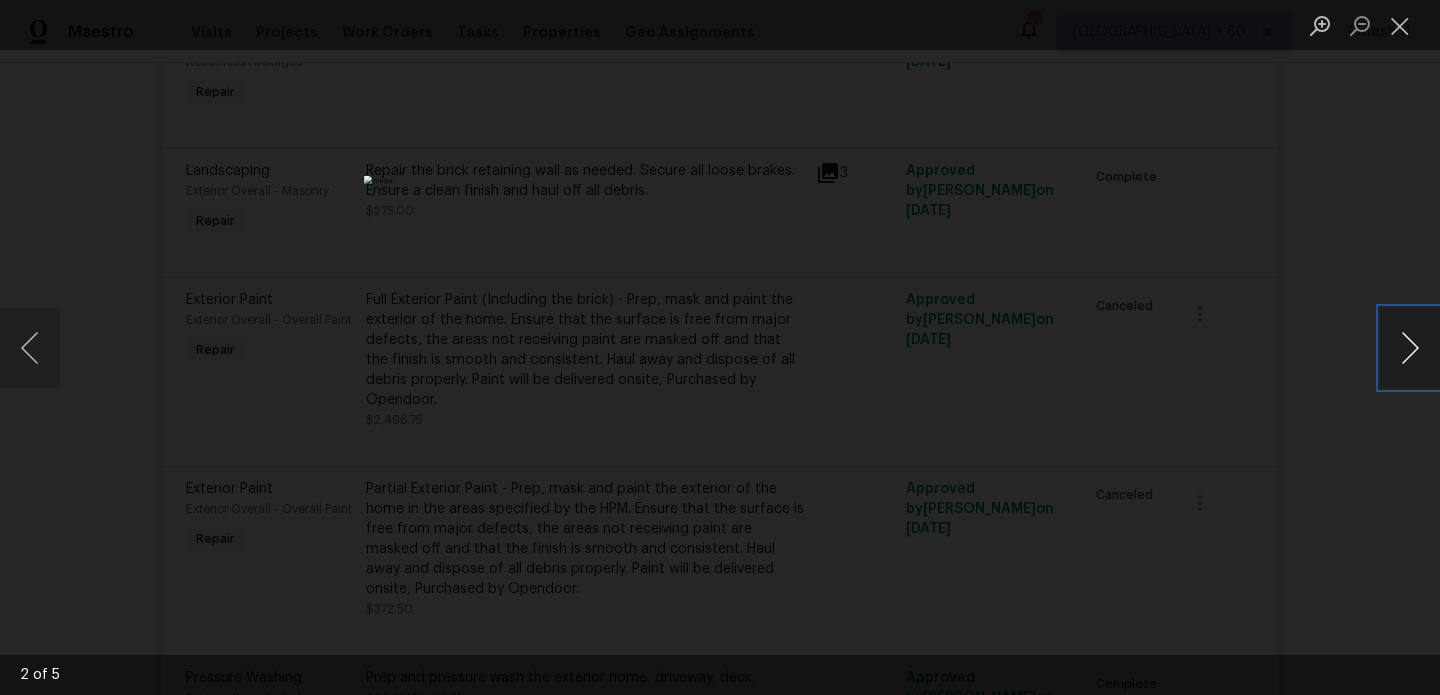 click at bounding box center (1410, 348) 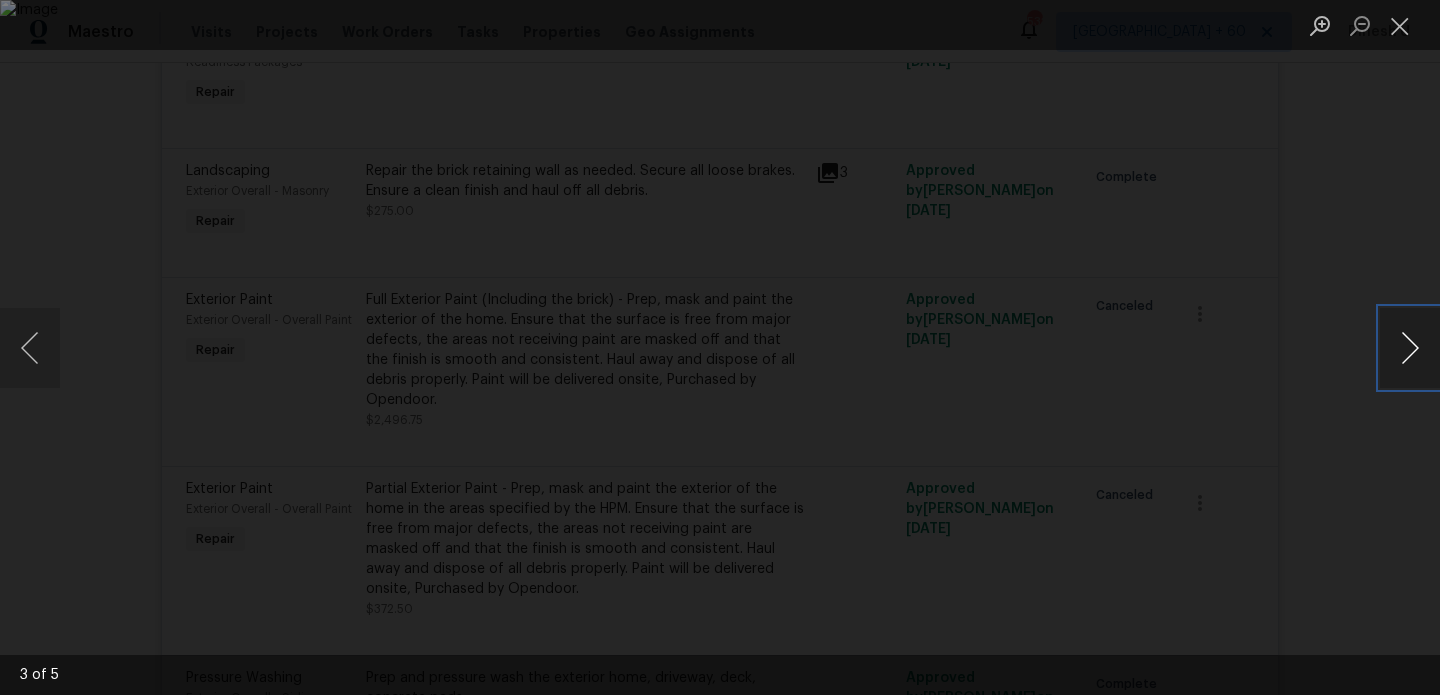 click at bounding box center (1410, 348) 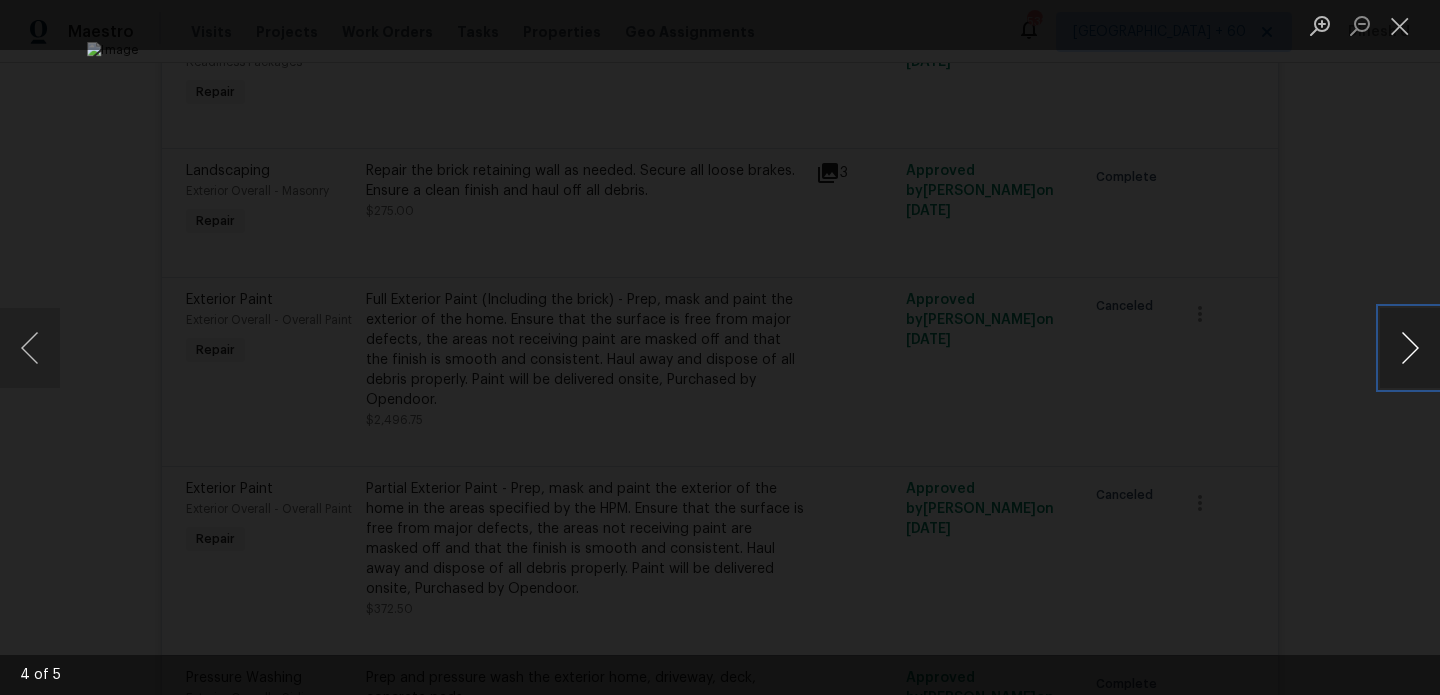 click at bounding box center [1410, 348] 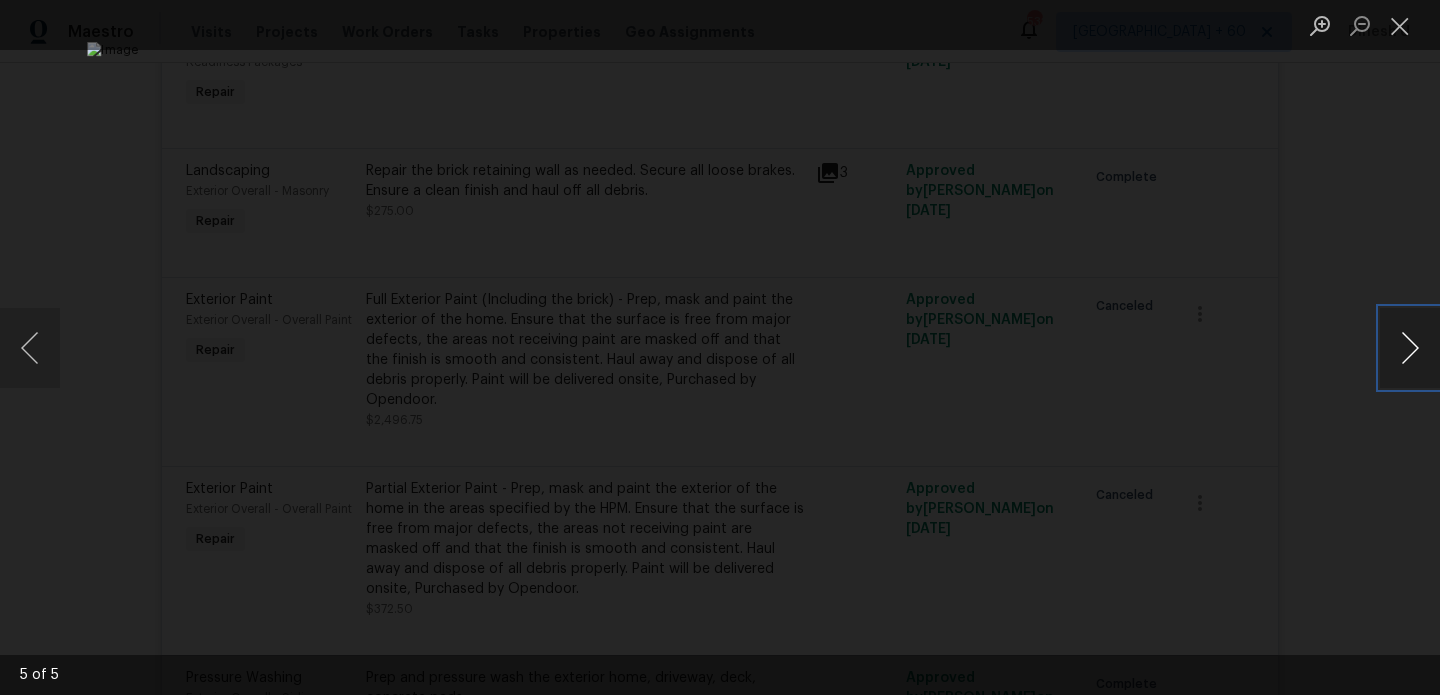 click at bounding box center (1410, 348) 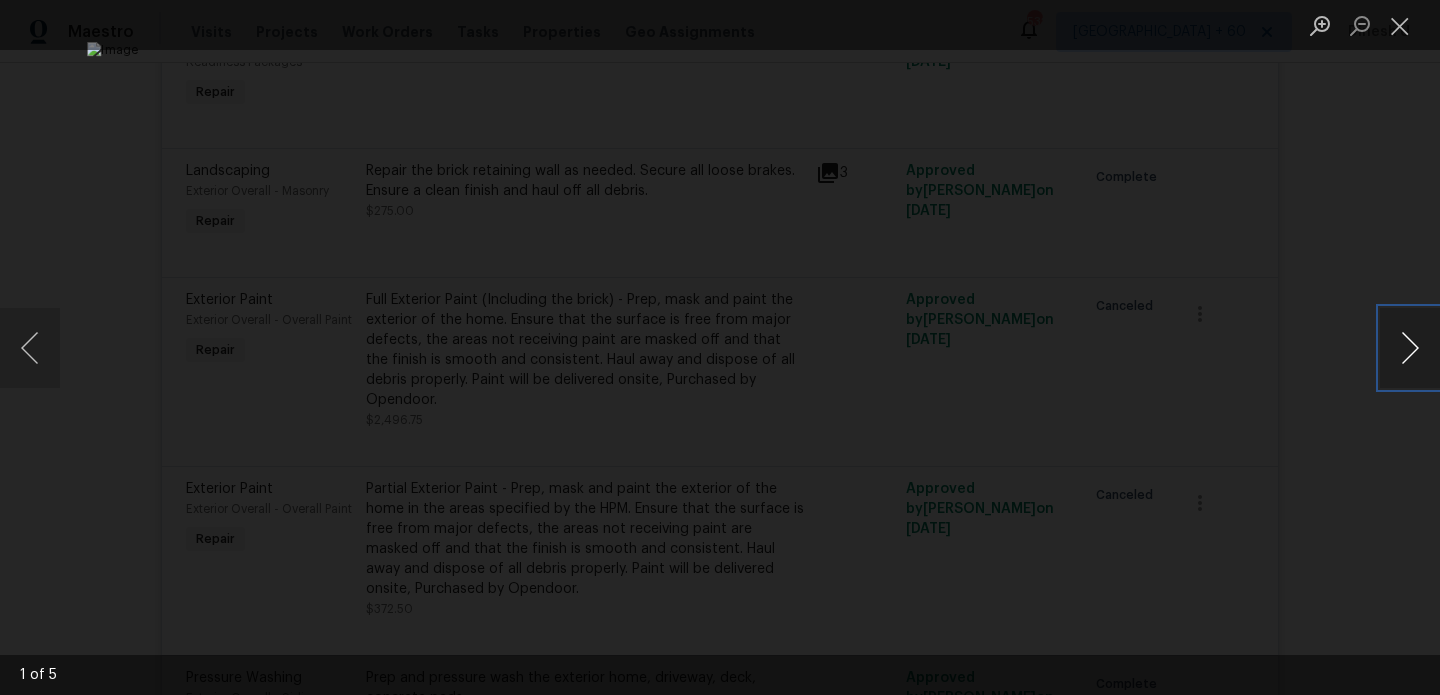 click at bounding box center [1410, 348] 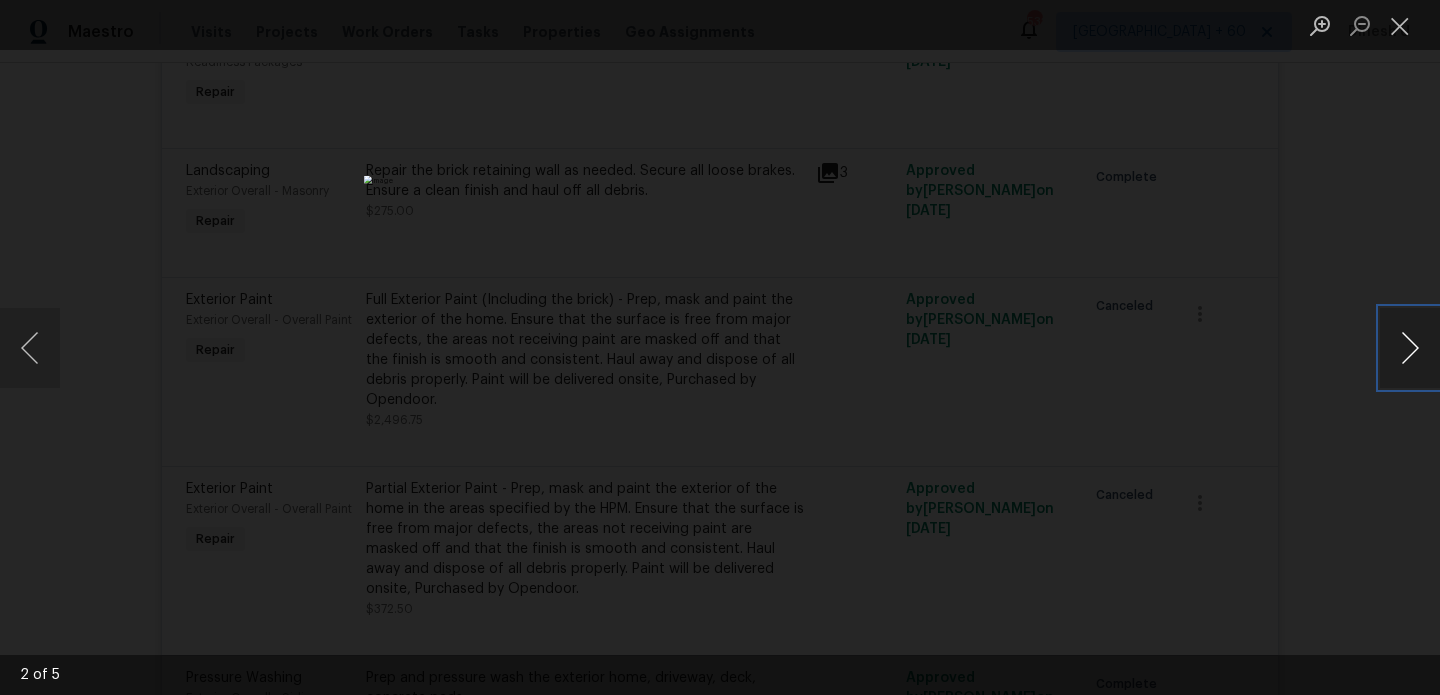 click at bounding box center (1410, 348) 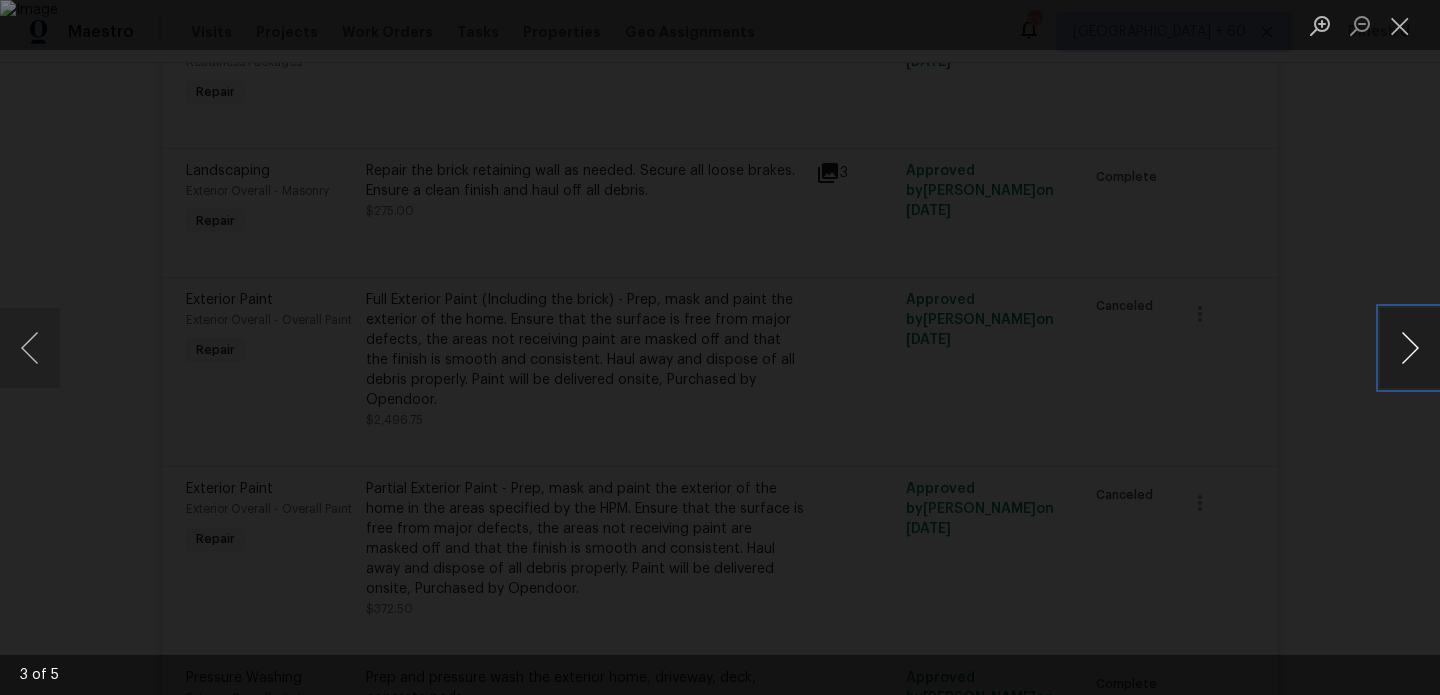 click at bounding box center (1410, 348) 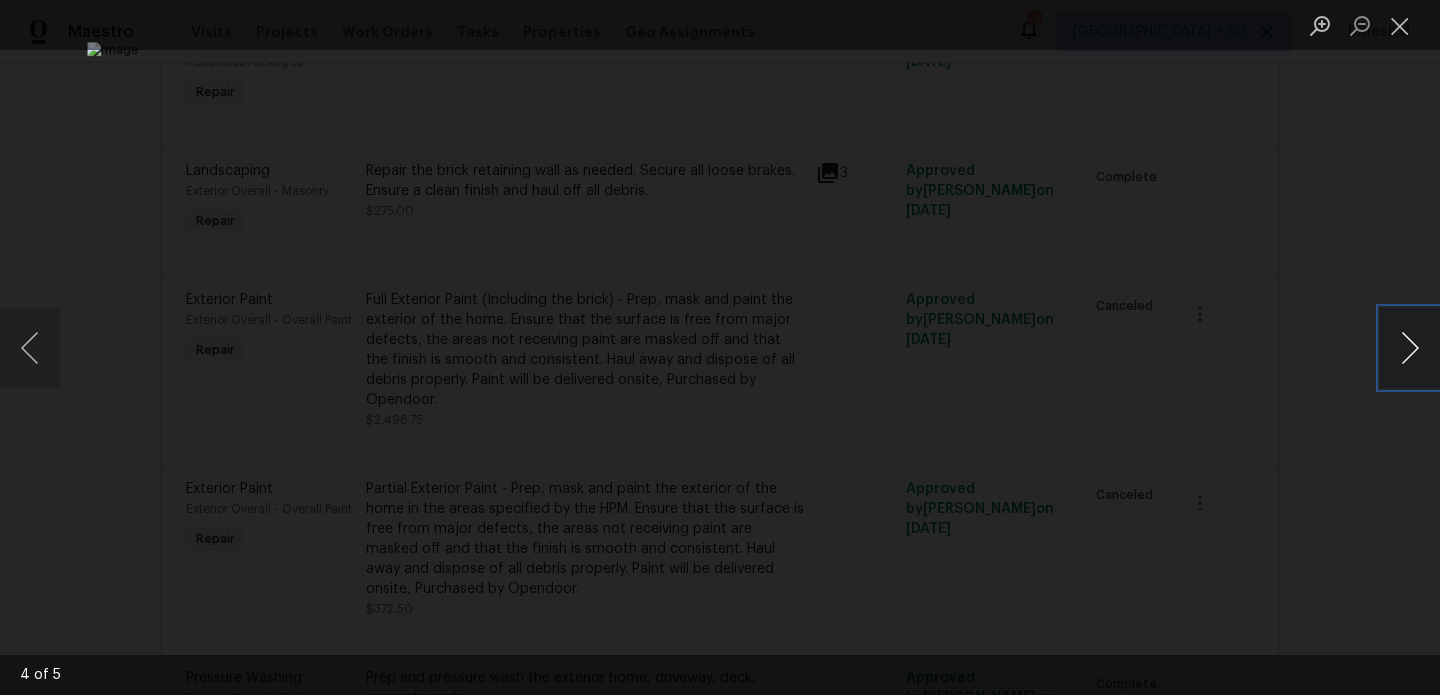 click at bounding box center [1410, 348] 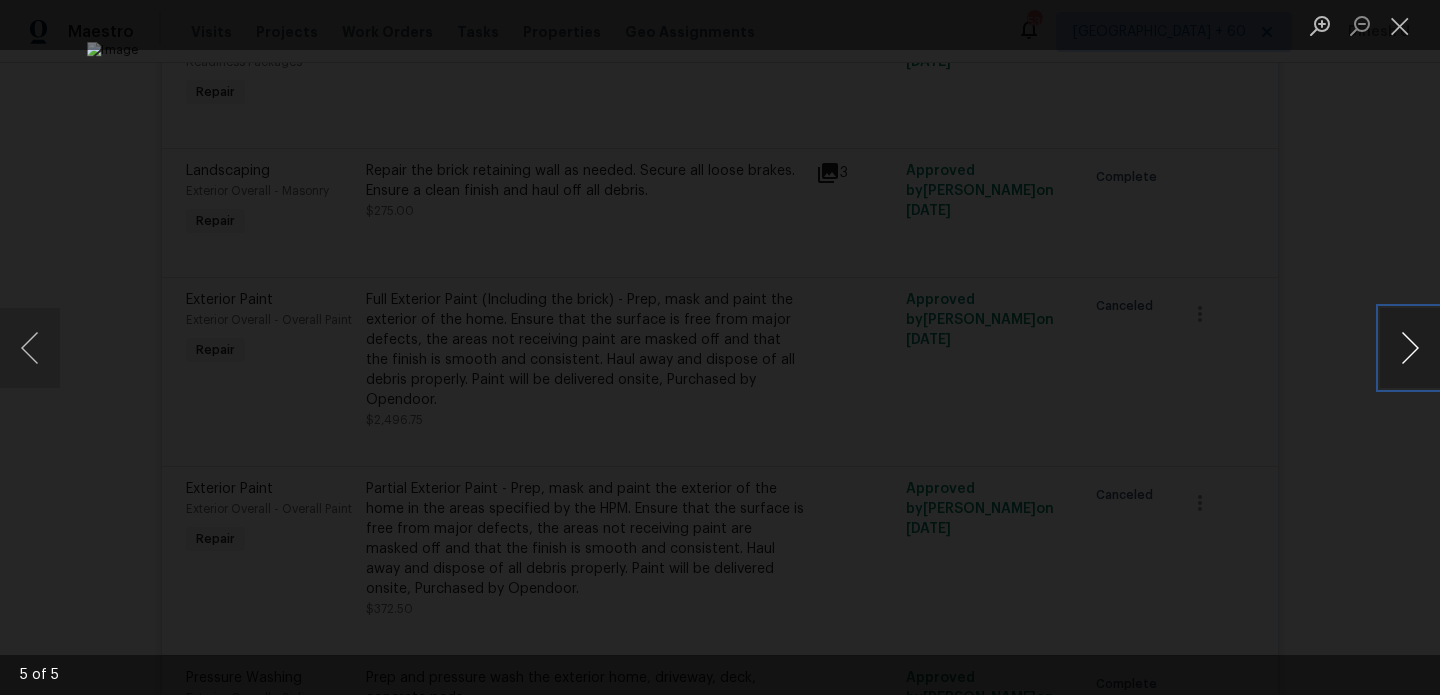 click at bounding box center (1410, 348) 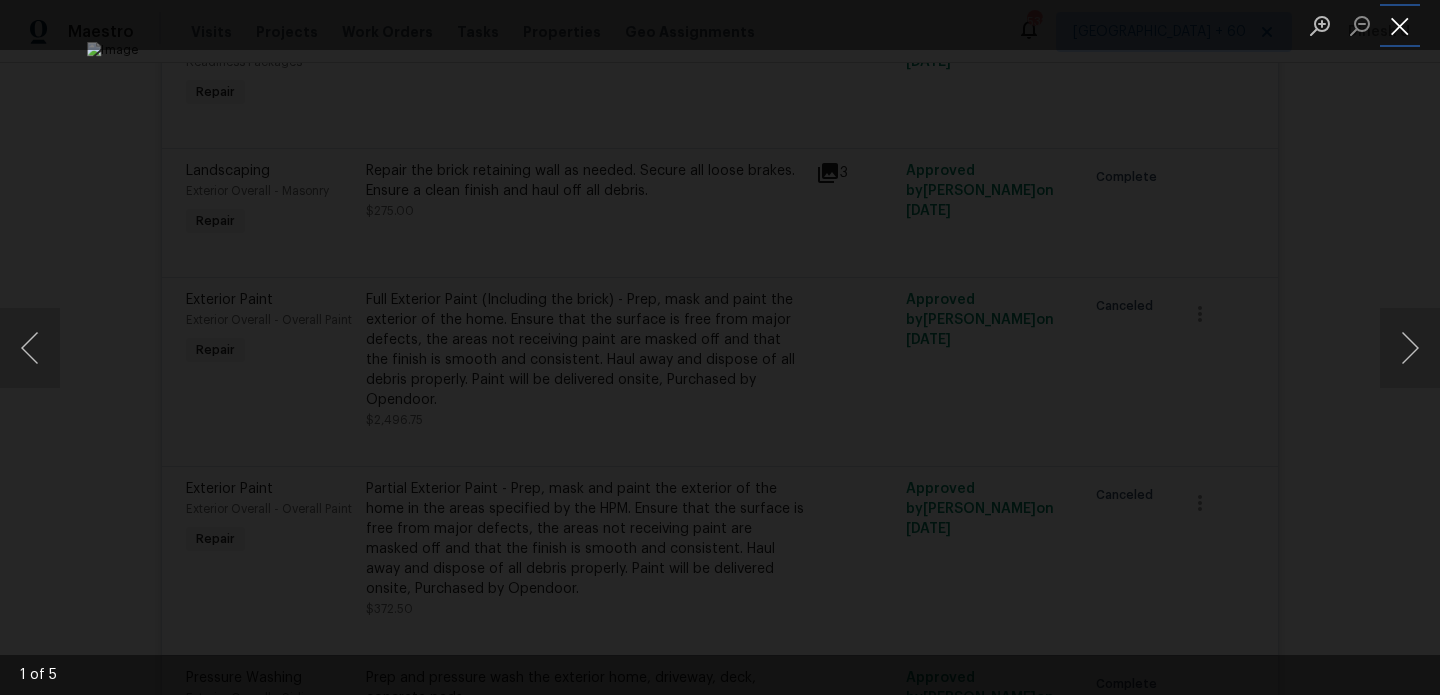 click at bounding box center [1400, 25] 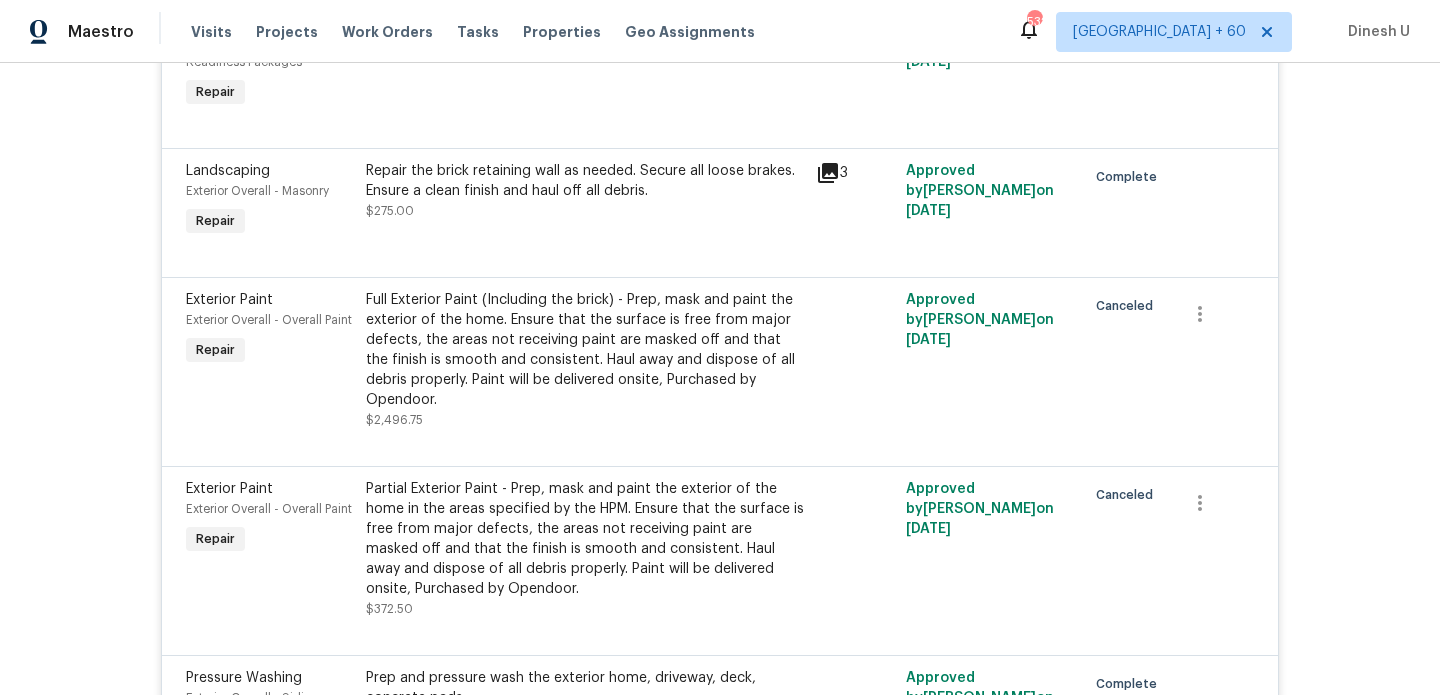 click 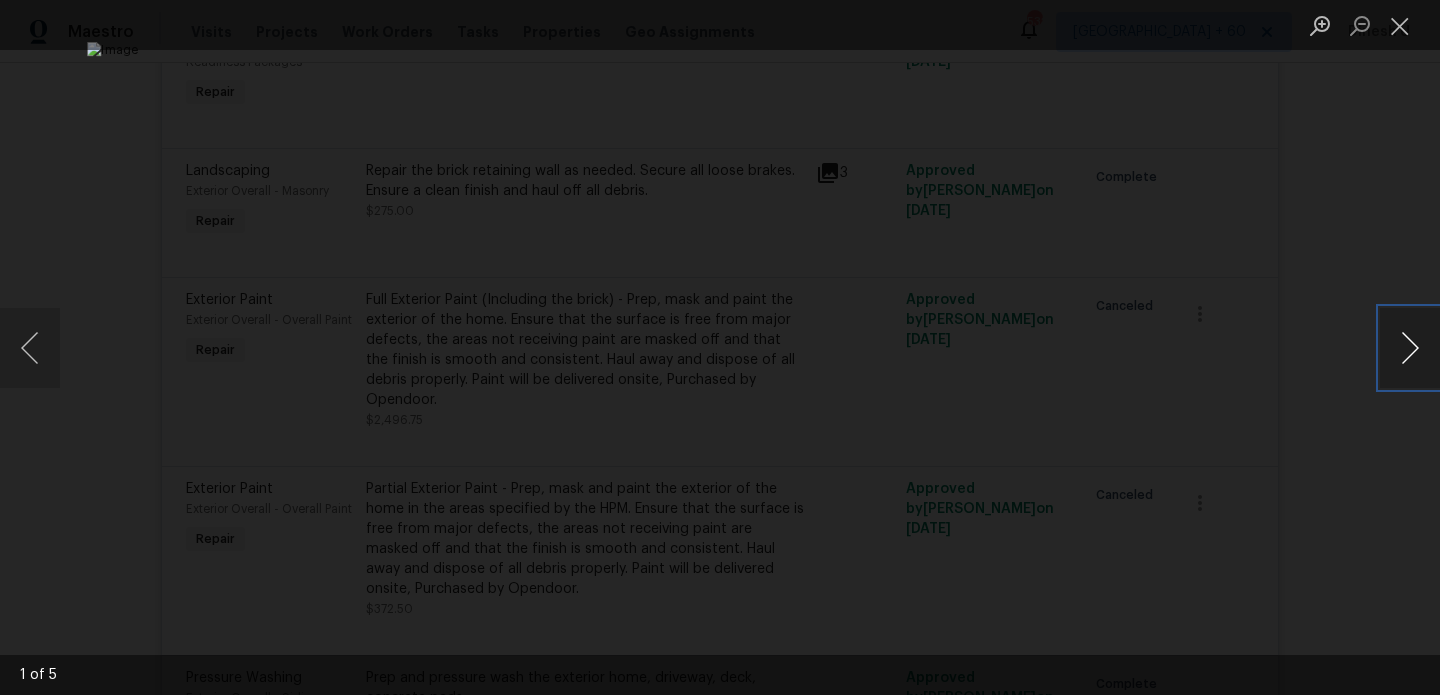 click at bounding box center (1410, 348) 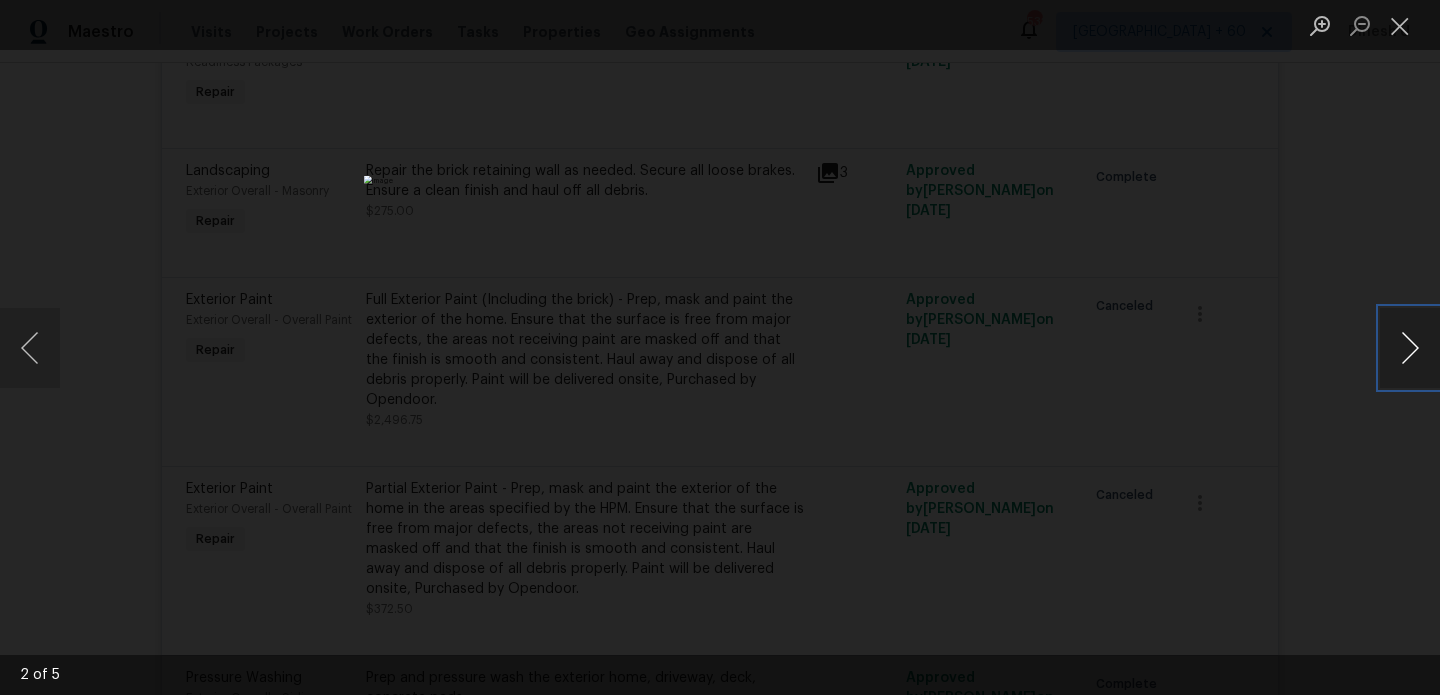 click at bounding box center (1410, 348) 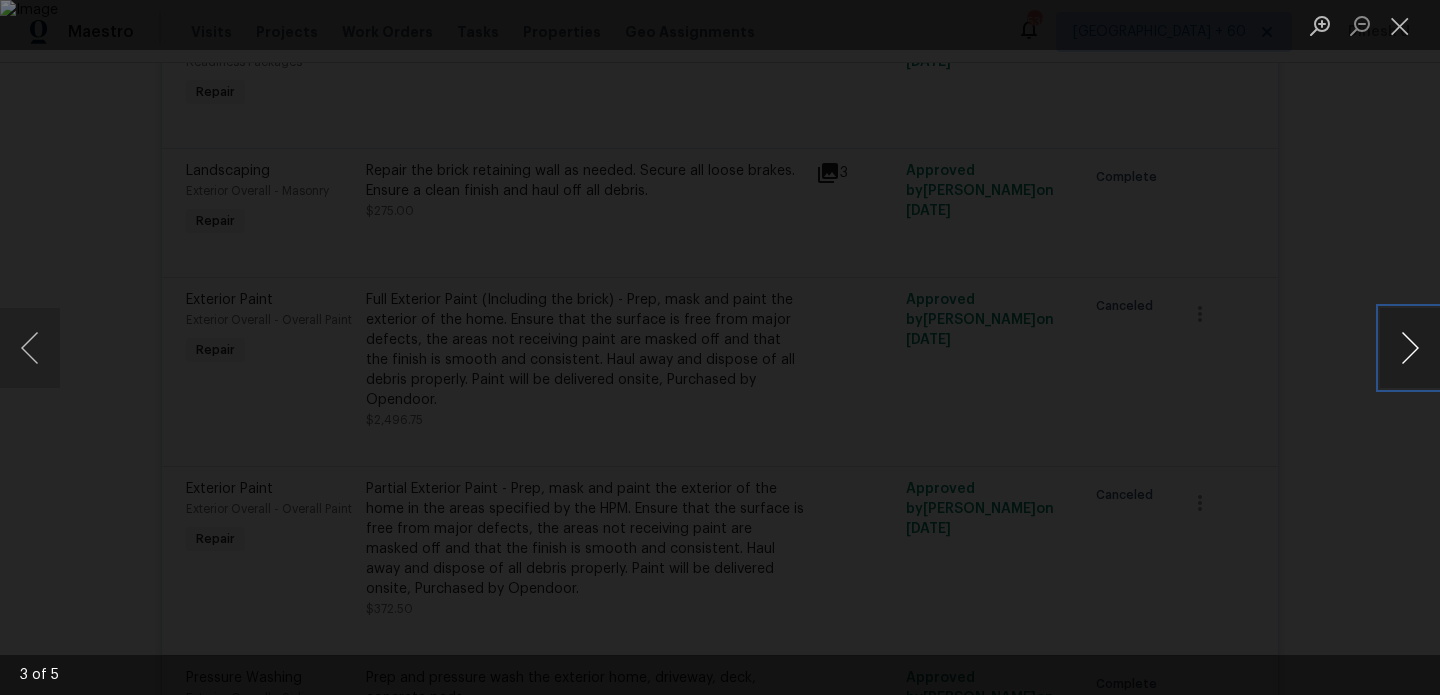 click at bounding box center (1410, 348) 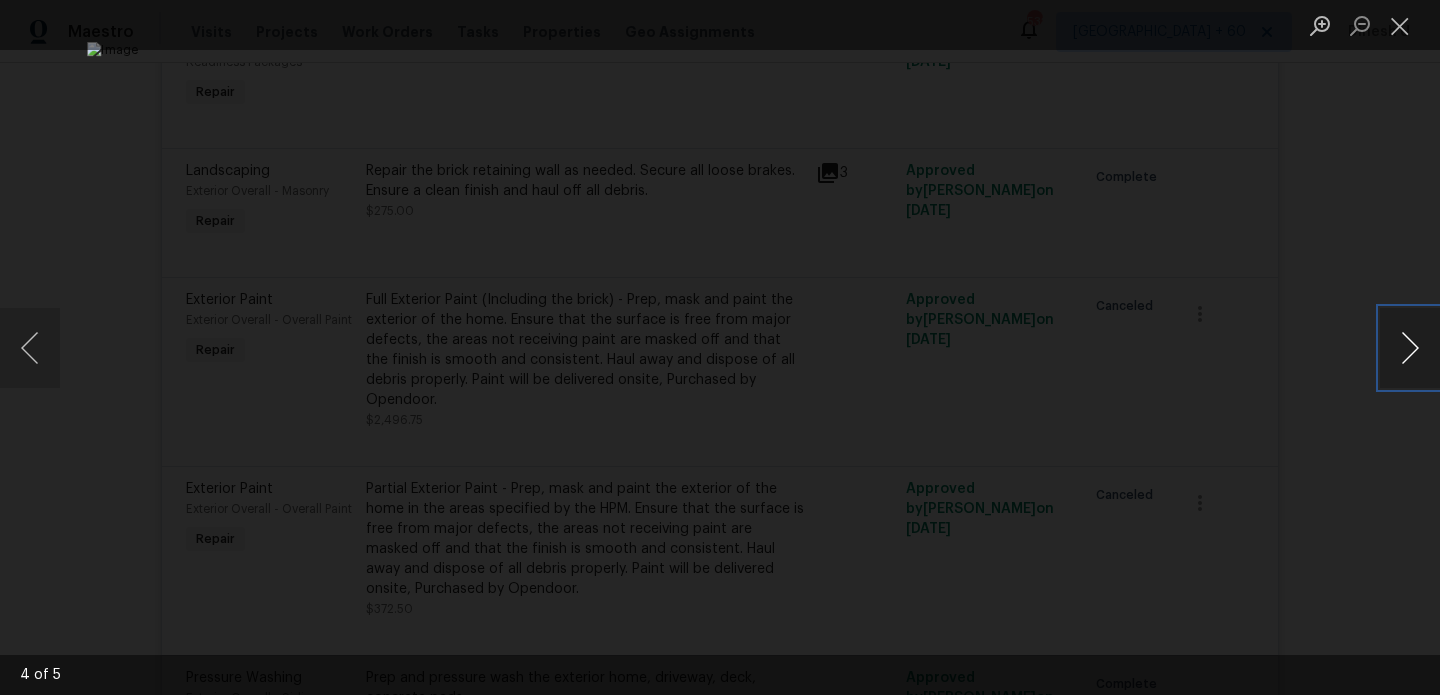 click at bounding box center [1410, 348] 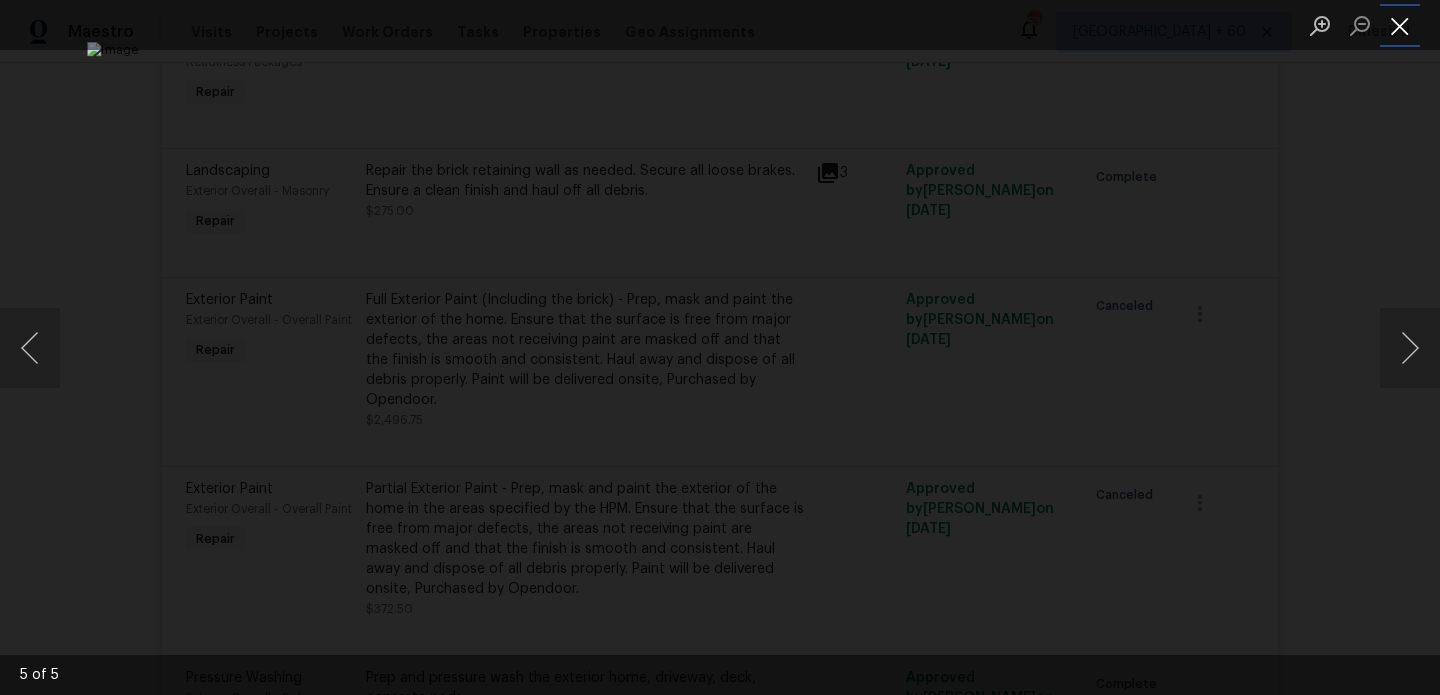 click at bounding box center (1400, 25) 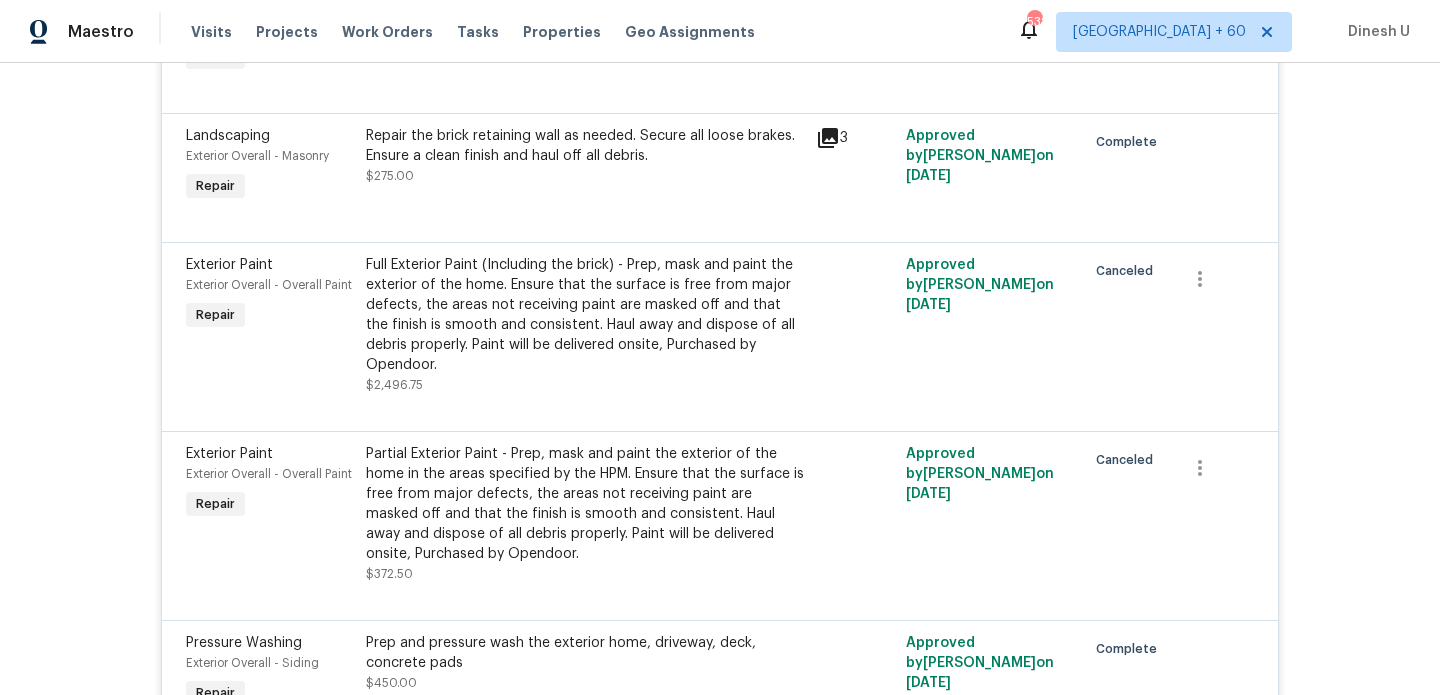 scroll, scrollTop: 8232, scrollLeft: 0, axis: vertical 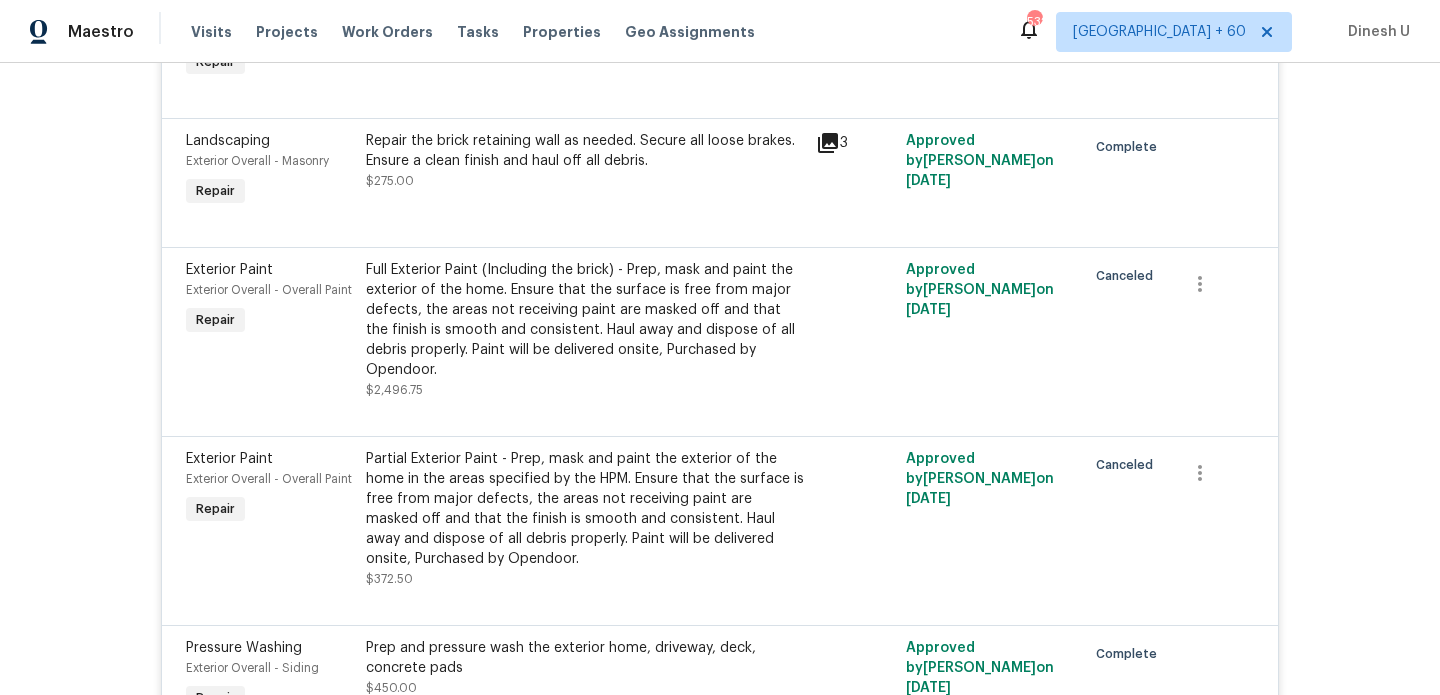 click on "Repair the brick retaining wall as needed. Secure all loose brakes. Ensure a clean finish and haul off all debris." at bounding box center (585, 151) 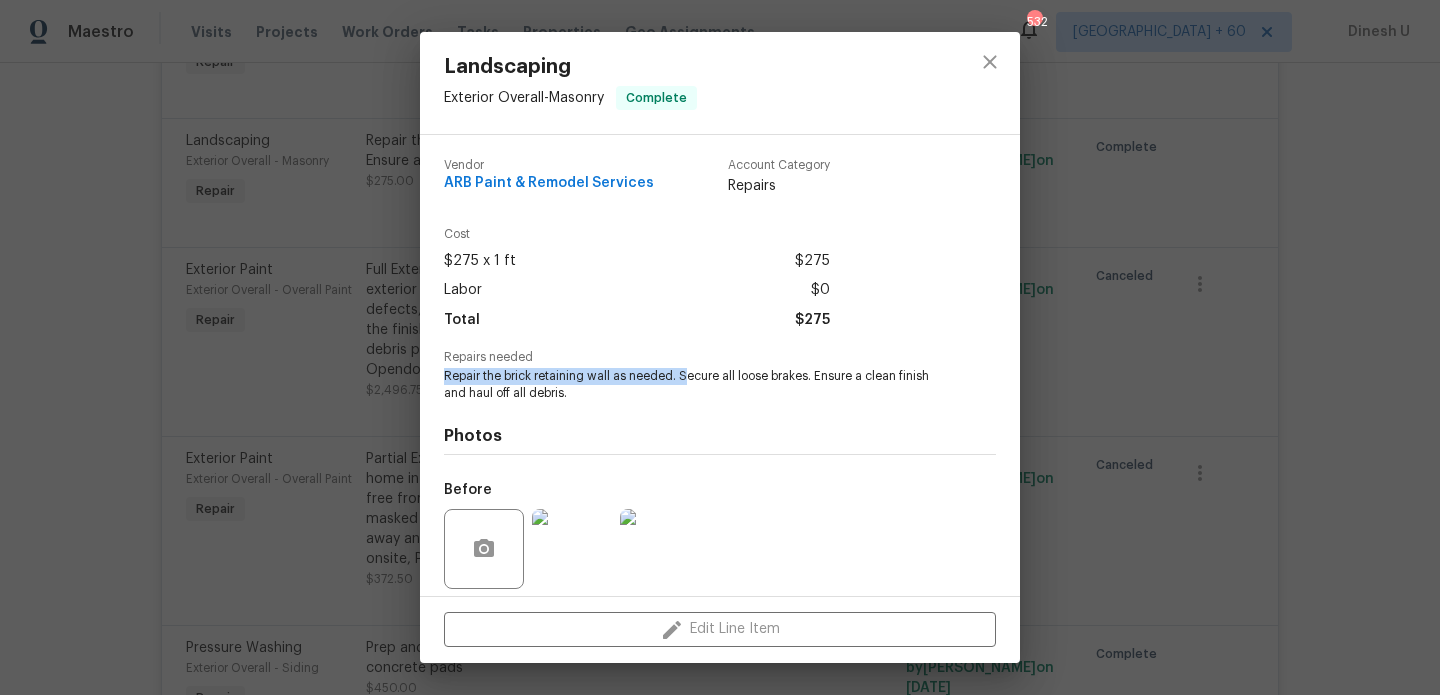 drag, startPoint x: 445, startPoint y: 377, endPoint x: 681, endPoint y: 369, distance: 236.13556 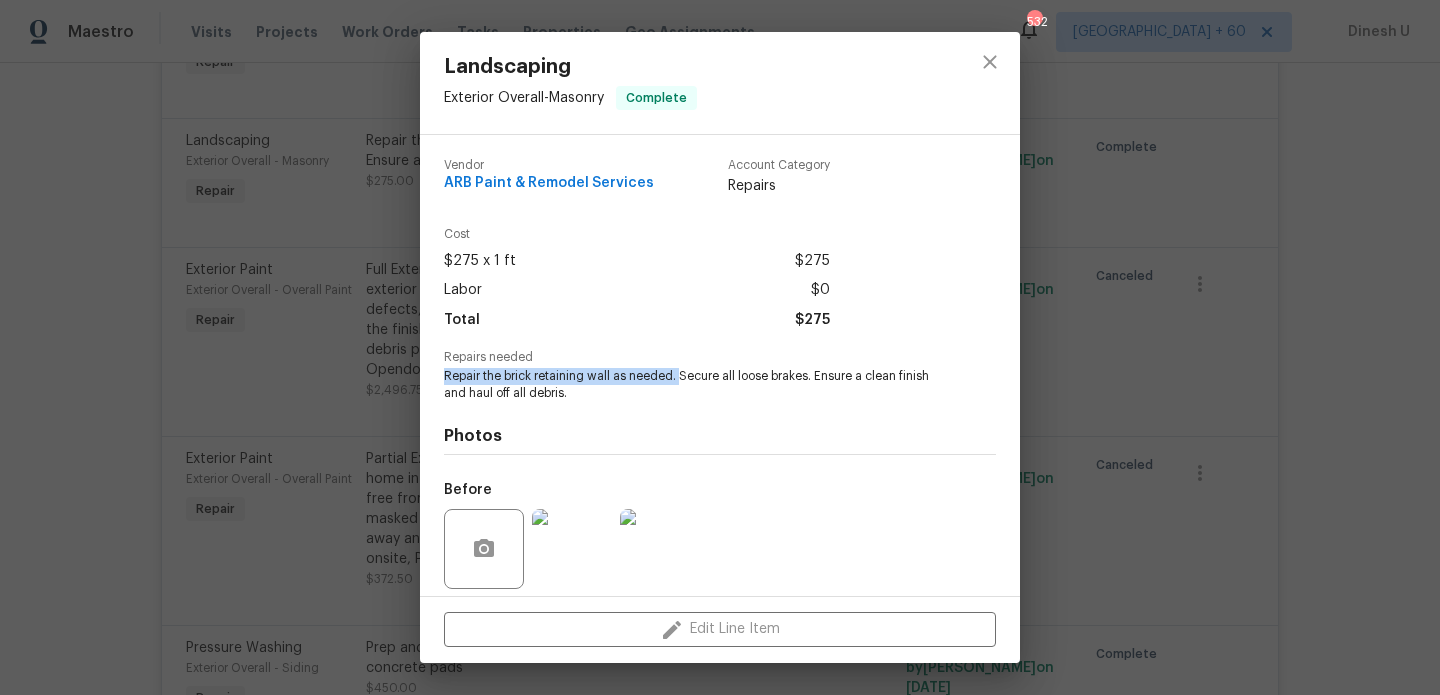 copy on "Repair the brick retaining wall as needed." 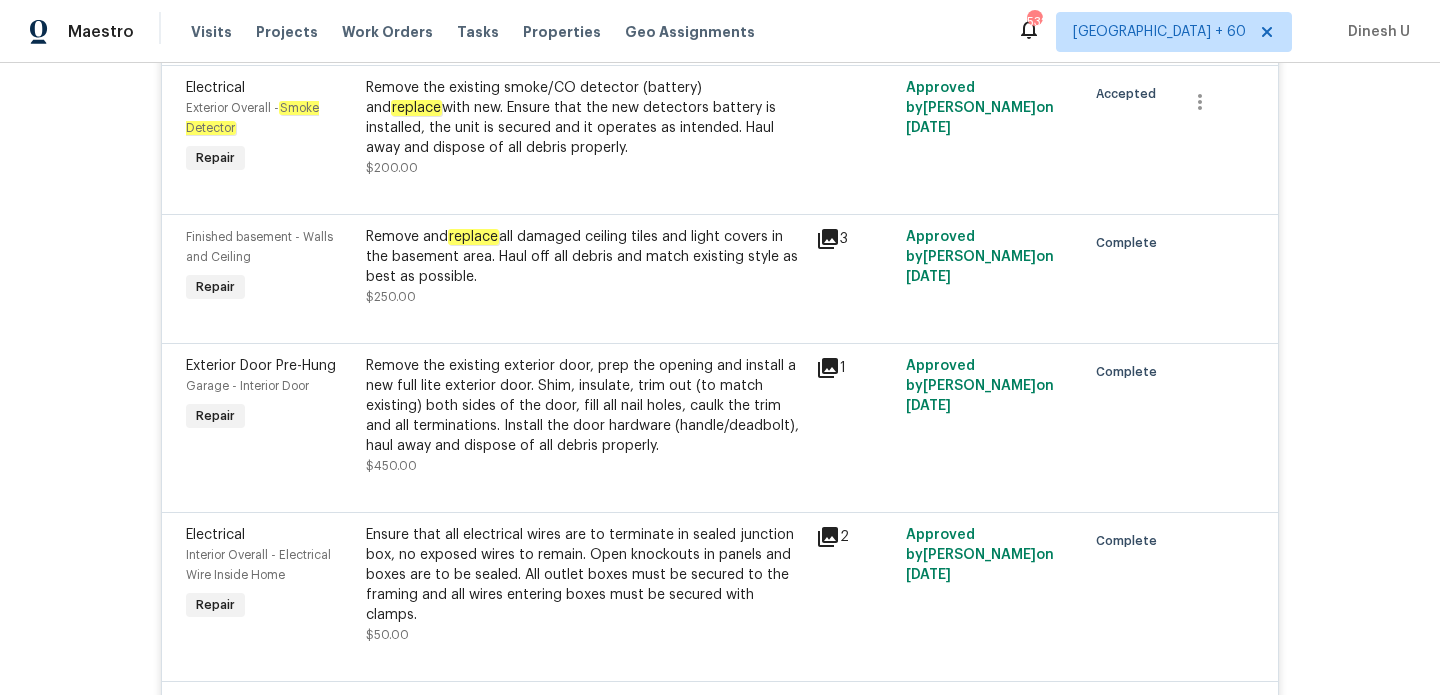scroll, scrollTop: 8934, scrollLeft: 0, axis: vertical 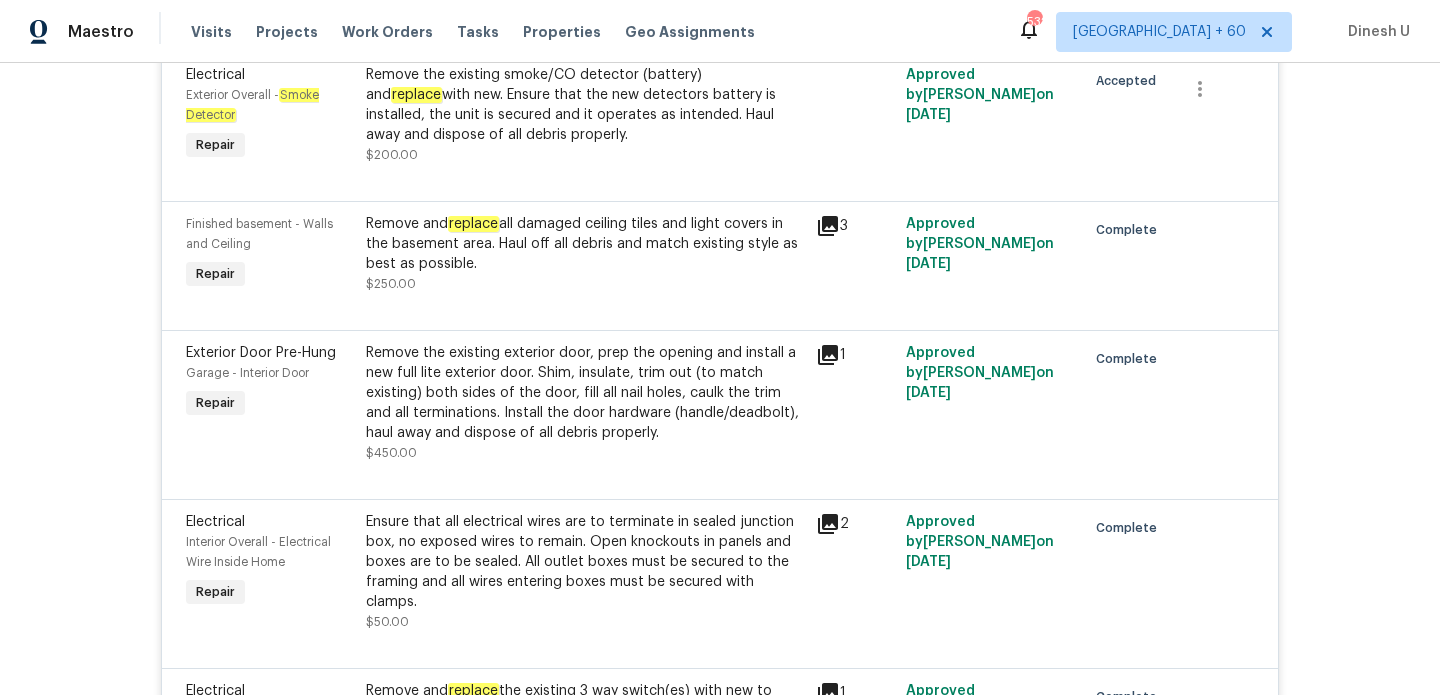 click on "Remove and  replace  all damaged ceiling tiles and light covers in the basement area. Haul off all debris and match existing style as best as possible." at bounding box center (585, 244) 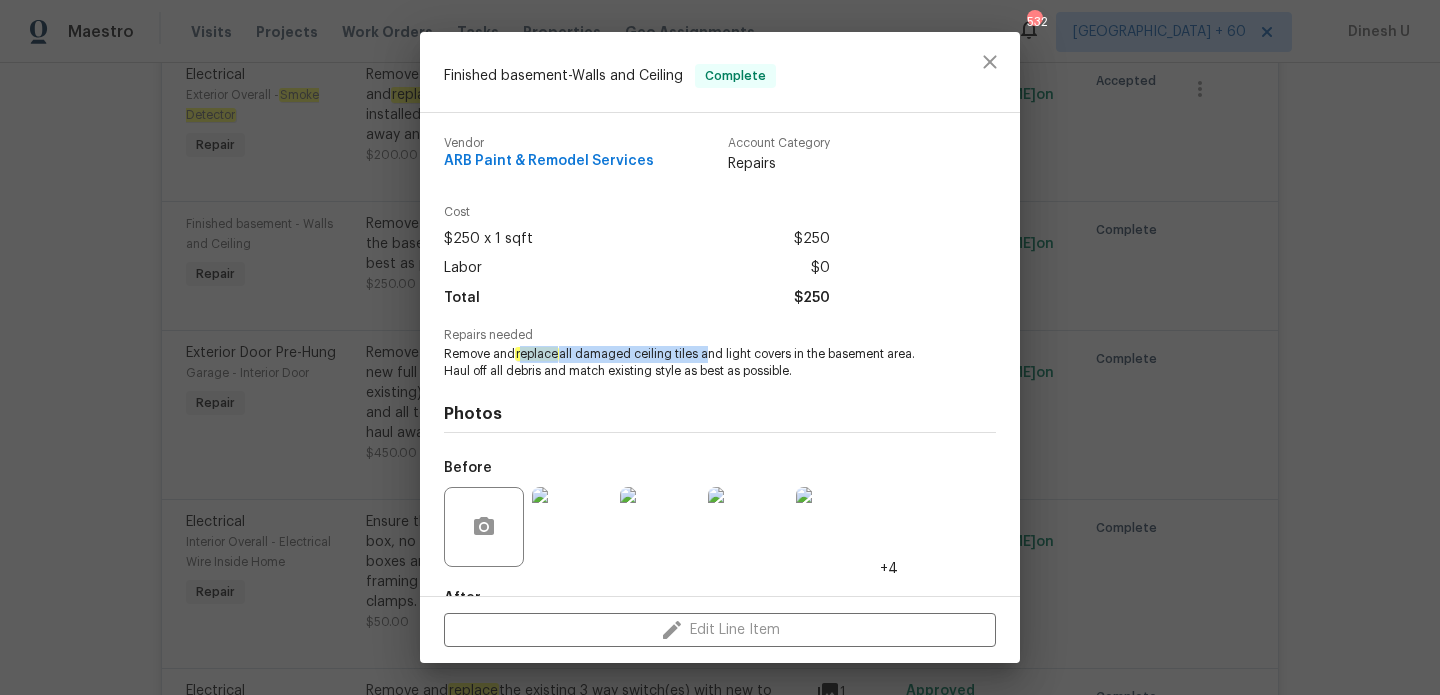 drag, startPoint x: 522, startPoint y: 355, endPoint x: 702, endPoint y: 358, distance: 180.025 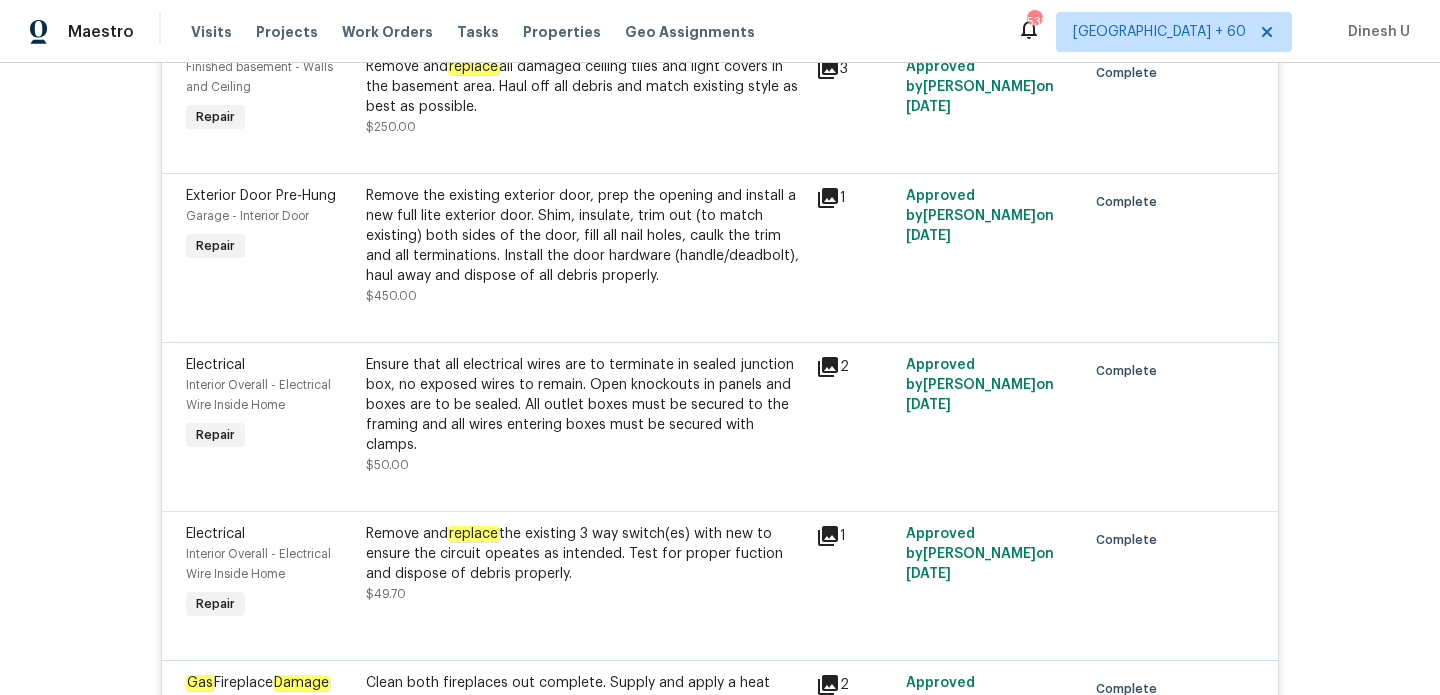 scroll, scrollTop: 9094, scrollLeft: 0, axis: vertical 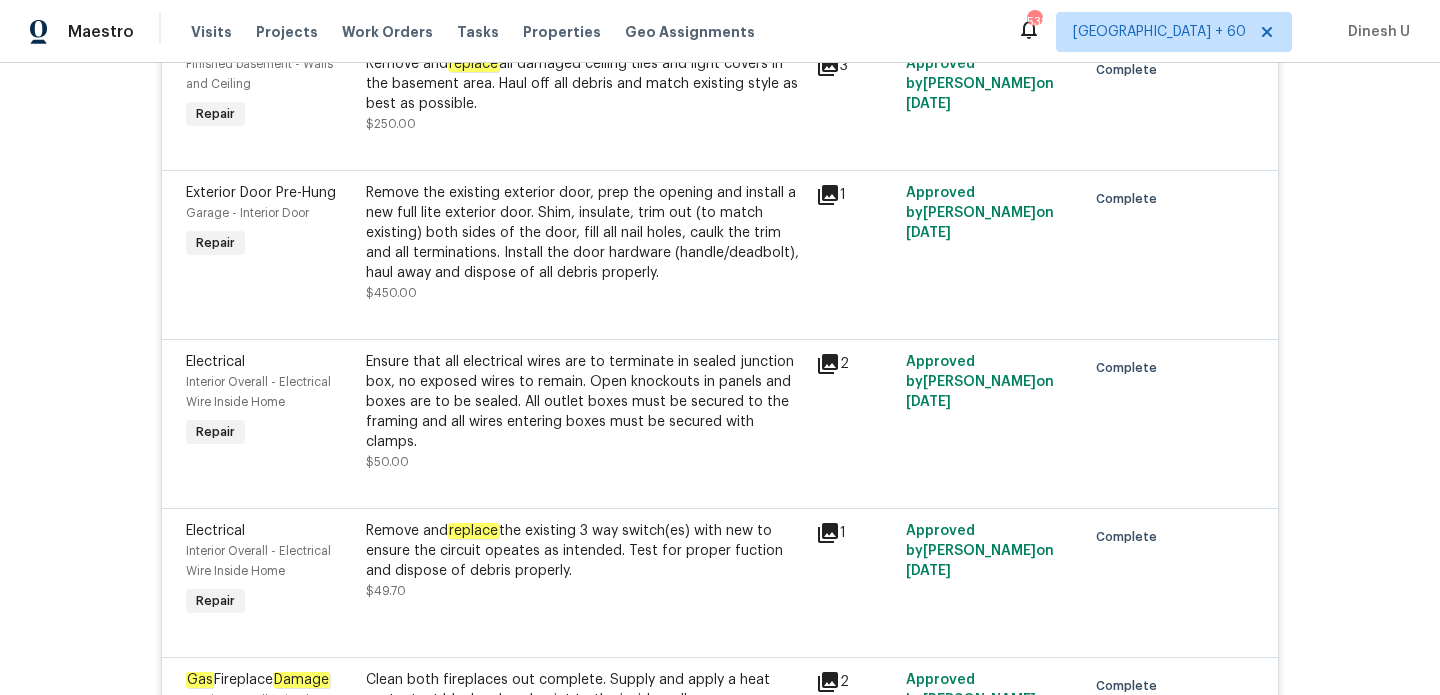 click on "Remove the existing exterior door, prep the opening and install a new full lite exterior door. Shim, insulate, trim out (to match existing) both sides of the door, fill all nail holes, caulk the trim and all terminations. Install the door hardware (handle/deadbolt), haul away and dispose of all debris properly." at bounding box center (585, 233) 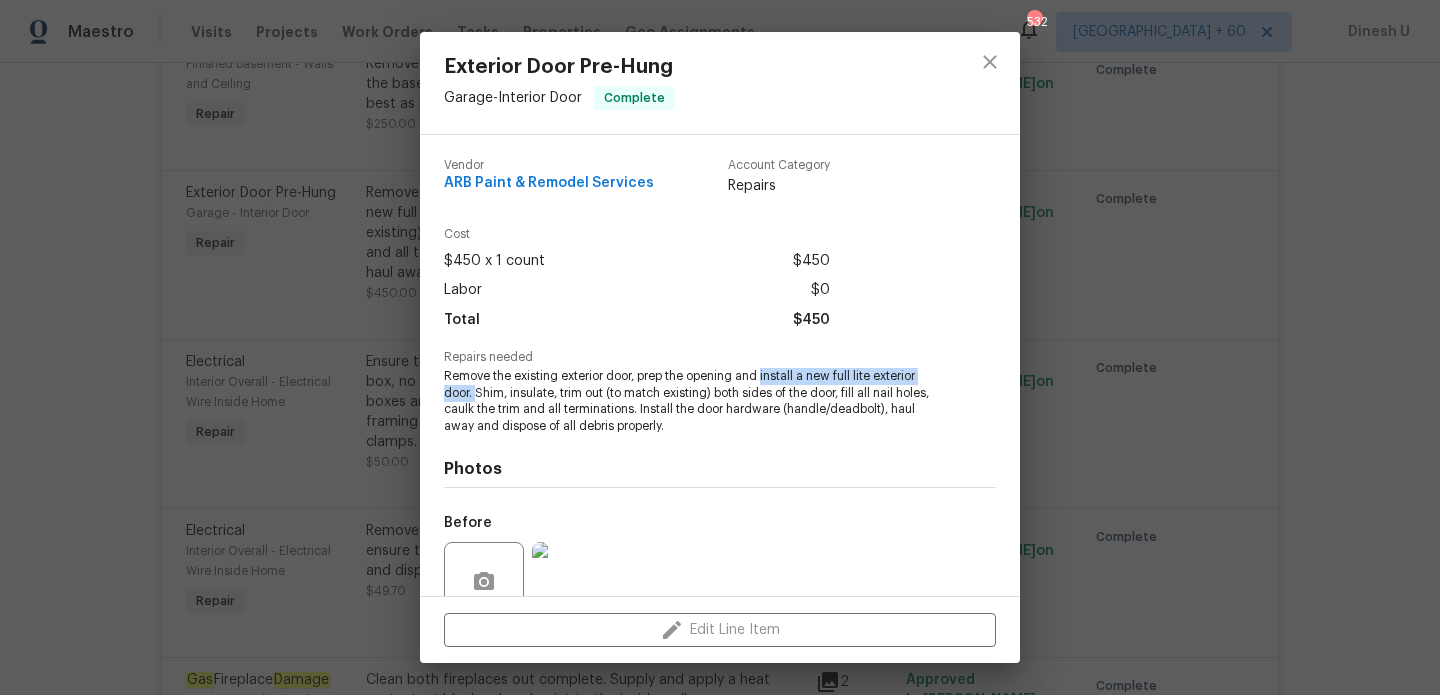drag, startPoint x: 764, startPoint y: 375, endPoint x: 475, endPoint y: 392, distance: 289.49957 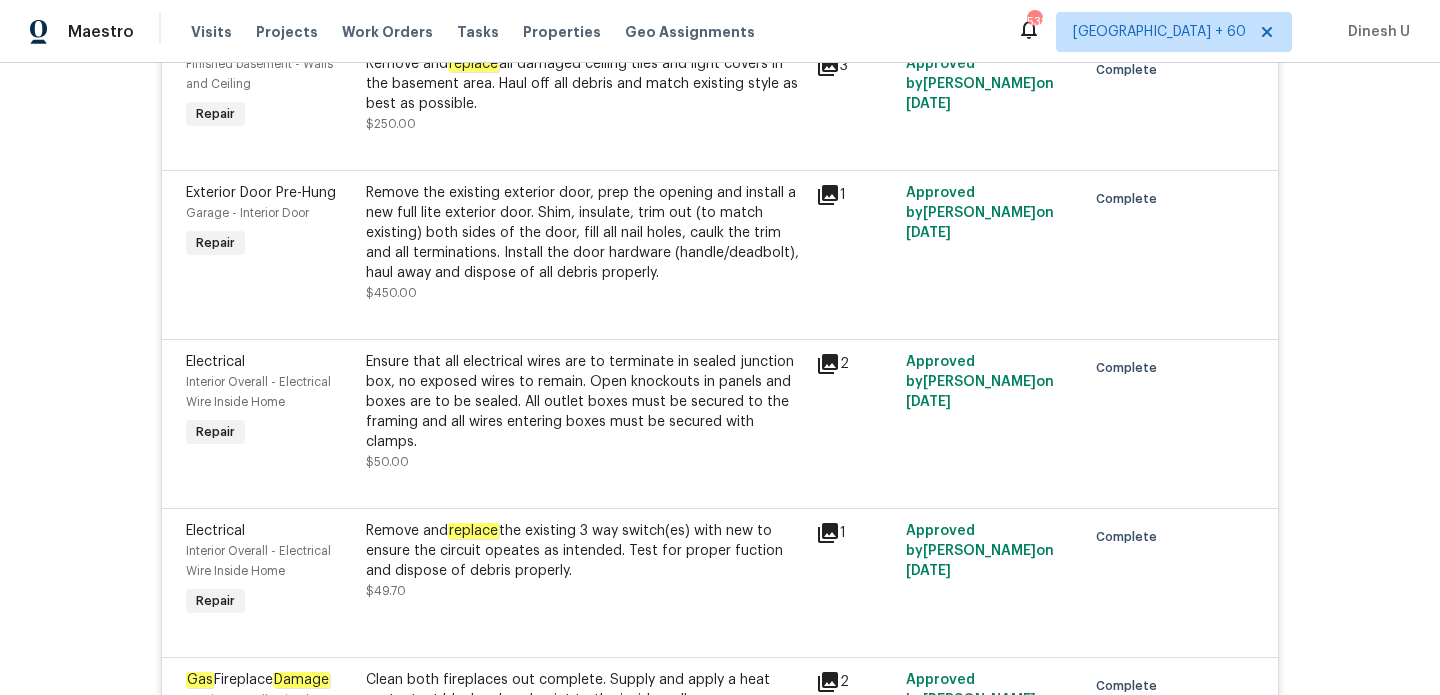 click 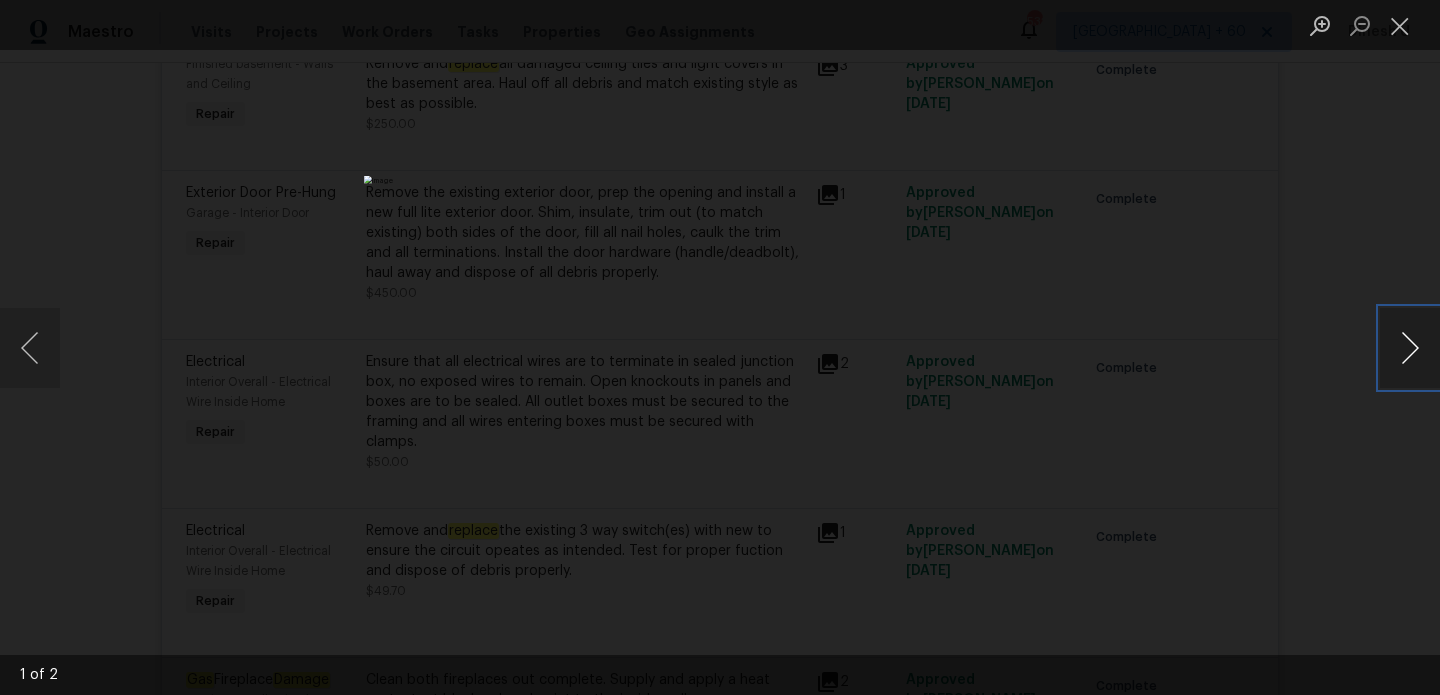 click at bounding box center [1410, 348] 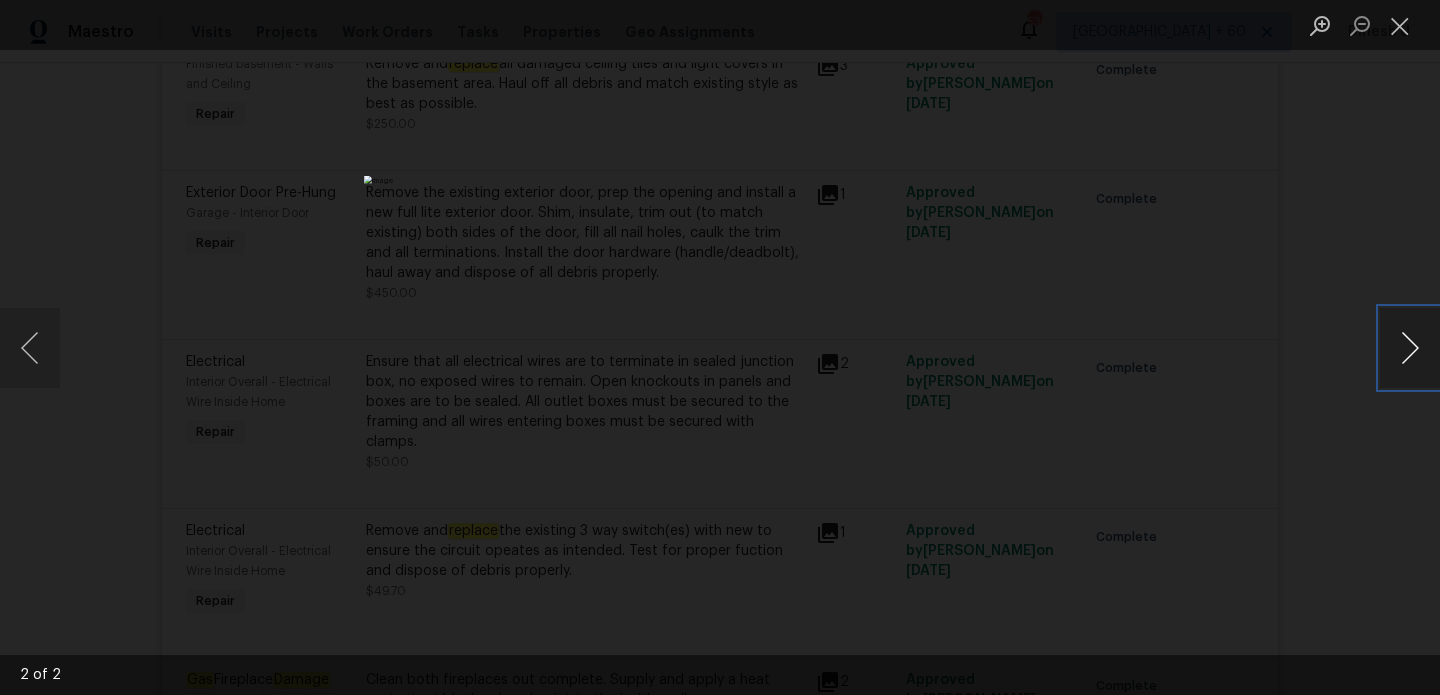 click at bounding box center [1410, 348] 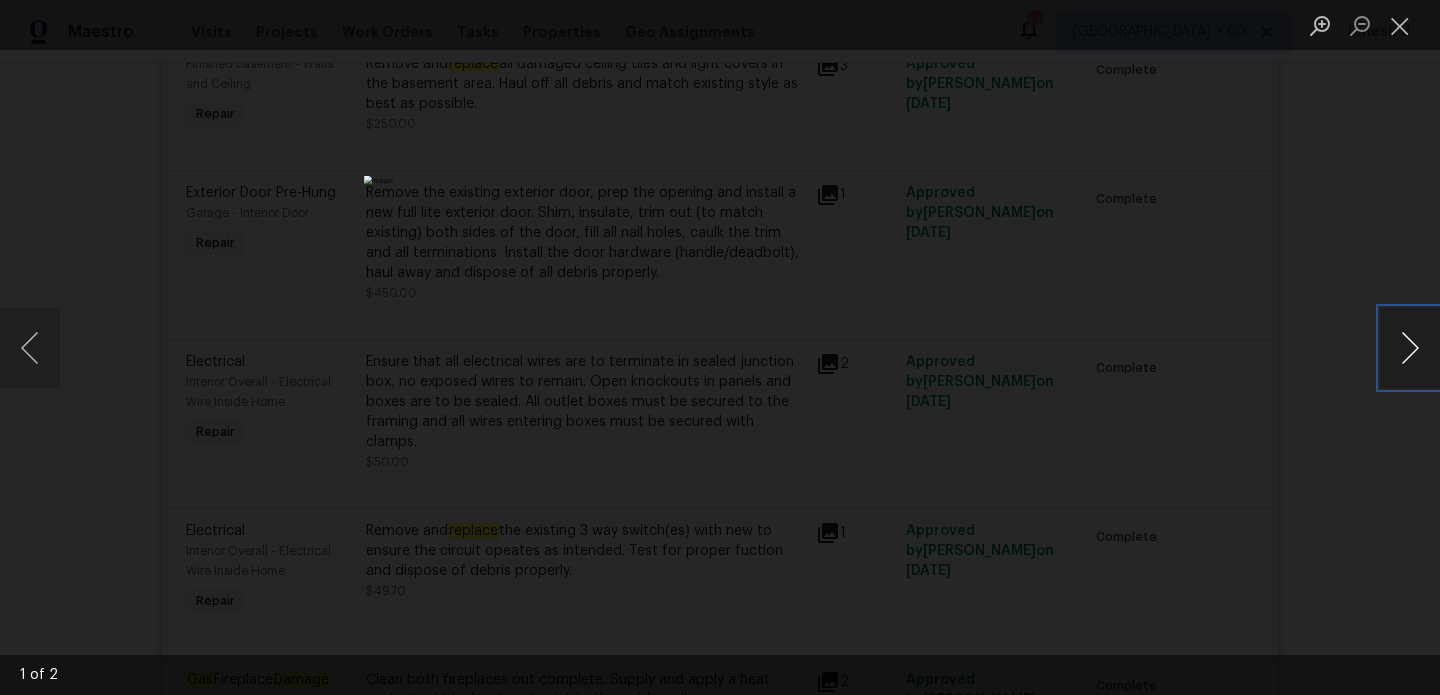 click at bounding box center (1410, 348) 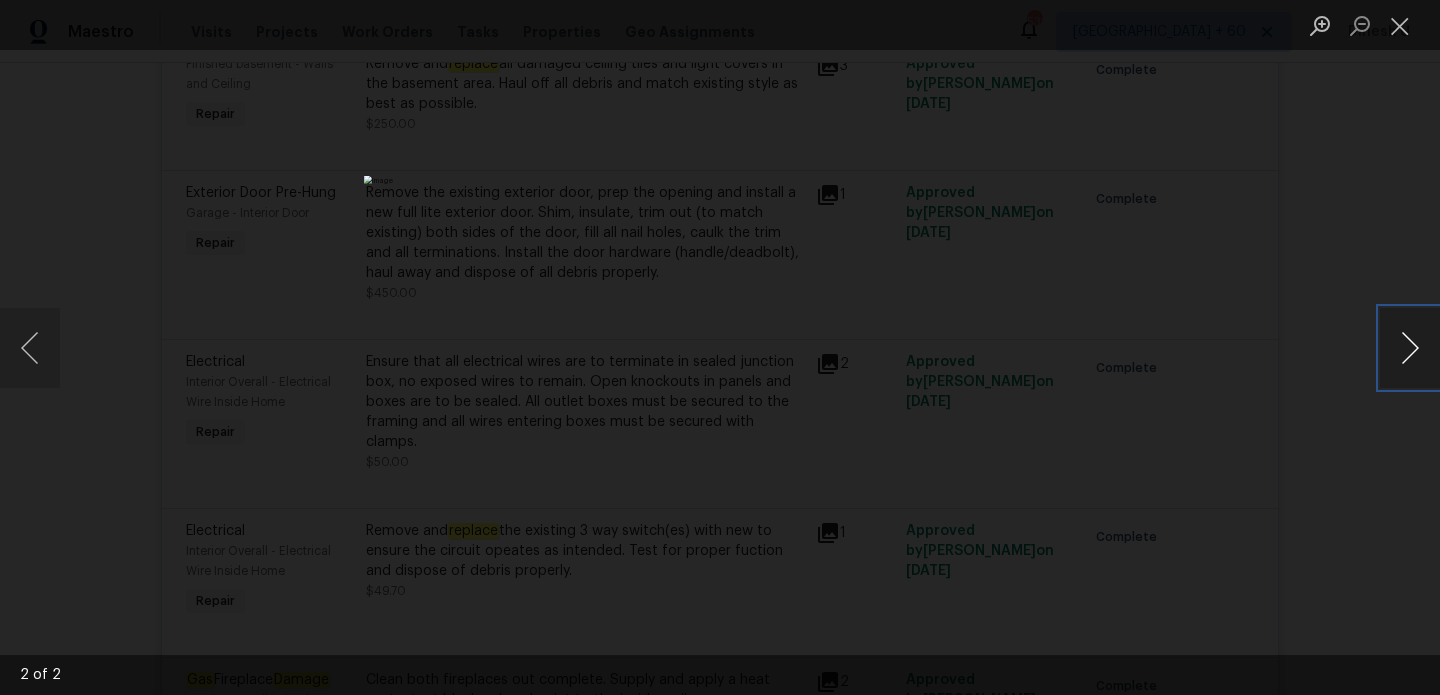 click at bounding box center [1410, 348] 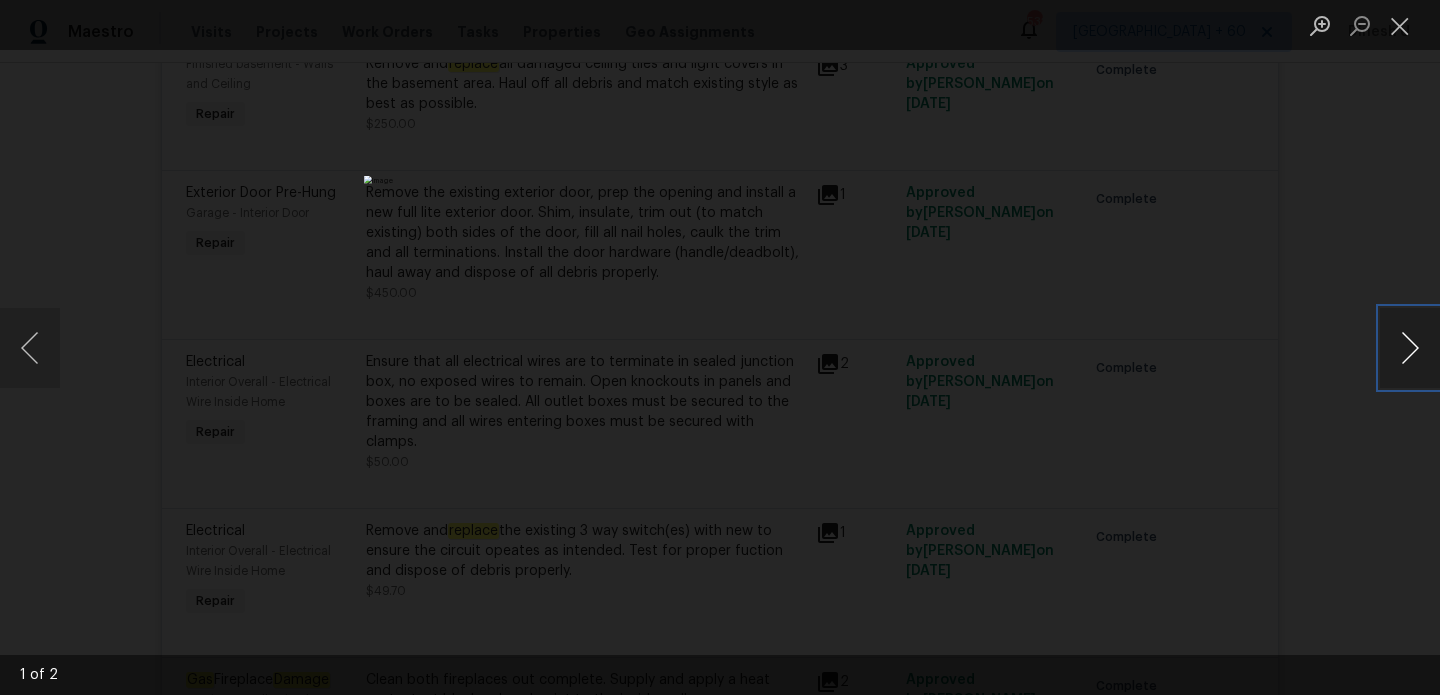 click at bounding box center (1410, 348) 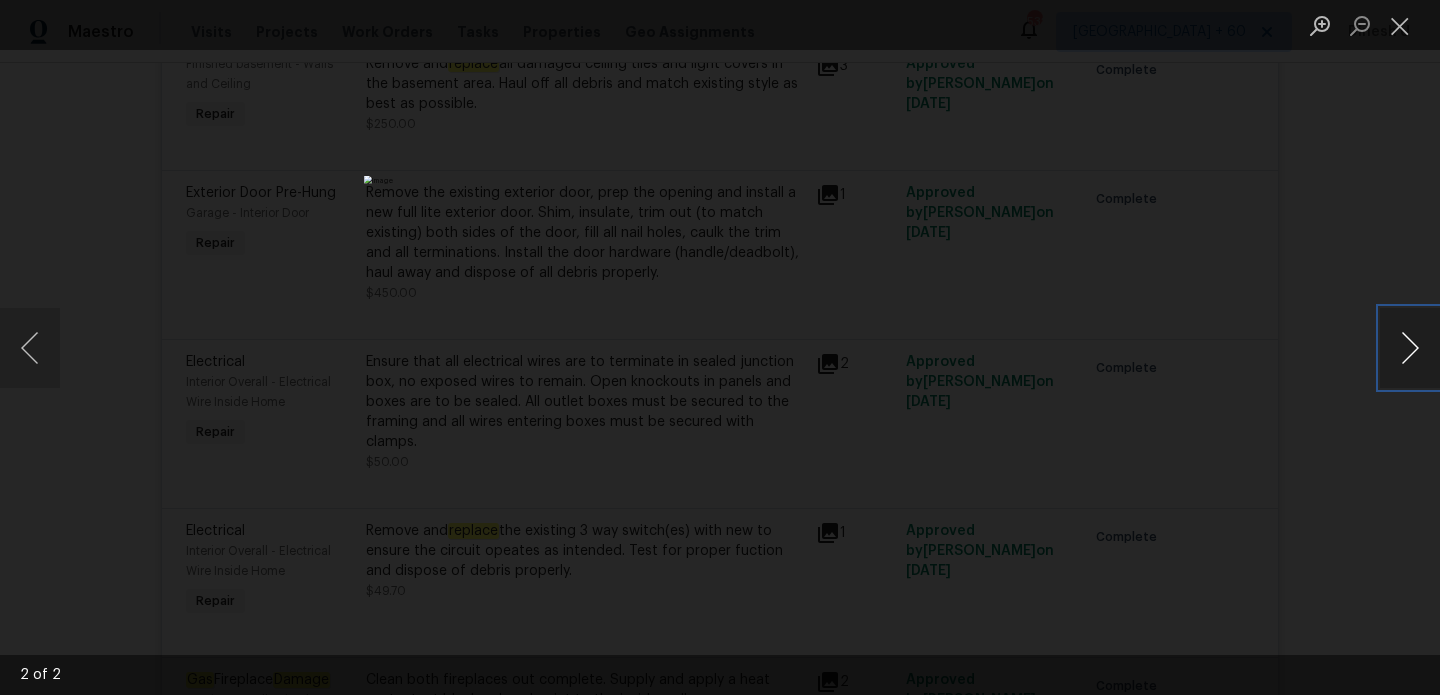 click at bounding box center [1410, 348] 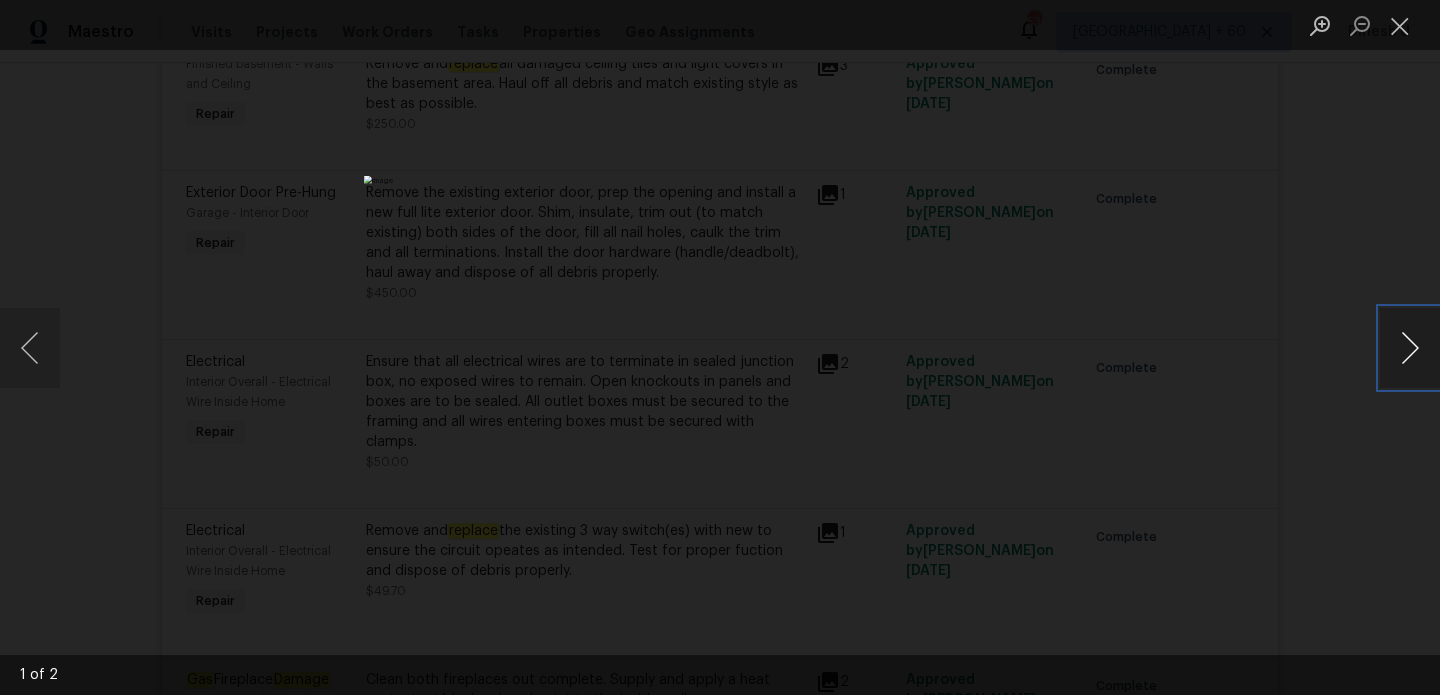 click at bounding box center (1410, 348) 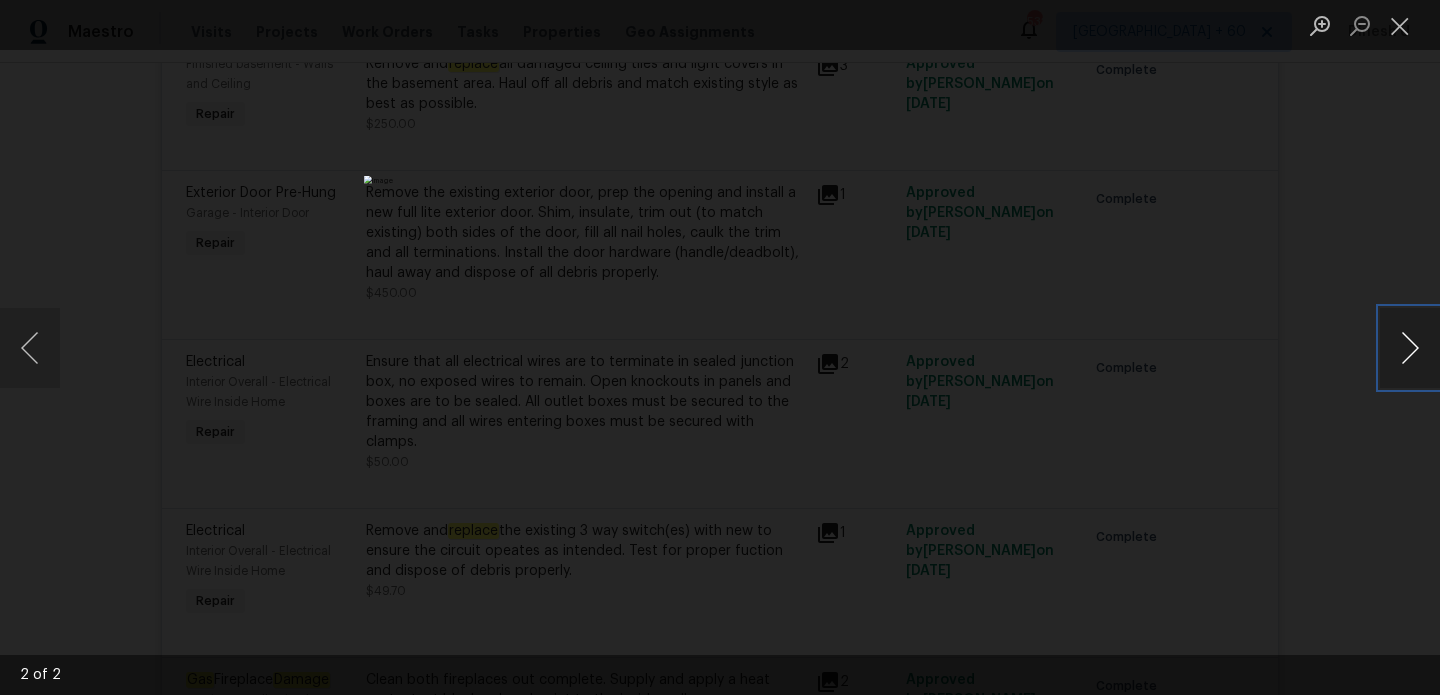 click at bounding box center [1410, 348] 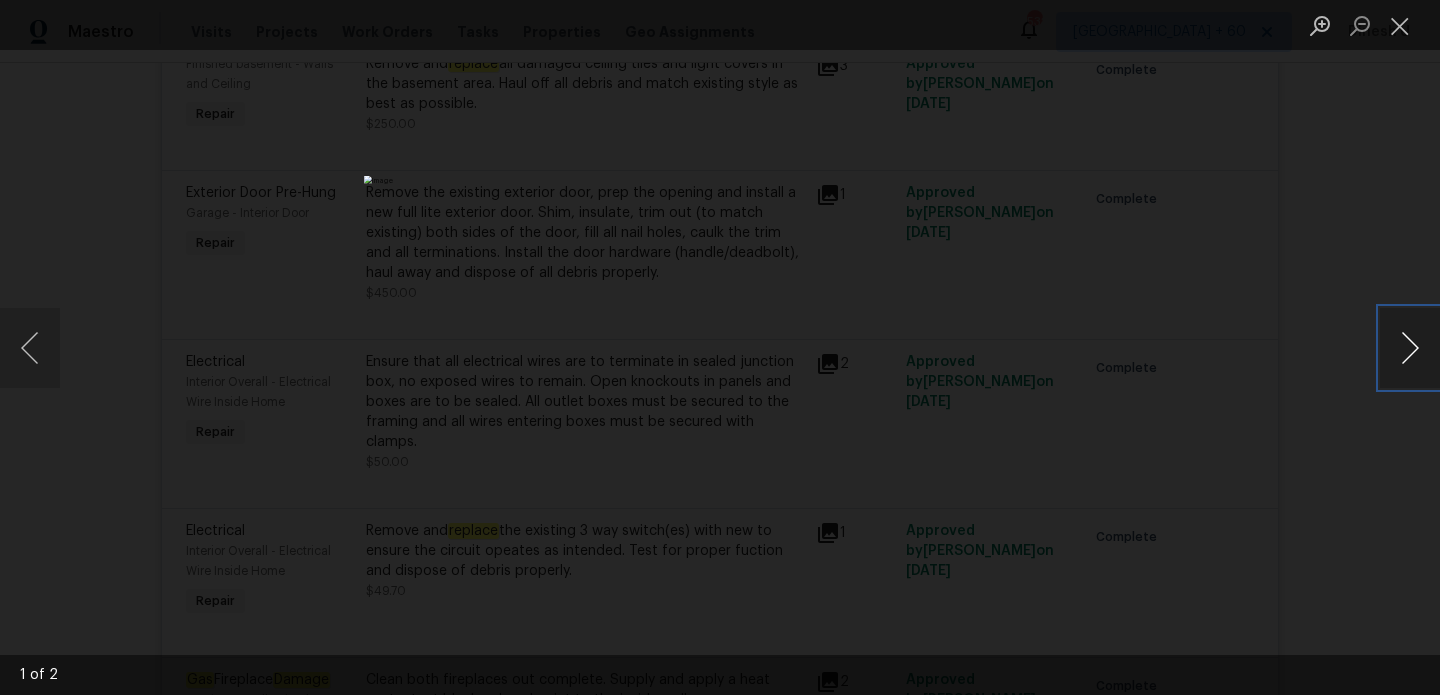 click at bounding box center [1410, 348] 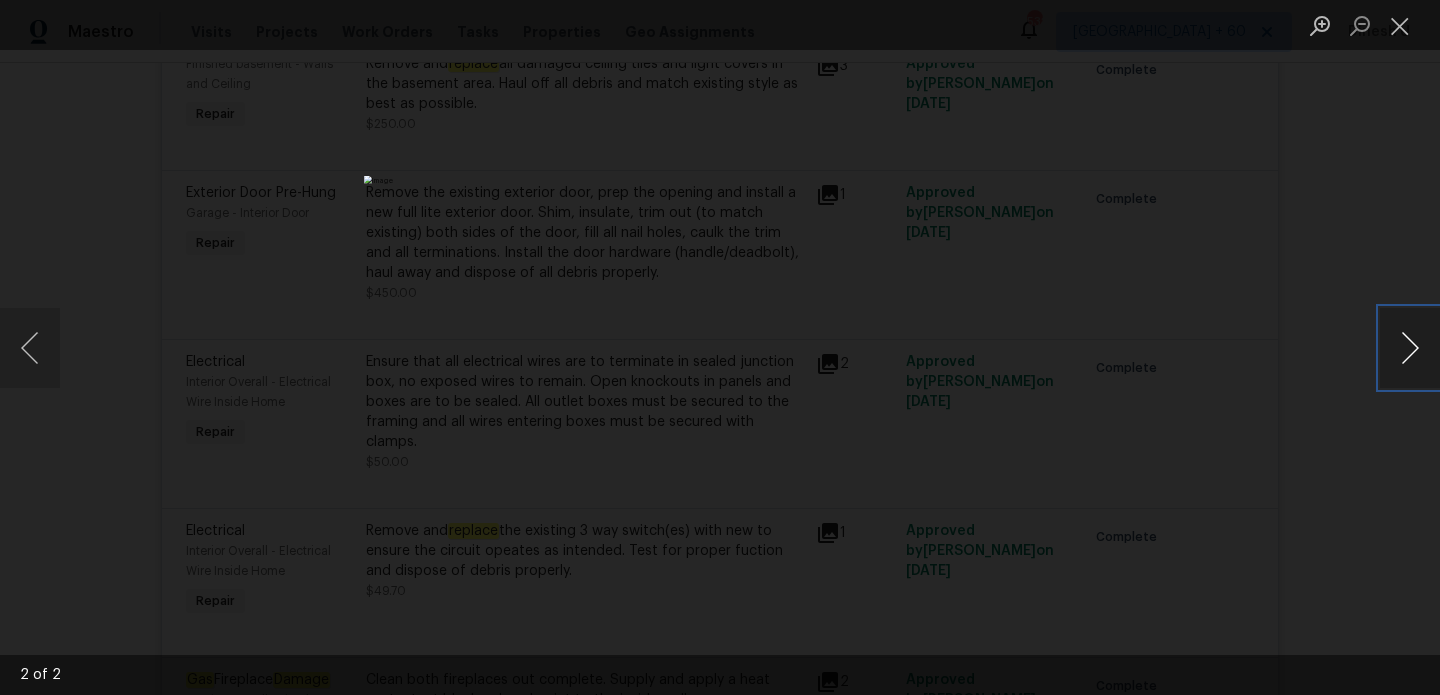 click at bounding box center (1410, 348) 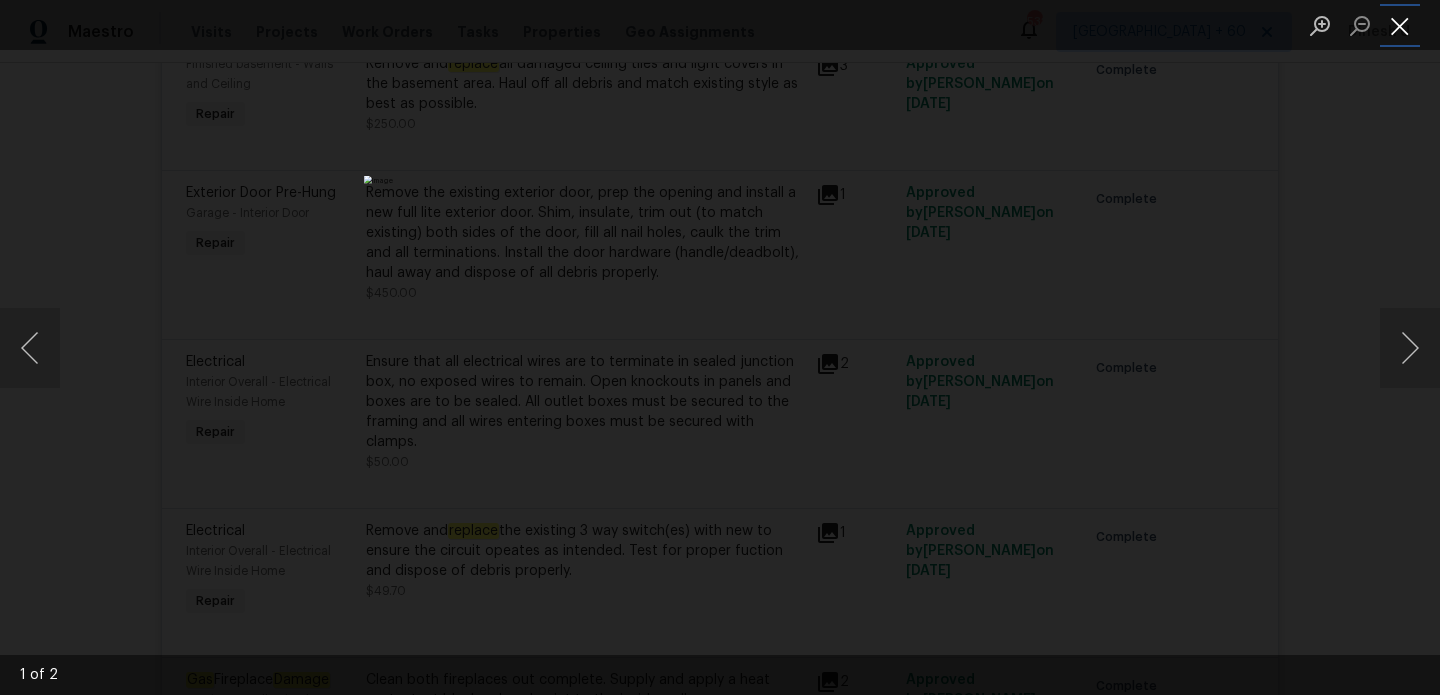 click at bounding box center (1400, 25) 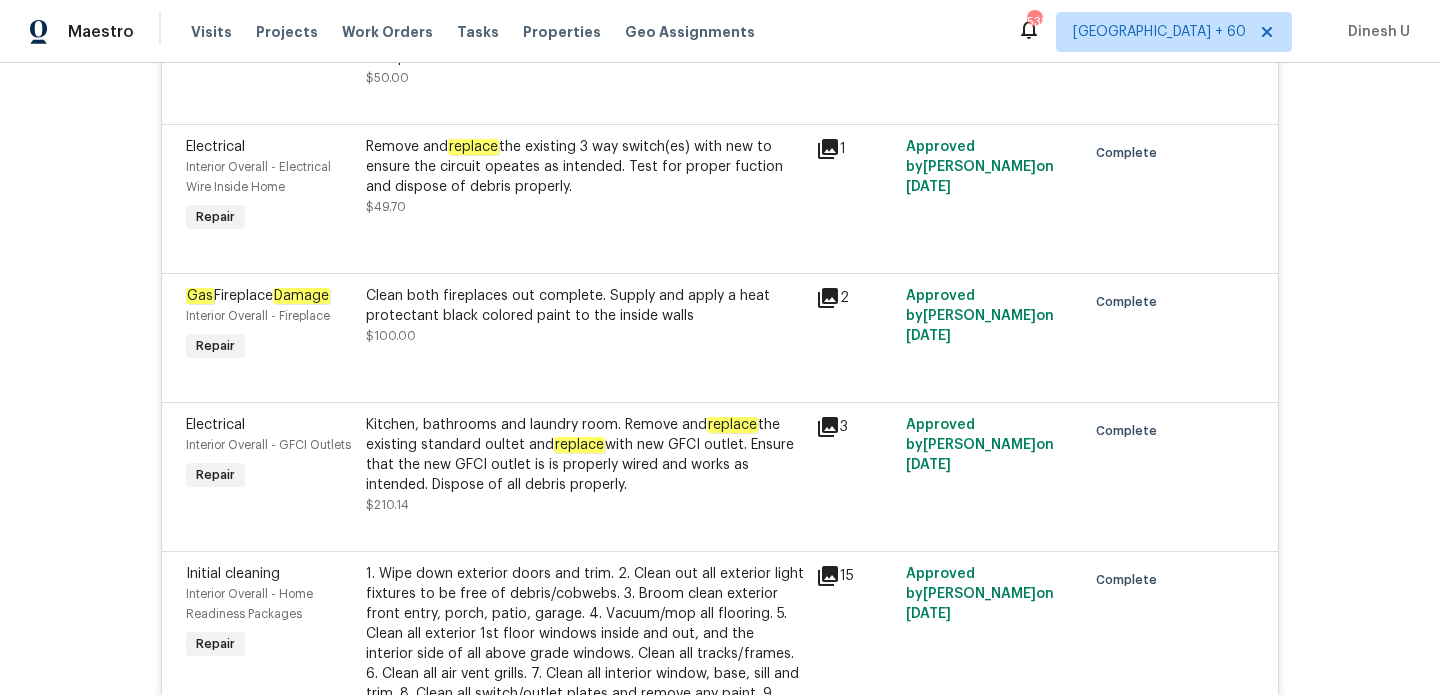 scroll, scrollTop: 9531, scrollLeft: 0, axis: vertical 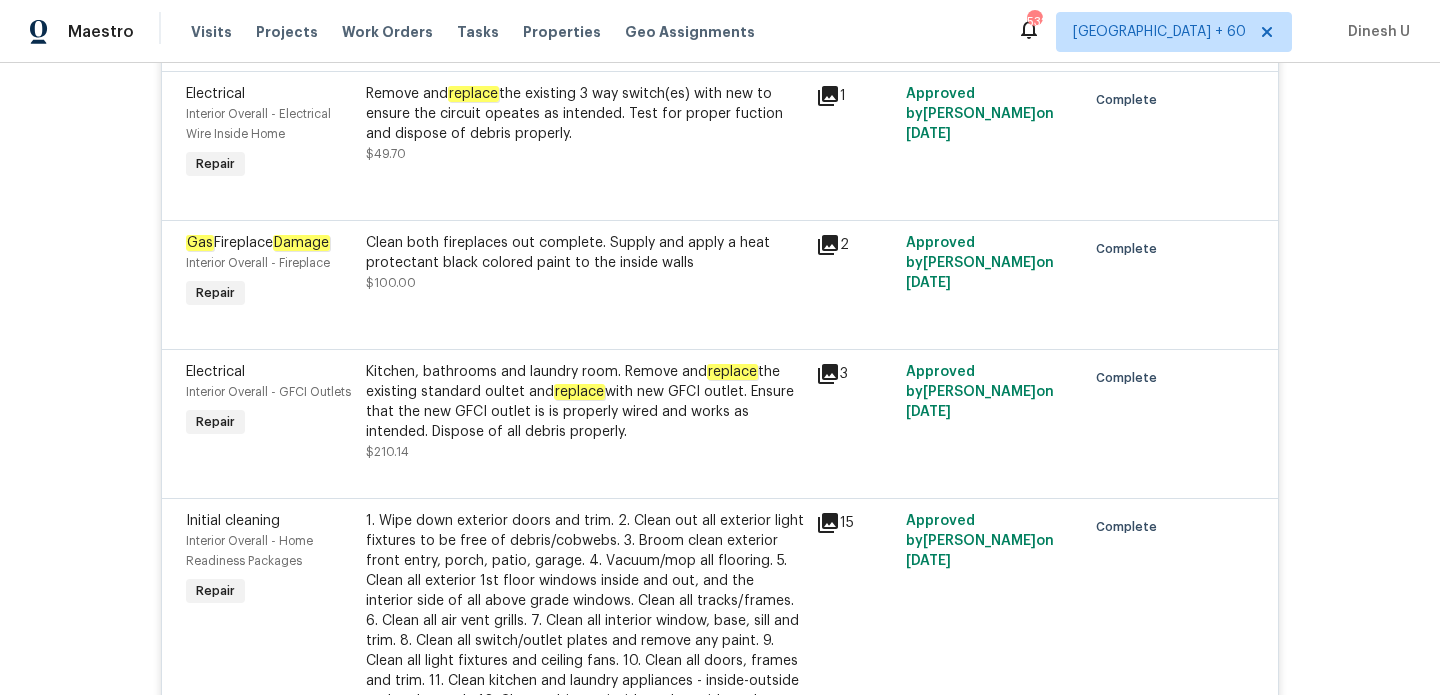 click on "Clean both fireplaces out complete. Supply and apply a heat protectant black colored paint to the inside walls" at bounding box center [585, 253] 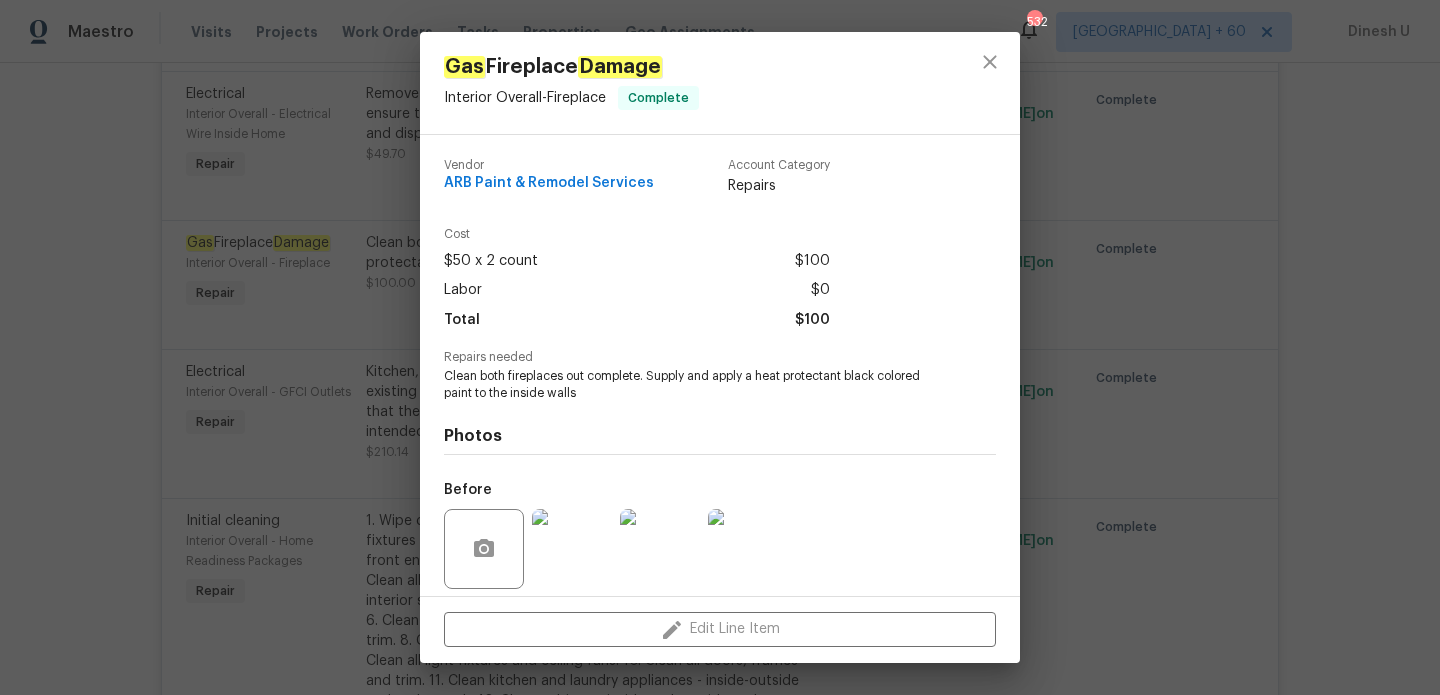 click on "Gas  Fireplace  Damage Interior Overall  -  Fireplace Complete Vendor ARB Paint & Remodel Services Account Category Repairs Cost $50 x 2 count $100 Labor $0 Total $100 Repairs needed Clean both fireplaces out complete. Supply and apply a heat protectant black colored paint to the inside walls Photos Before After  Edit Line Item" at bounding box center (720, 347) 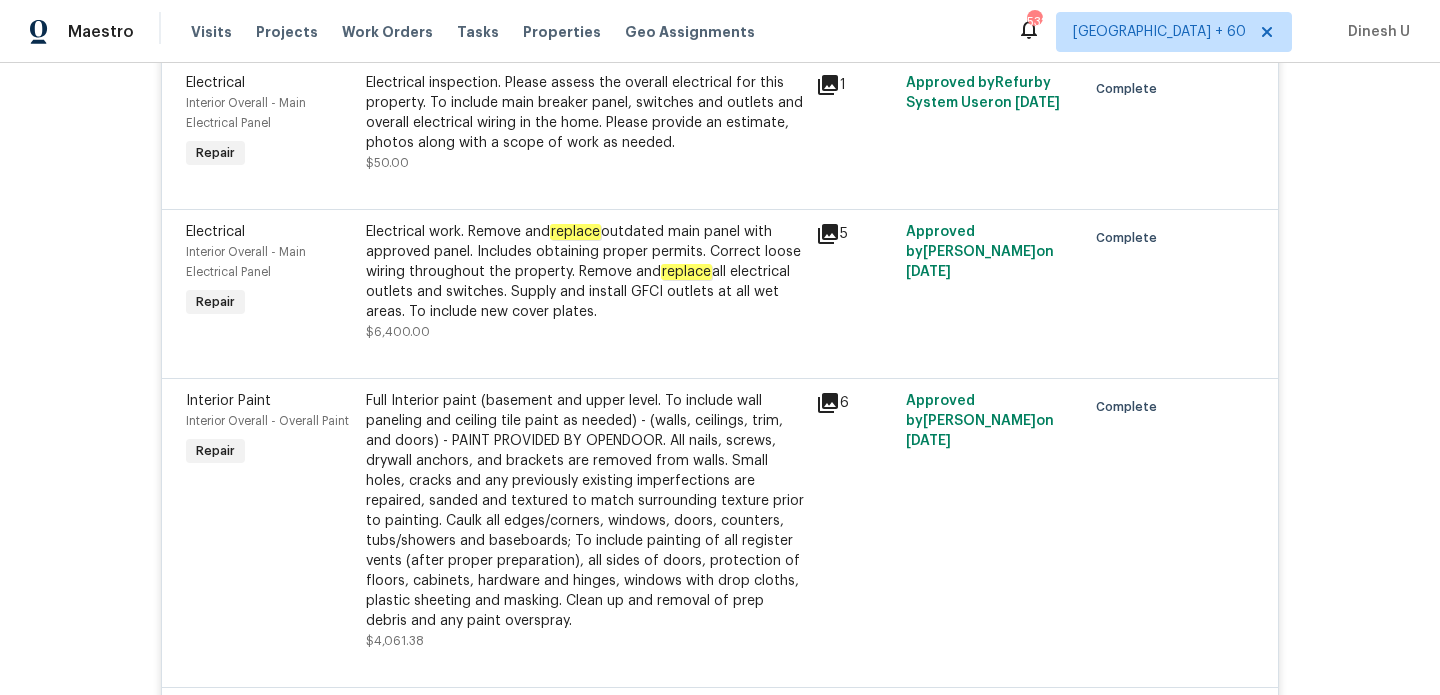scroll, scrollTop: 10641, scrollLeft: 0, axis: vertical 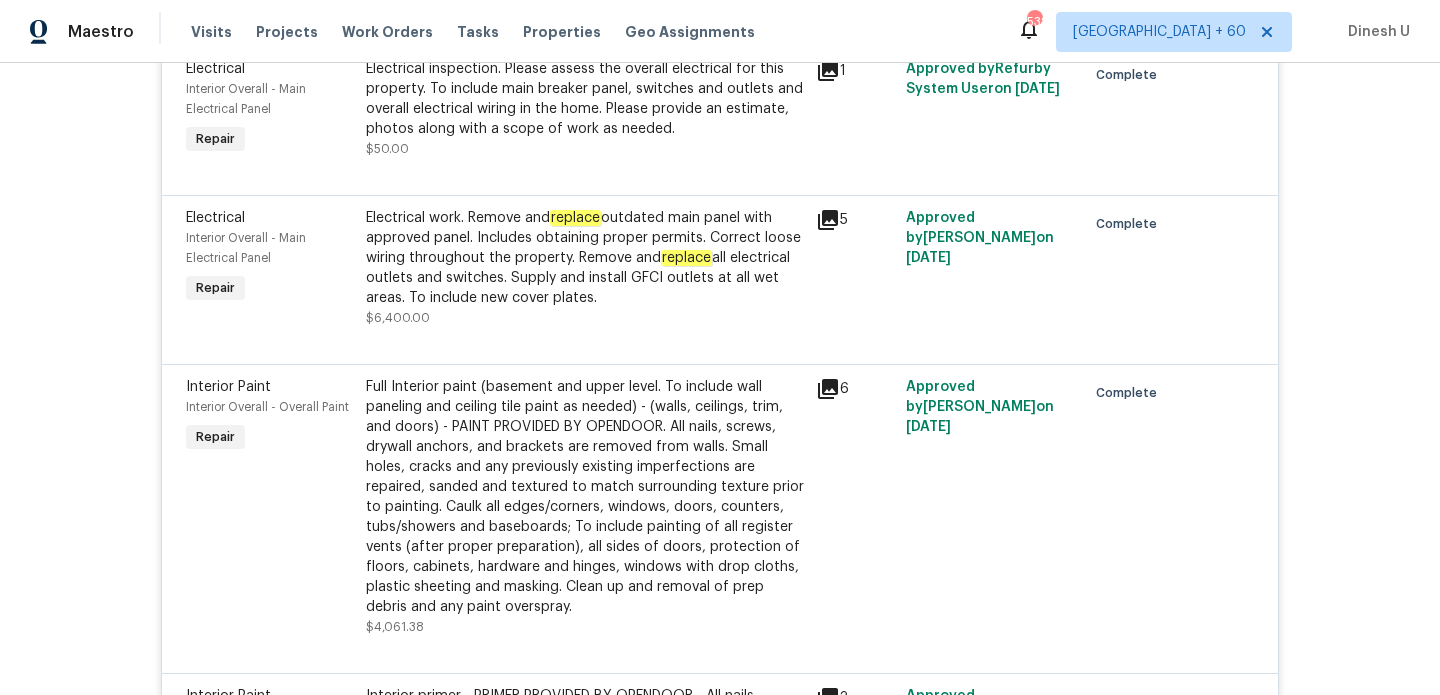click on "Electrical work. Remove and  replace  outdated main panel with approved panel.  Includes obtaining proper permits. Correct loose wiring throughout the property. Remove and  replace  all electrical outlets and switches. Supply and install GFCI outlets at all wet areas. To include new cover plates." at bounding box center [585, 258] 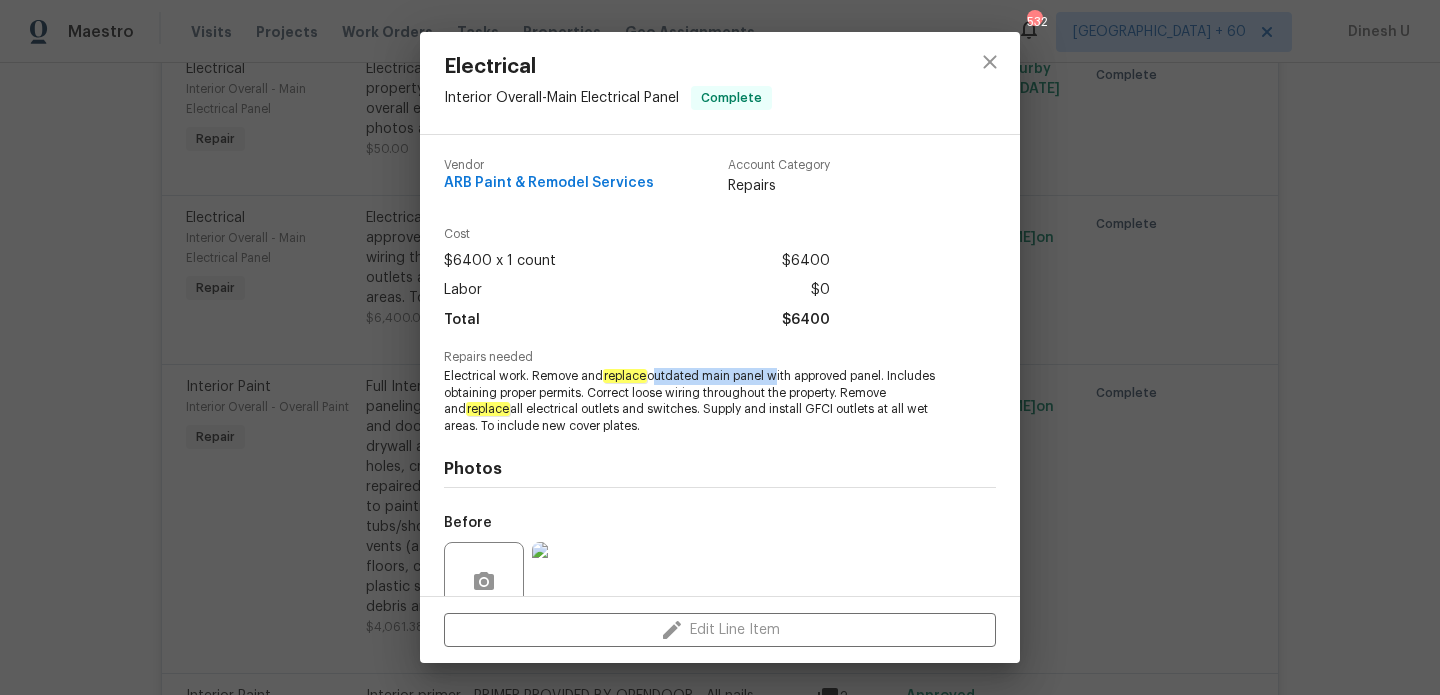 drag, startPoint x: 652, startPoint y: 379, endPoint x: 771, endPoint y: 374, distance: 119.104996 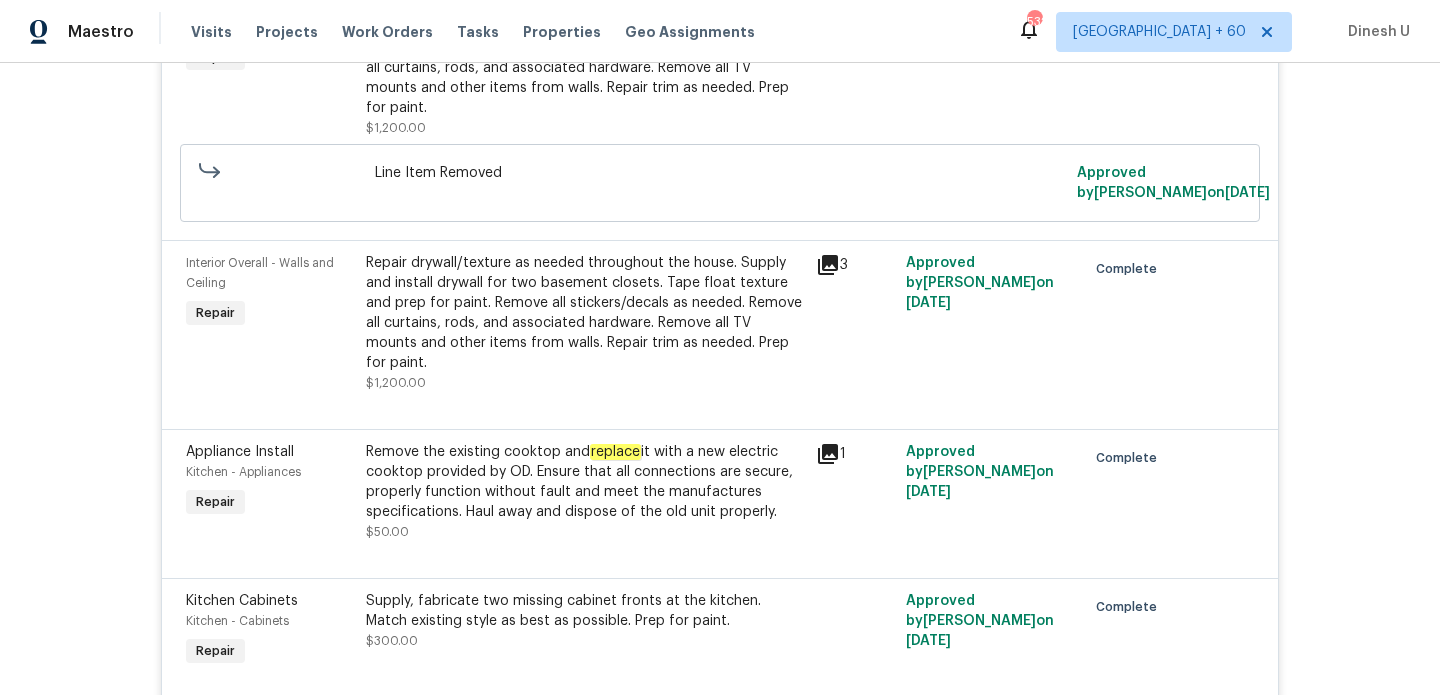 scroll, scrollTop: 11528, scrollLeft: 0, axis: vertical 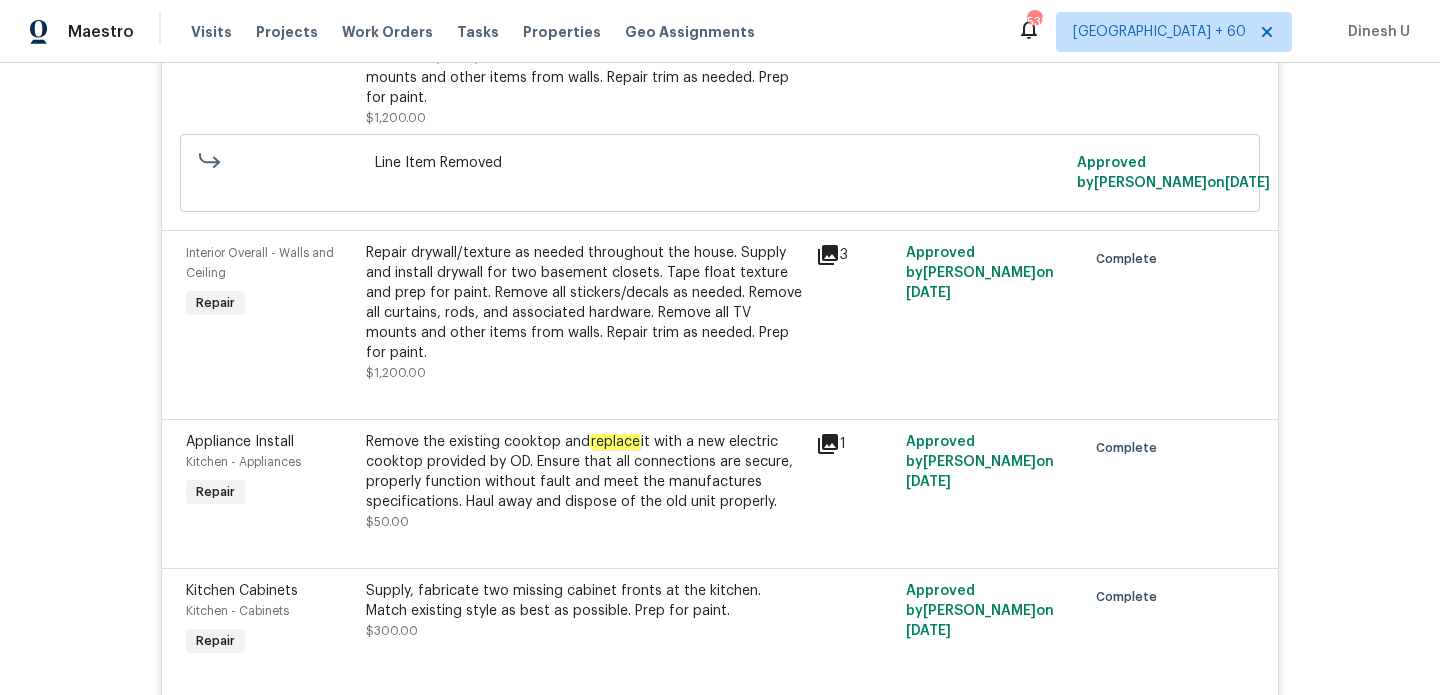 click on "Repair drywall/texture as needed throughout the house. Supply and install drywall for two basement closets. Tape float texture and prep for paint. Remove all stickers/decals as needed. Remove all curtains, rods, and associated hardware. Remove all TV mounts and other items from walls. Repair trim as needed. Prep for paint." at bounding box center (585, 303) 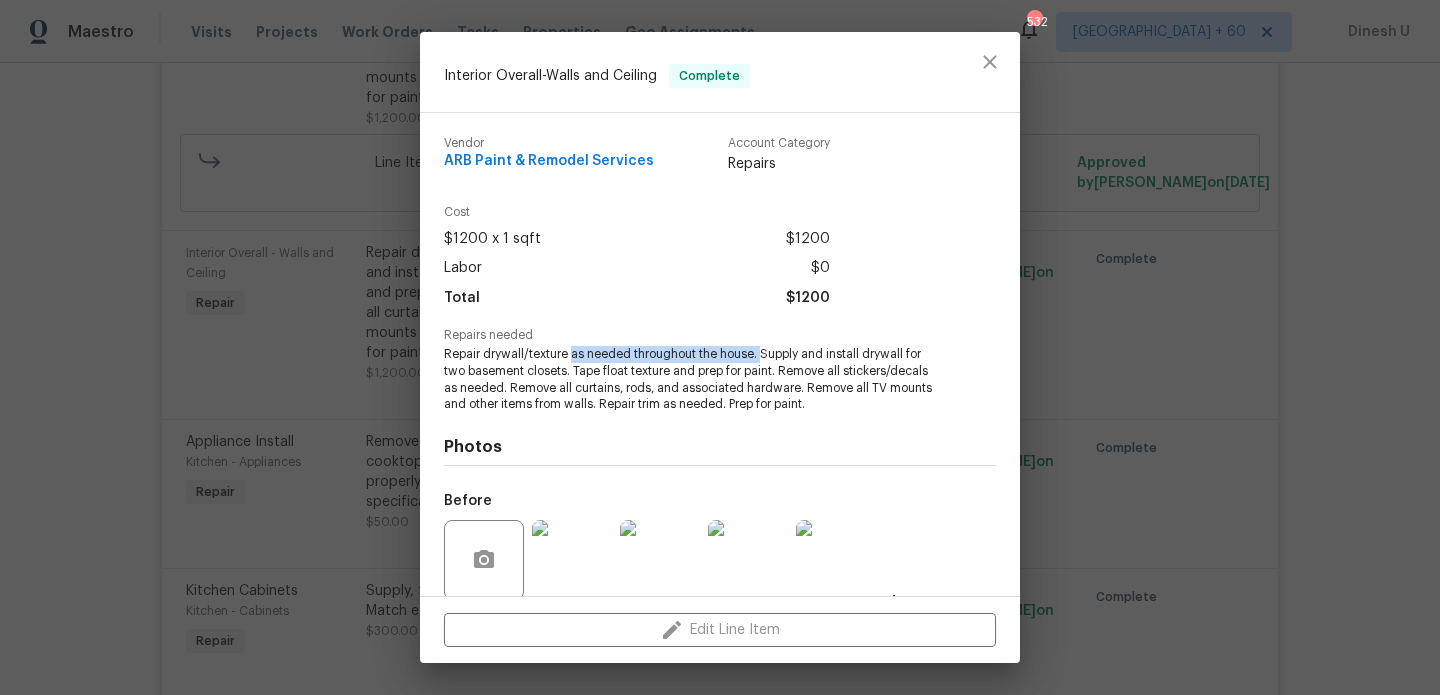 drag, startPoint x: 570, startPoint y: 355, endPoint x: 758, endPoint y: 355, distance: 188 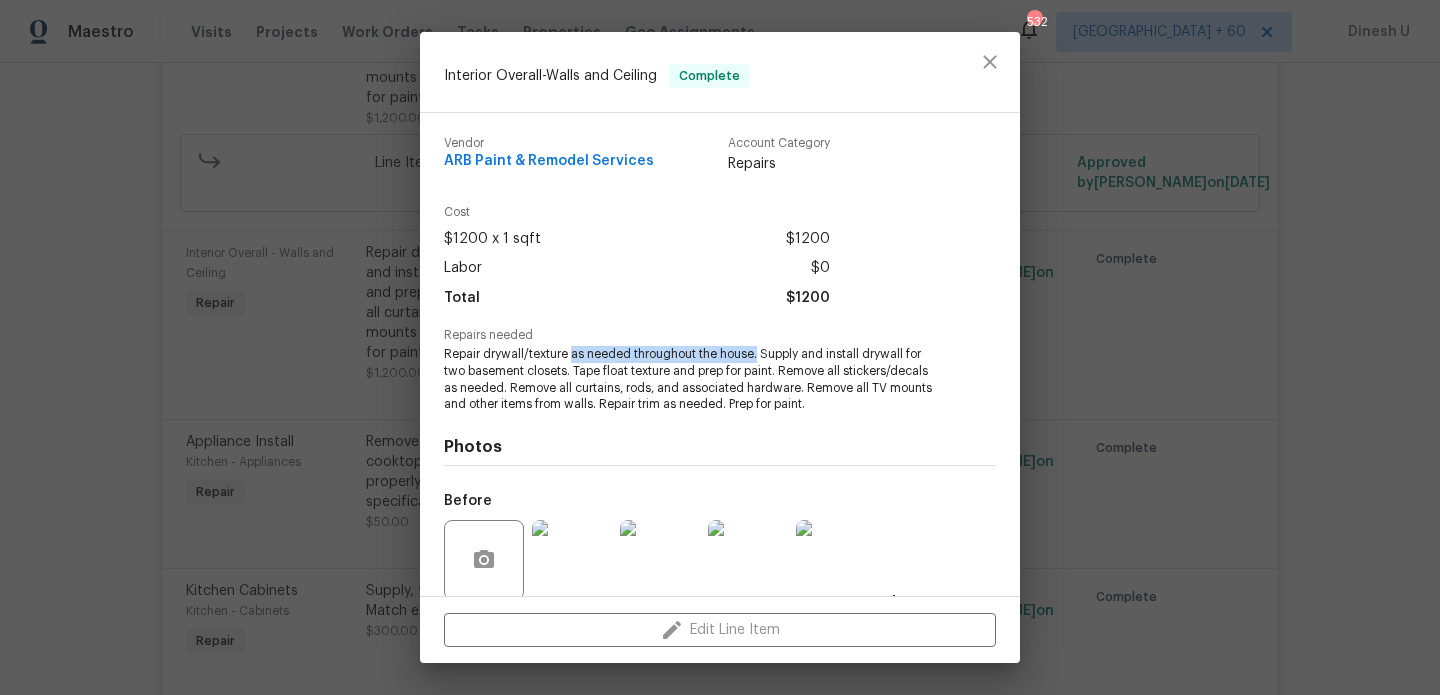 click on "Interior Overall  -  Walls and Ceiling Complete Vendor ARB Paint & Remodel Services Account Category Repairs Cost $1200 x 1 sqft $1200 Labor $0 Total $1200 Repairs needed Repair drywall/texture as needed throughout the house. Supply and install drywall for two basement closets. Tape float texture and prep for paint. Remove all stickers/decals as needed. Remove all curtains, rods, and associated hardware. Remove all TV mounts and other items from walls. Repair trim as needed. Prep for paint. Photos Before  +4 After  Edit Line Item" at bounding box center (720, 347) 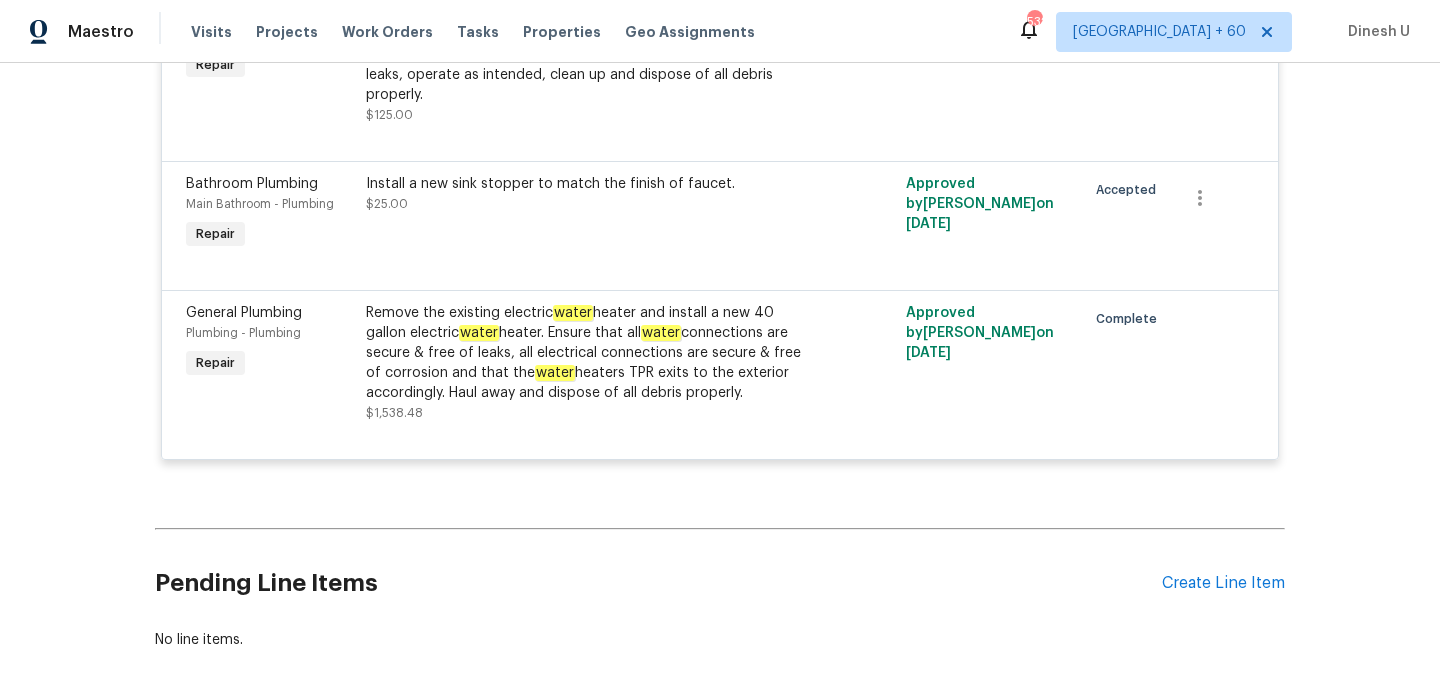 scroll, scrollTop: 12271, scrollLeft: 0, axis: vertical 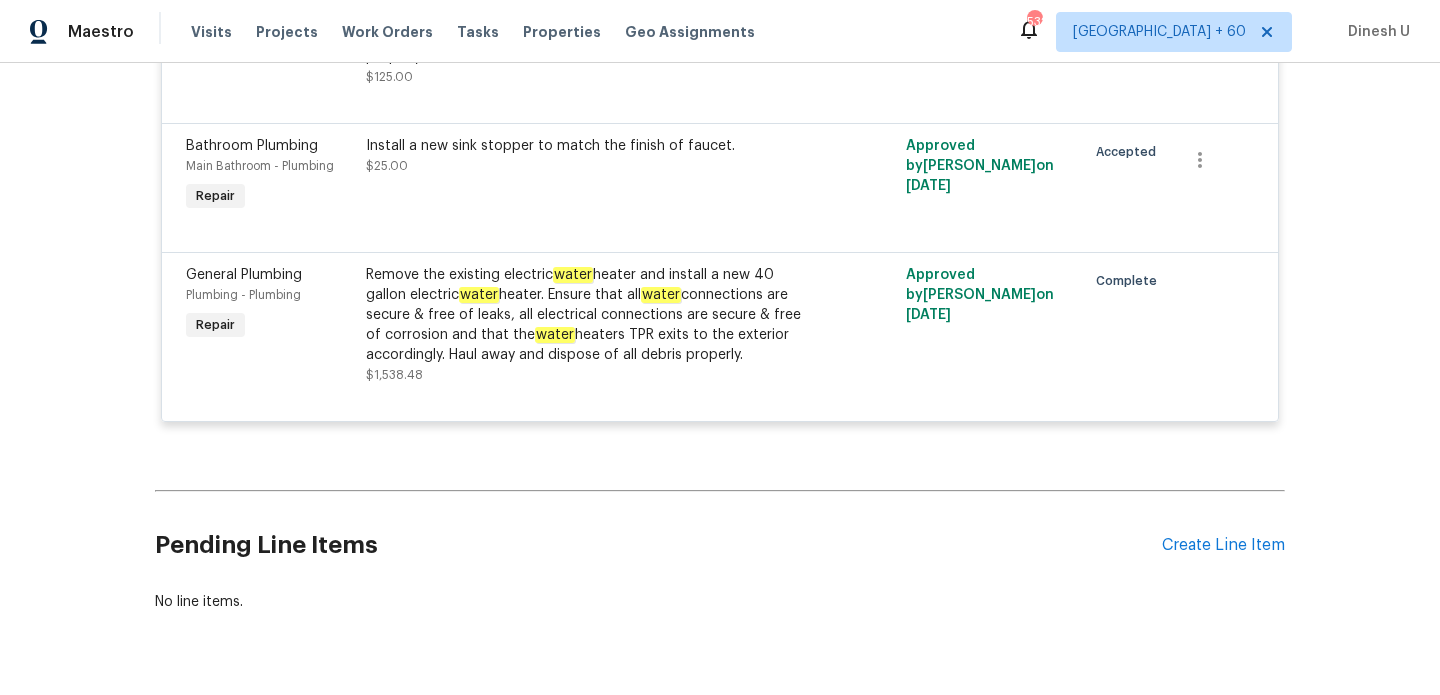 click on "water" at bounding box center [661, 295] 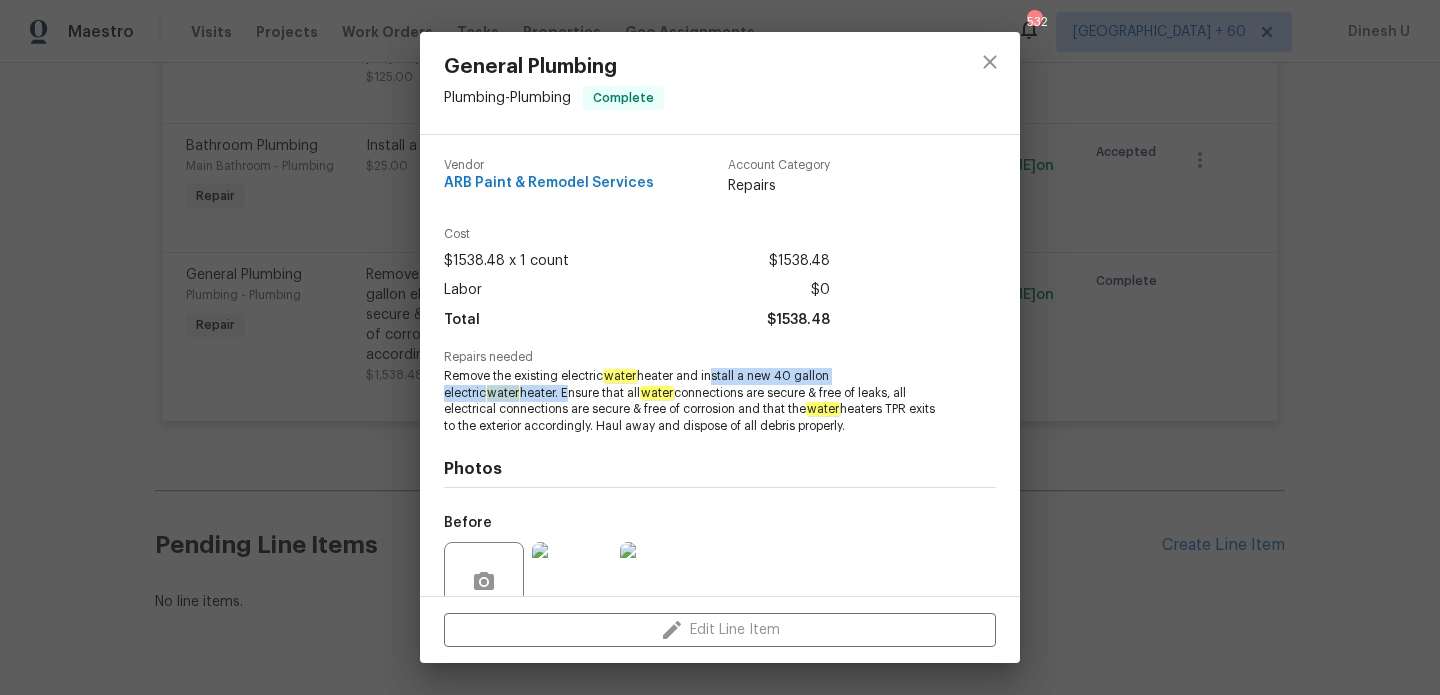 drag, startPoint x: 711, startPoint y: 377, endPoint x: 488, endPoint y: 391, distance: 223.43903 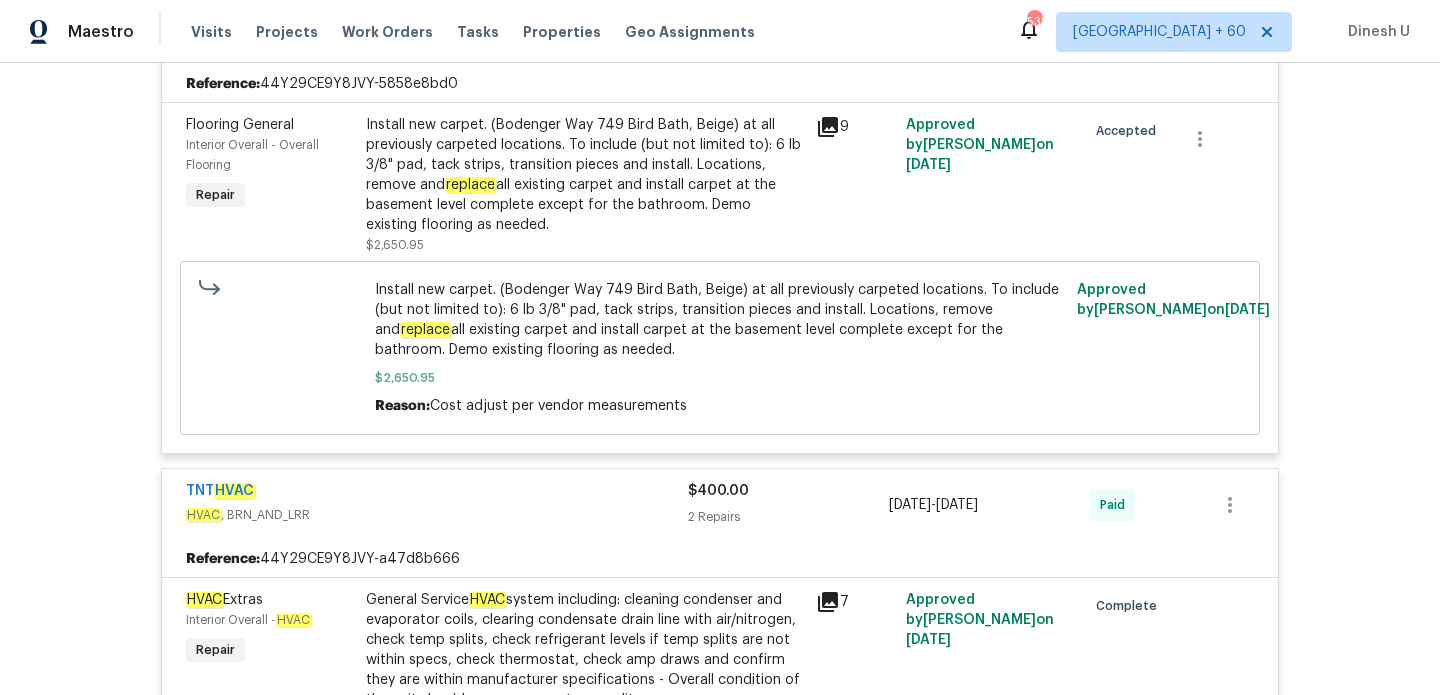 scroll, scrollTop: 0, scrollLeft: 0, axis: both 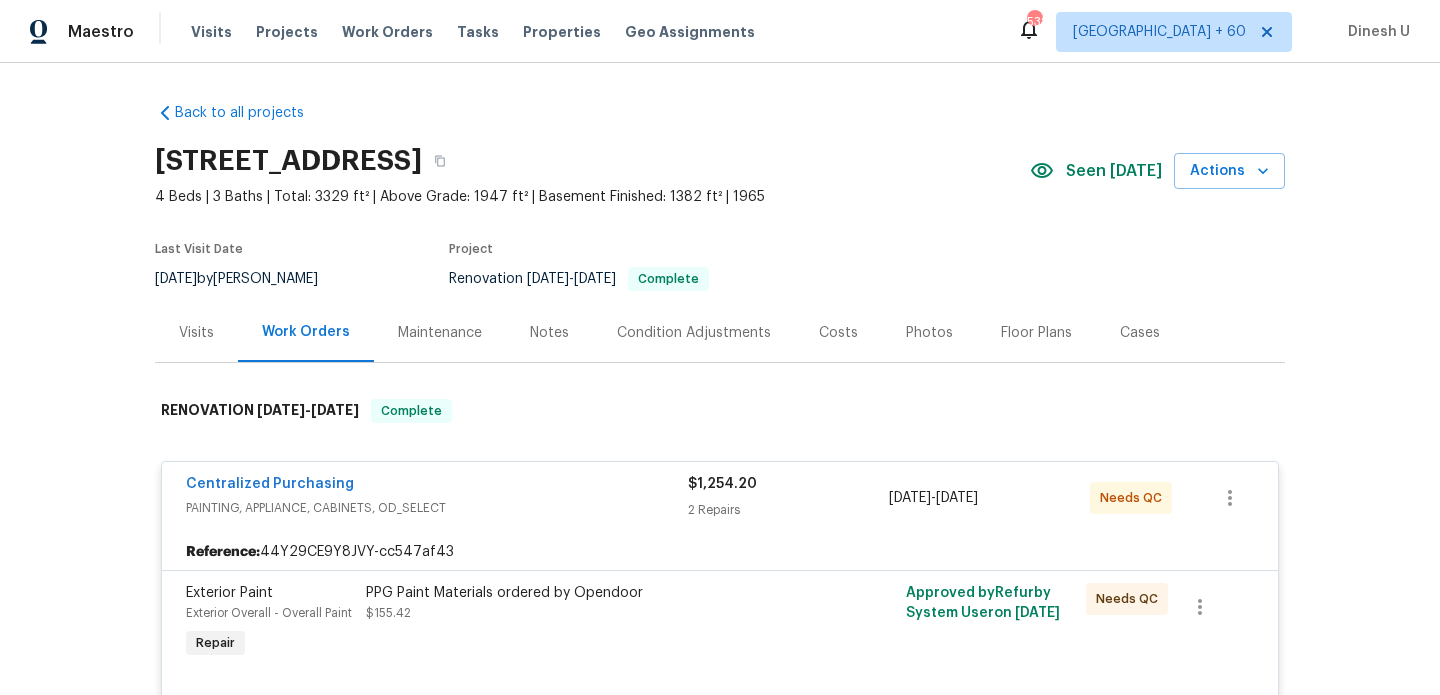click on "Visits" at bounding box center (196, 333) 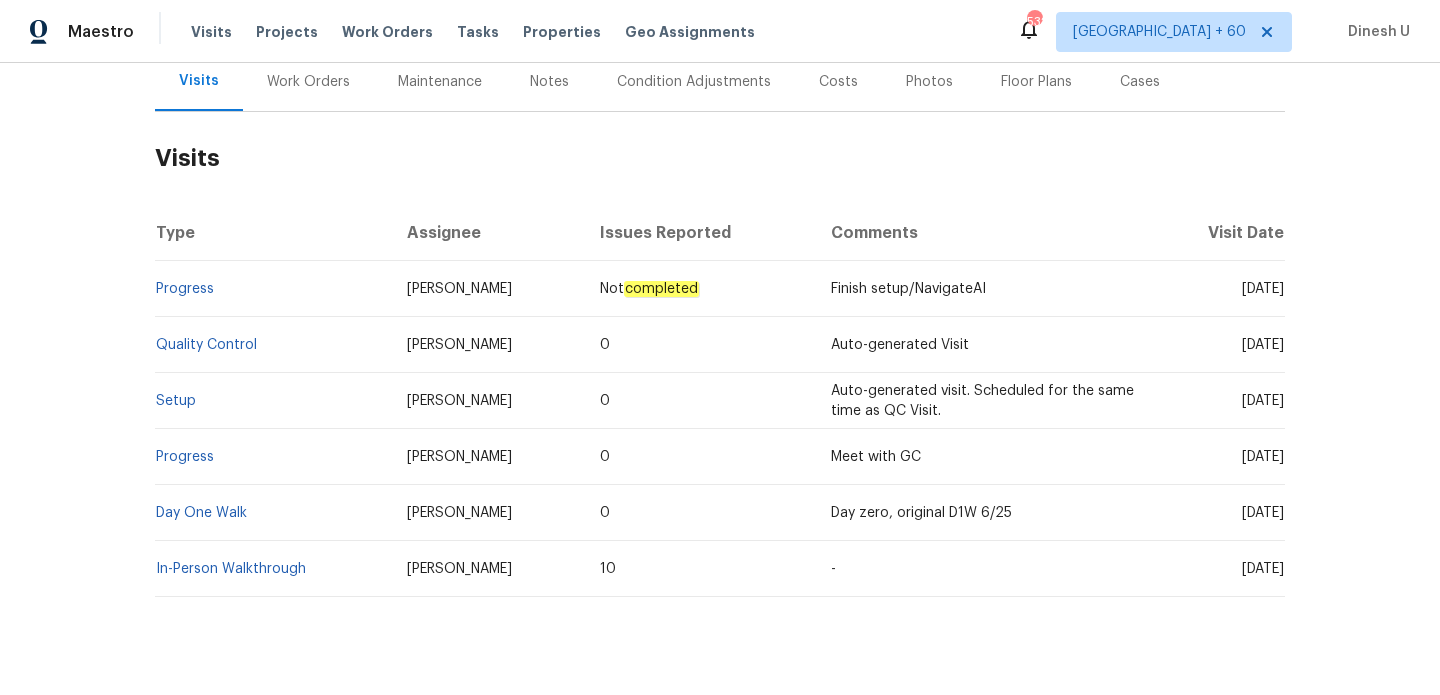 scroll, scrollTop: 289, scrollLeft: 0, axis: vertical 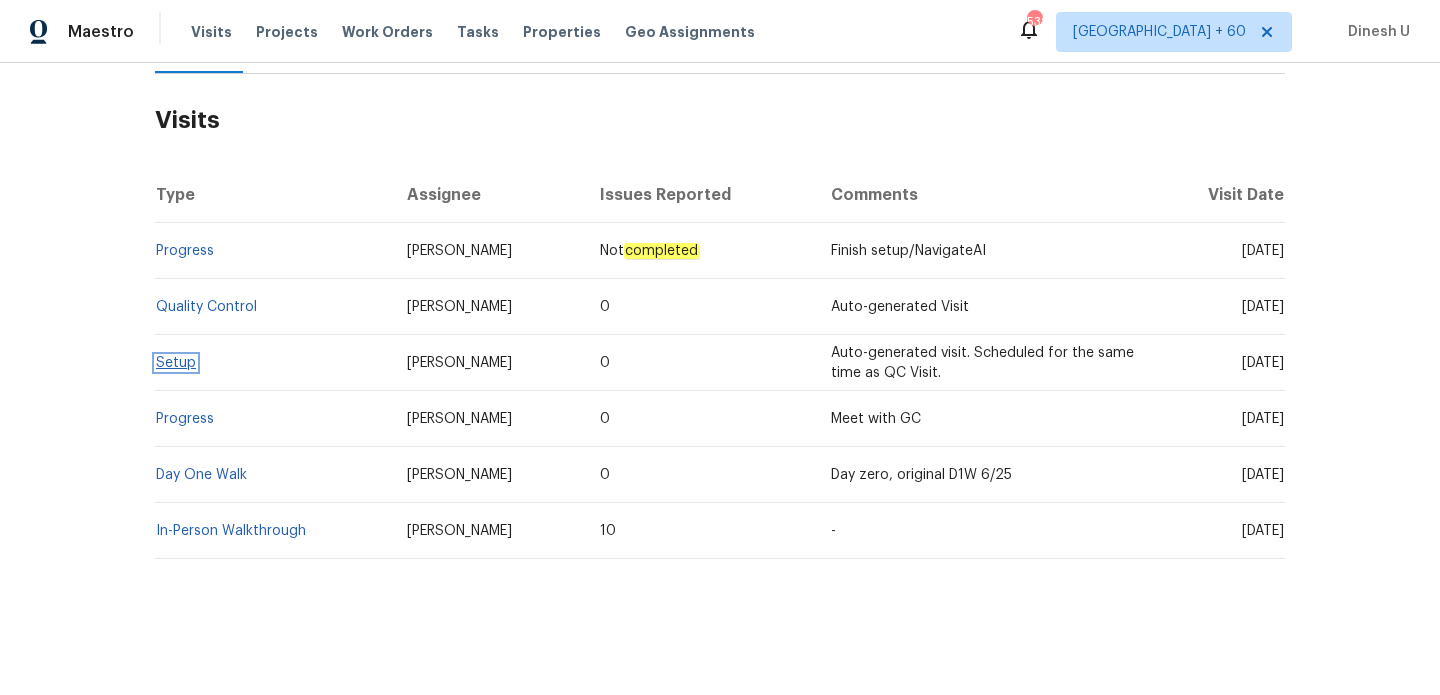 click on "Setup" at bounding box center [176, 363] 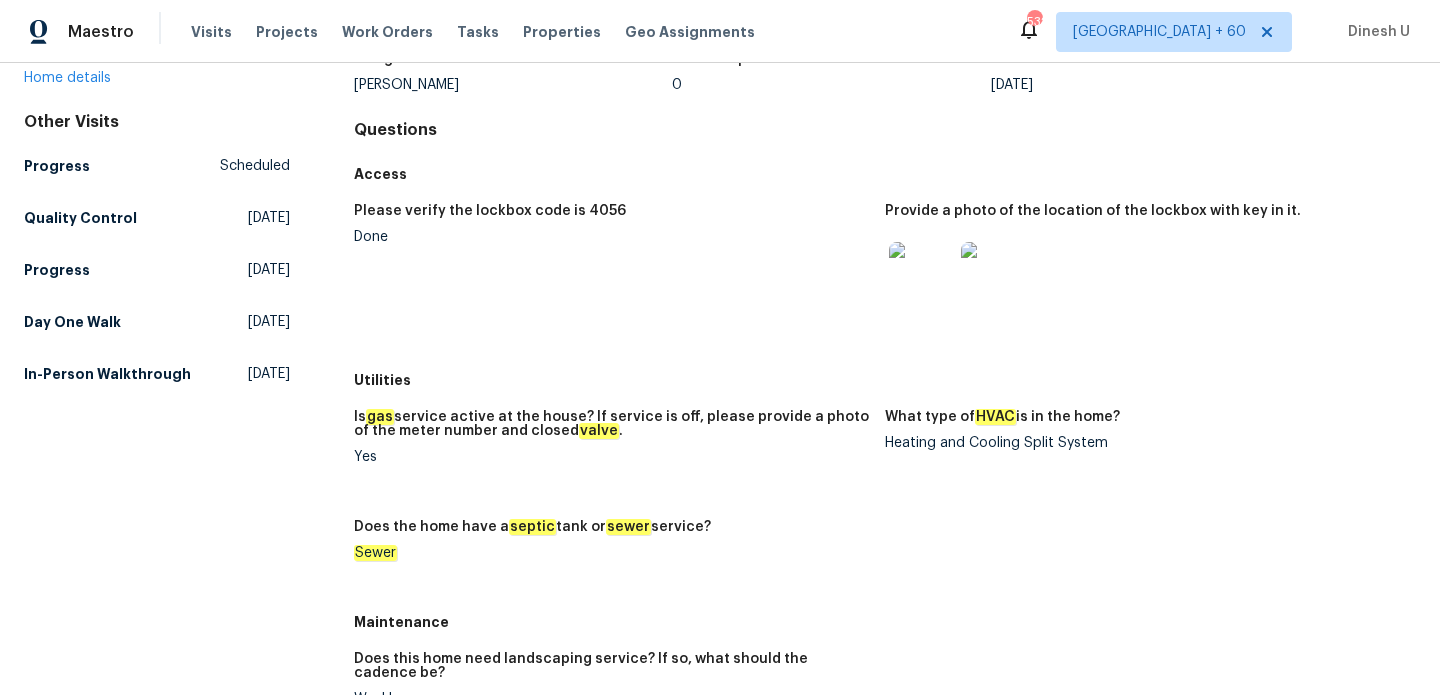scroll, scrollTop: 0, scrollLeft: 0, axis: both 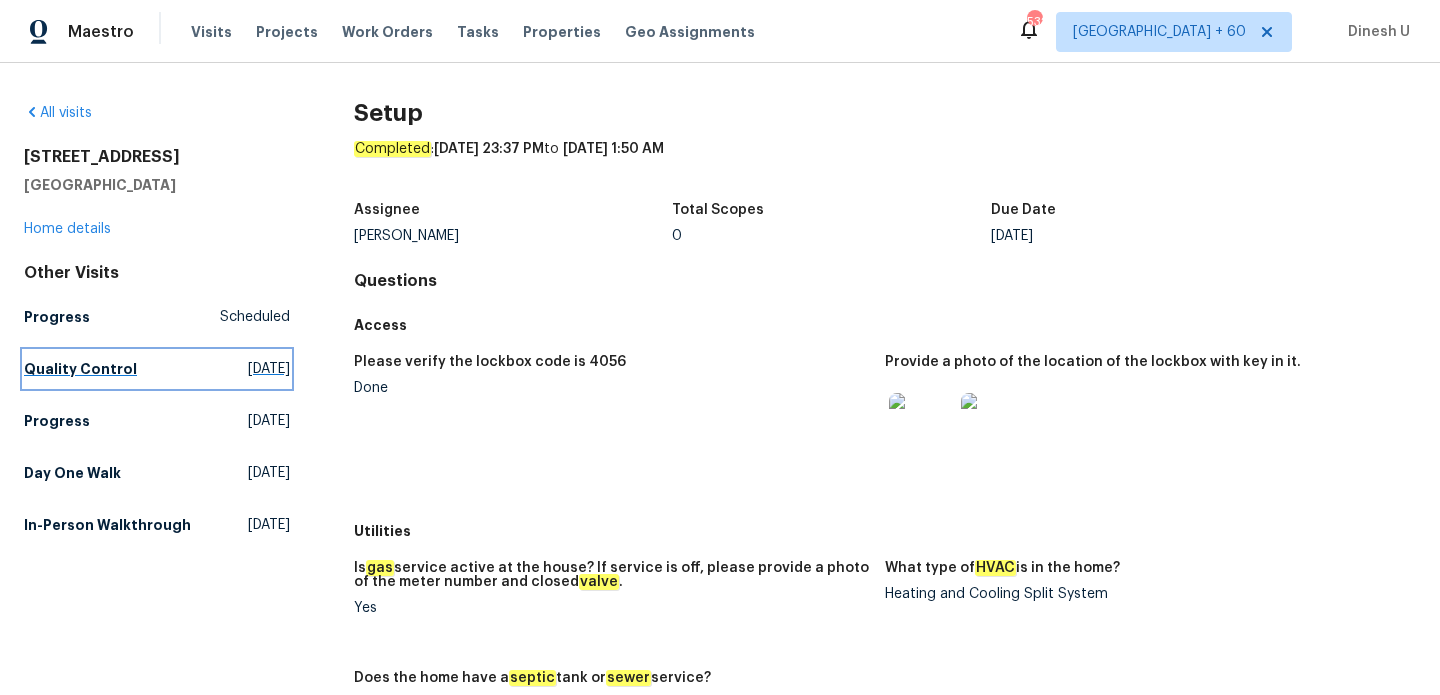 click on "[DATE]" at bounding box center [269, 369] 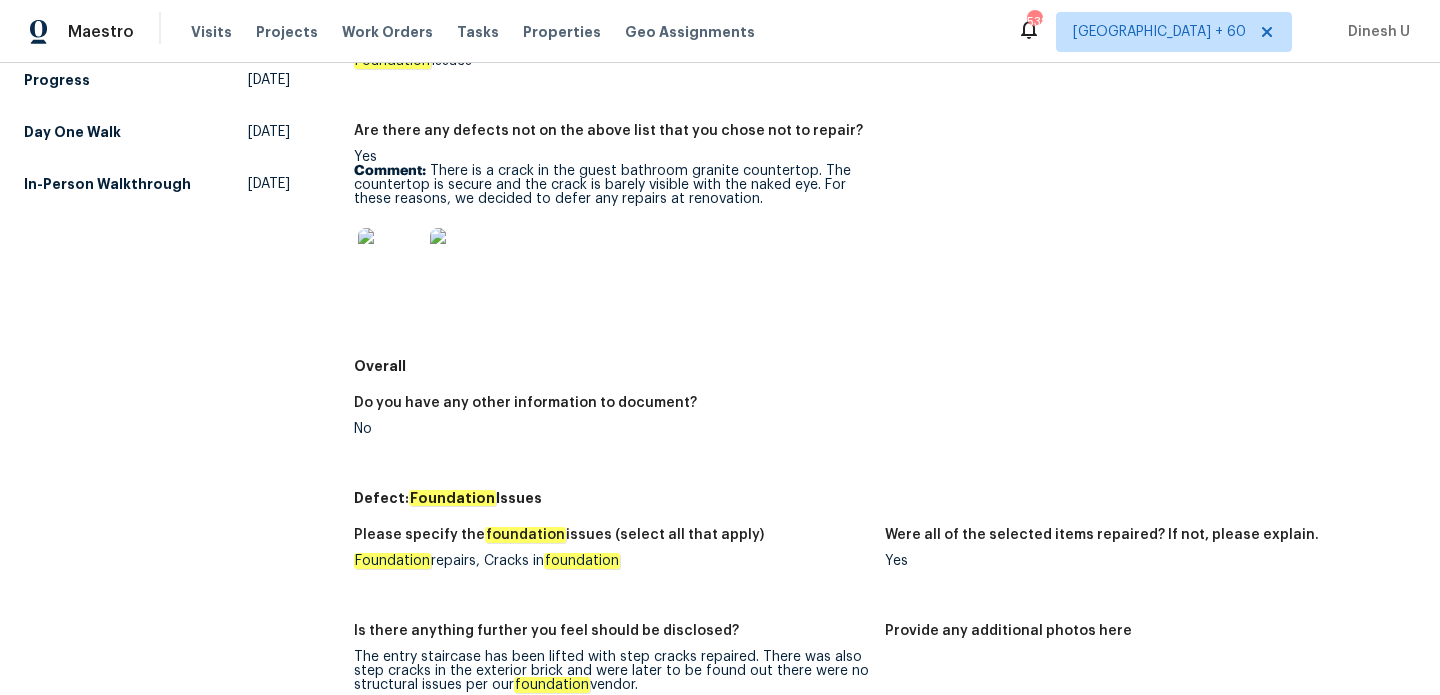 scroll, scrollTop: 0, scrollLeft: 0, axis: both 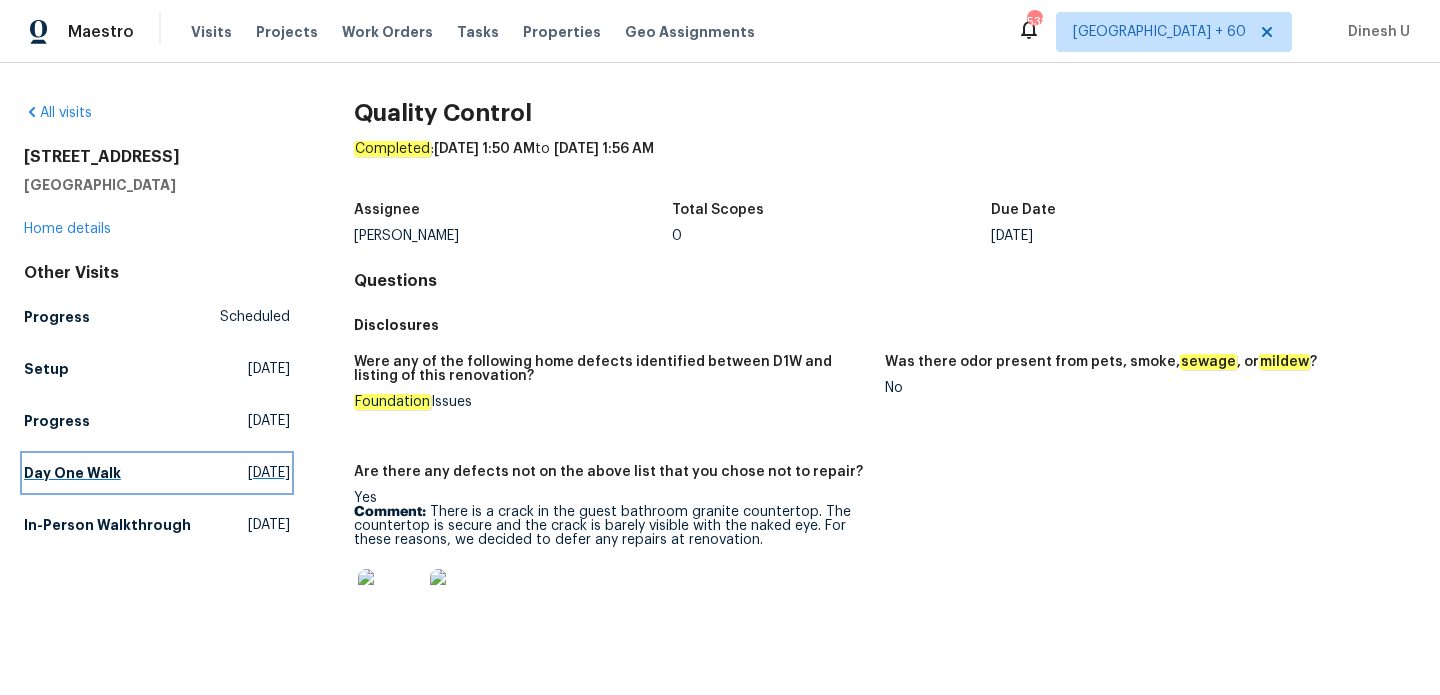 click on "[DATE]" at bounding box center (269, 473) 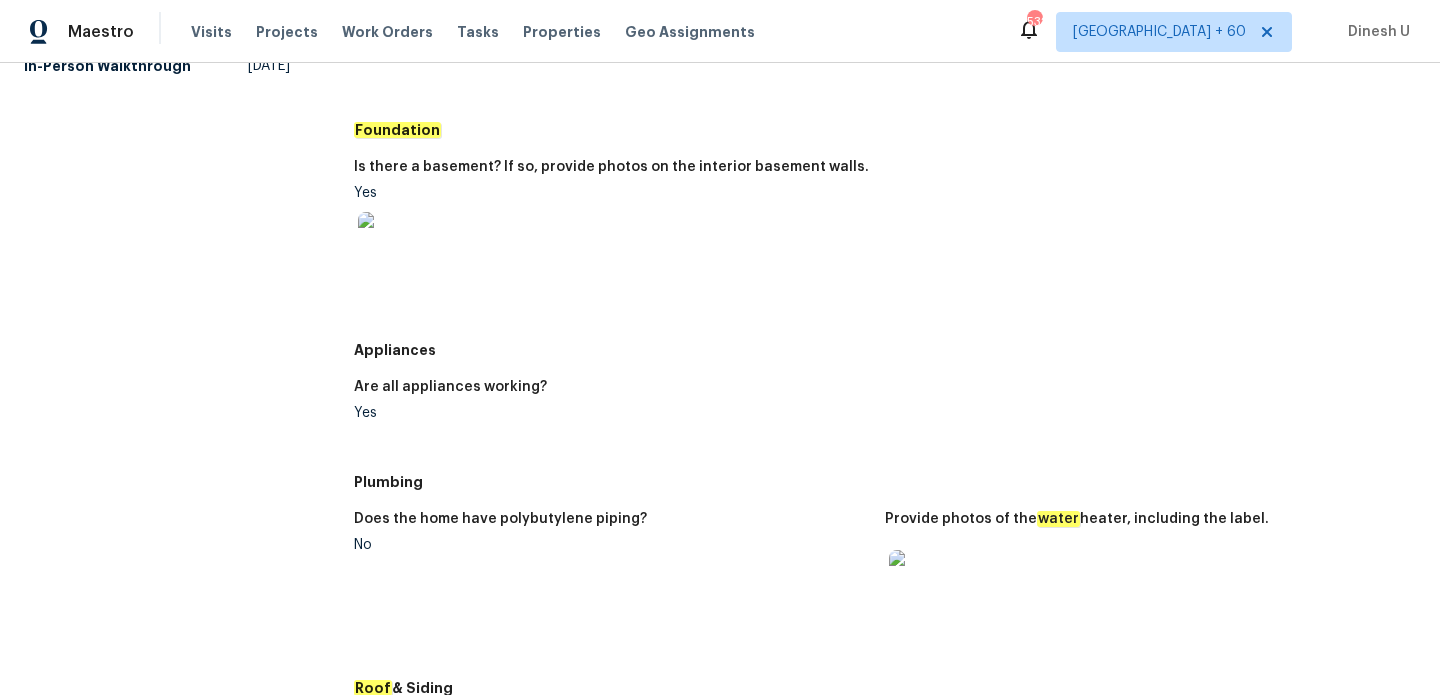 scroll, scrollTop: 0, scrollLeft: 0, axis: both 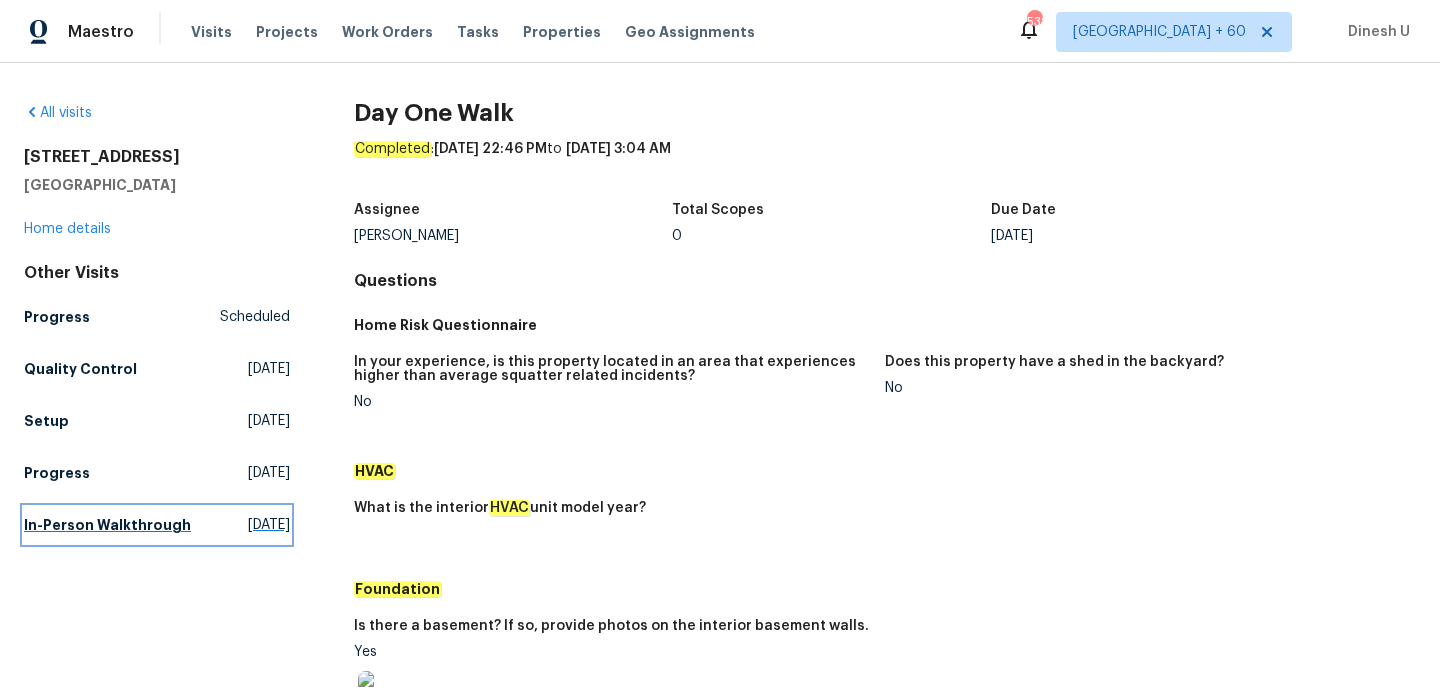 click on "[DATE]" at bounding box center [269, 525] 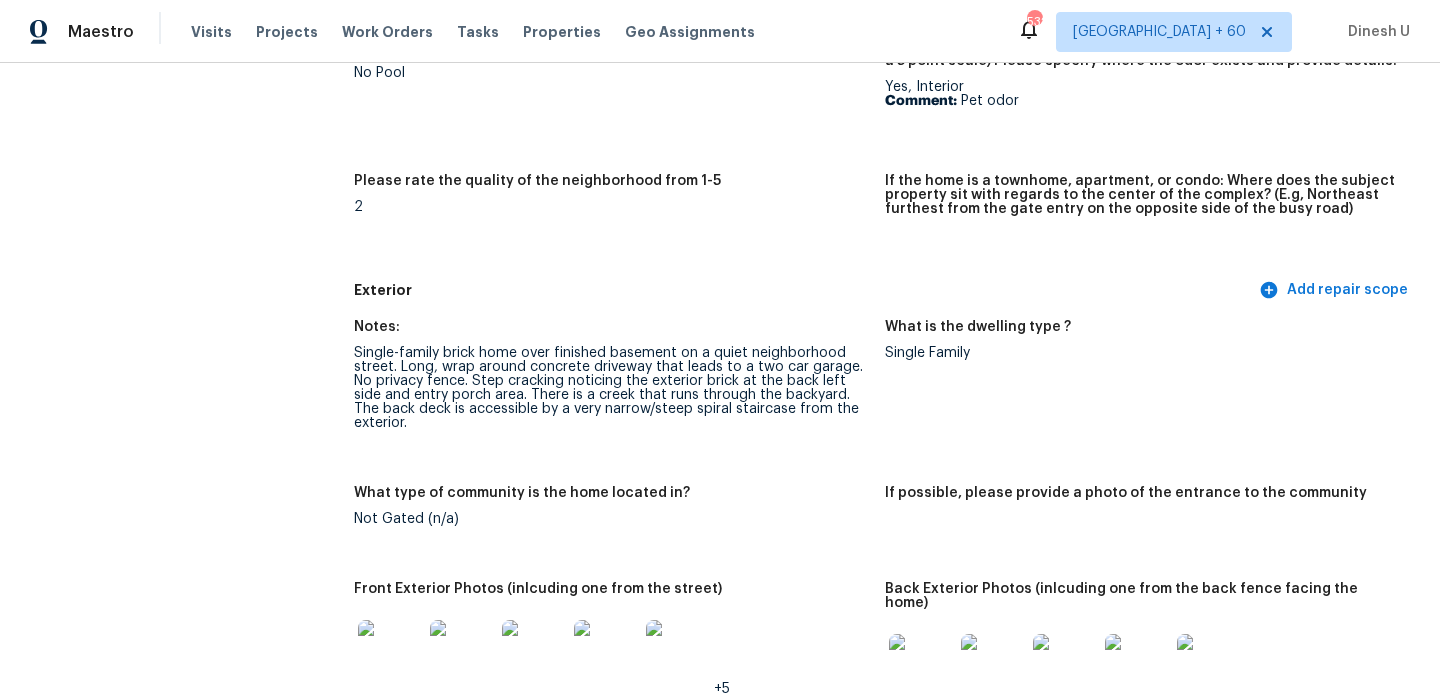 scroll, scrollTop: 663, scrollLeft: 0, axis: vertical 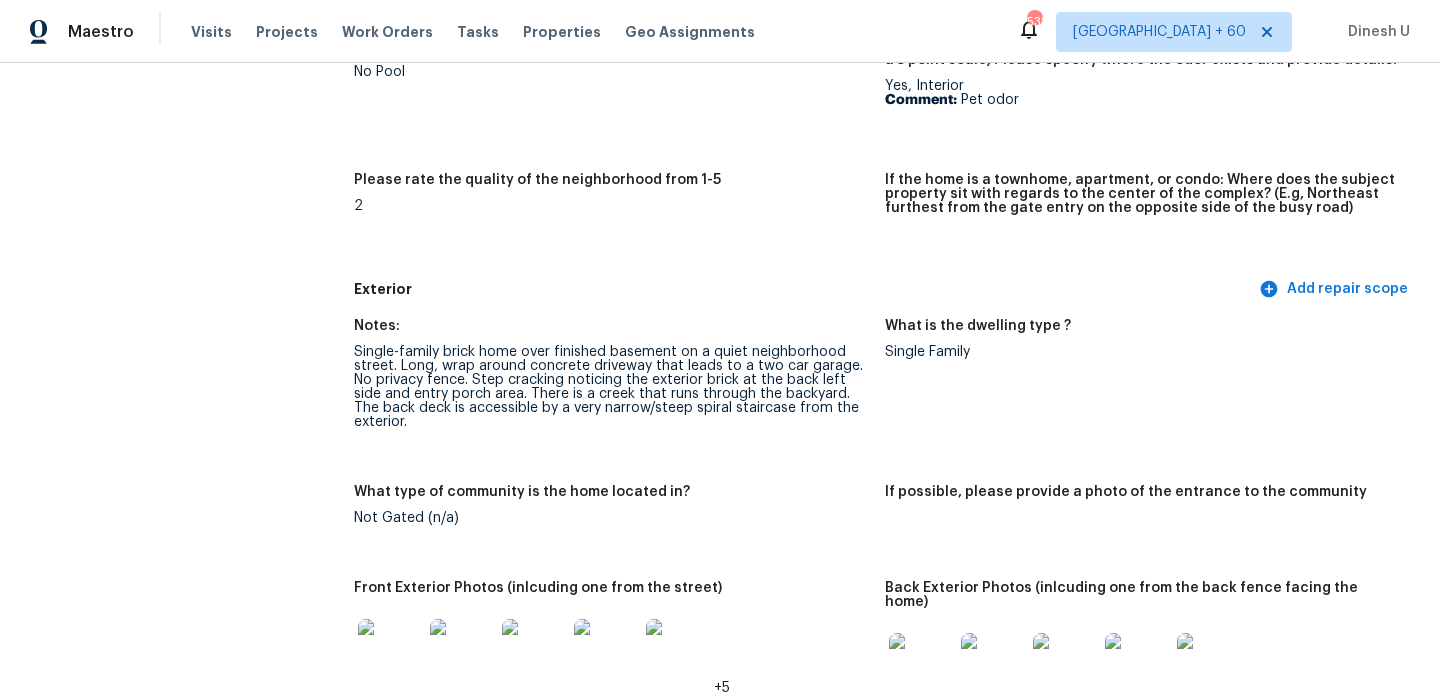 click on "Single-family brick home over finished basement on a quiet neighborhood street. Long, wrap around concrete driveway that leads to a two car garage. No privacy fence. Step cracking noticing the exterior brick at the back left side and entry porch area. There is a creek that runs through the backyard. The back deck is accessible by a very narrow/steep spiral staircase from the exterior." at bounding box center [611, 387] 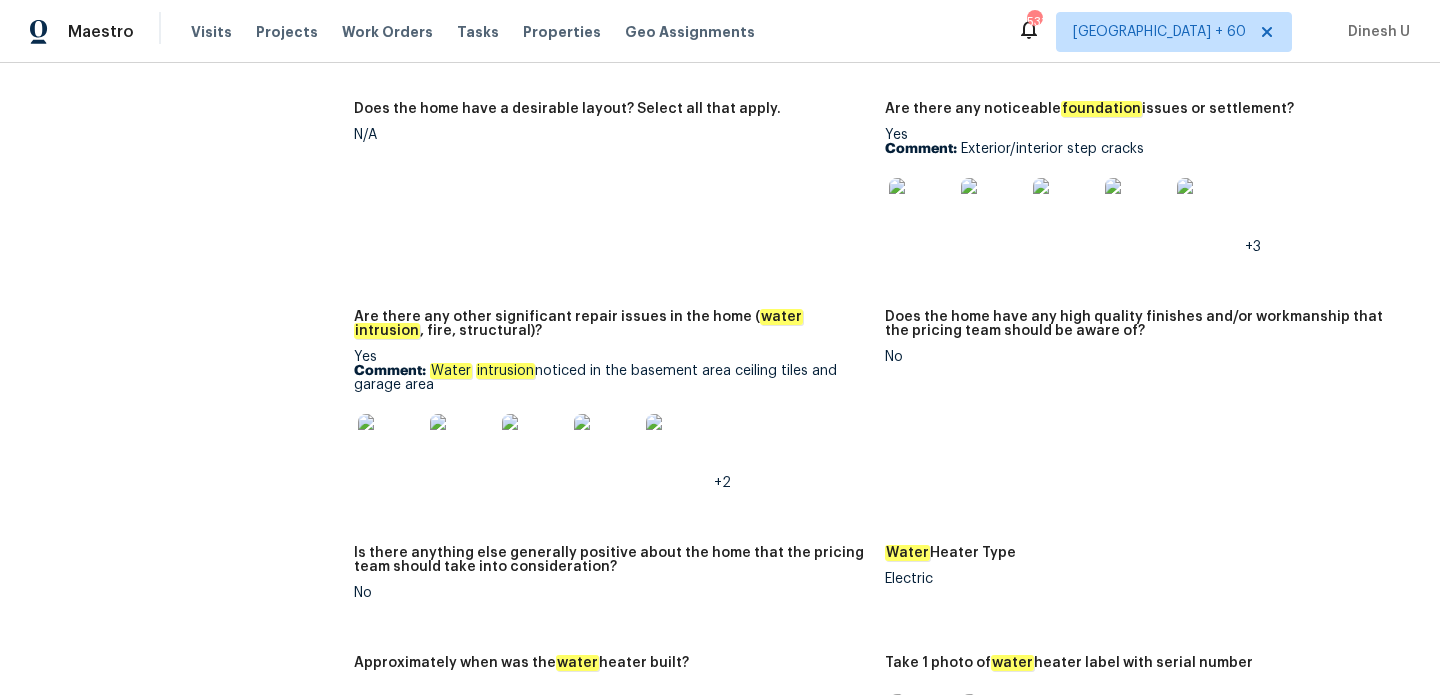 scroll, scrollTop: 4235, scrollLeft: 0, axis: vertical 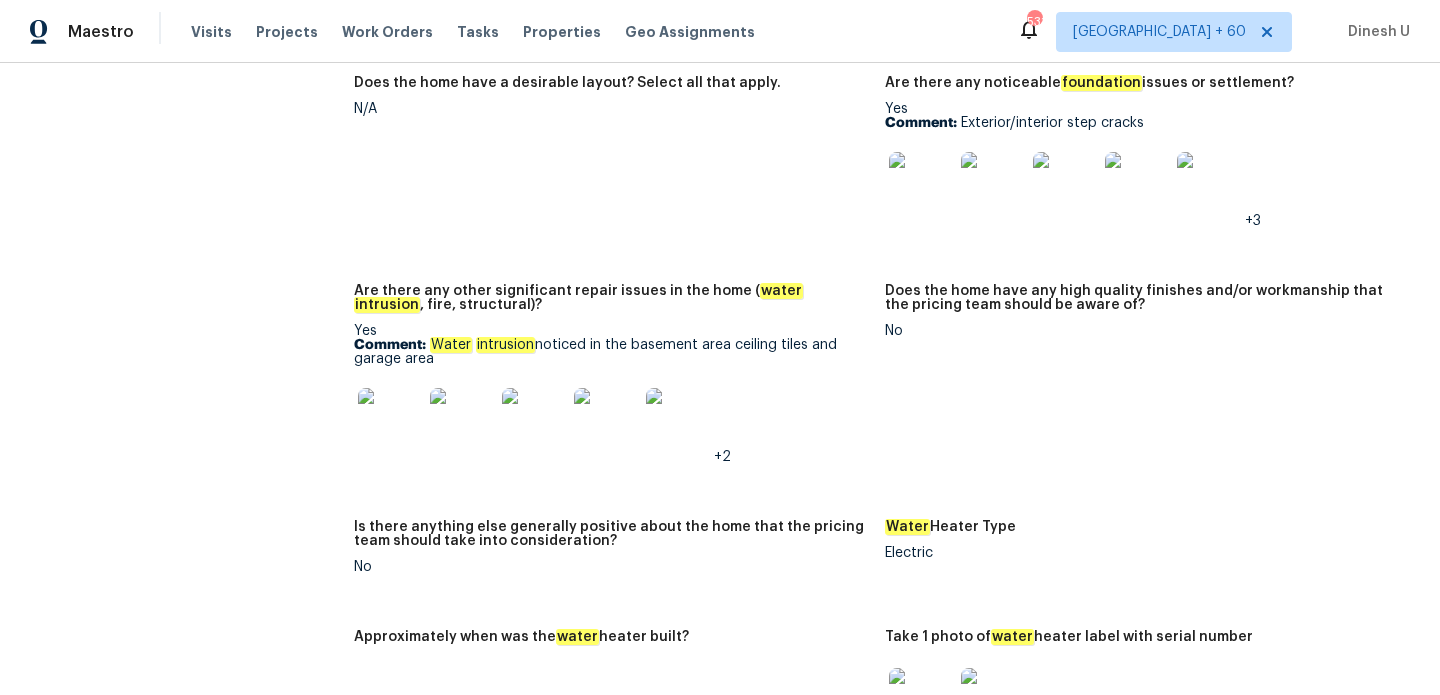 click at bounding box center [390, 420] 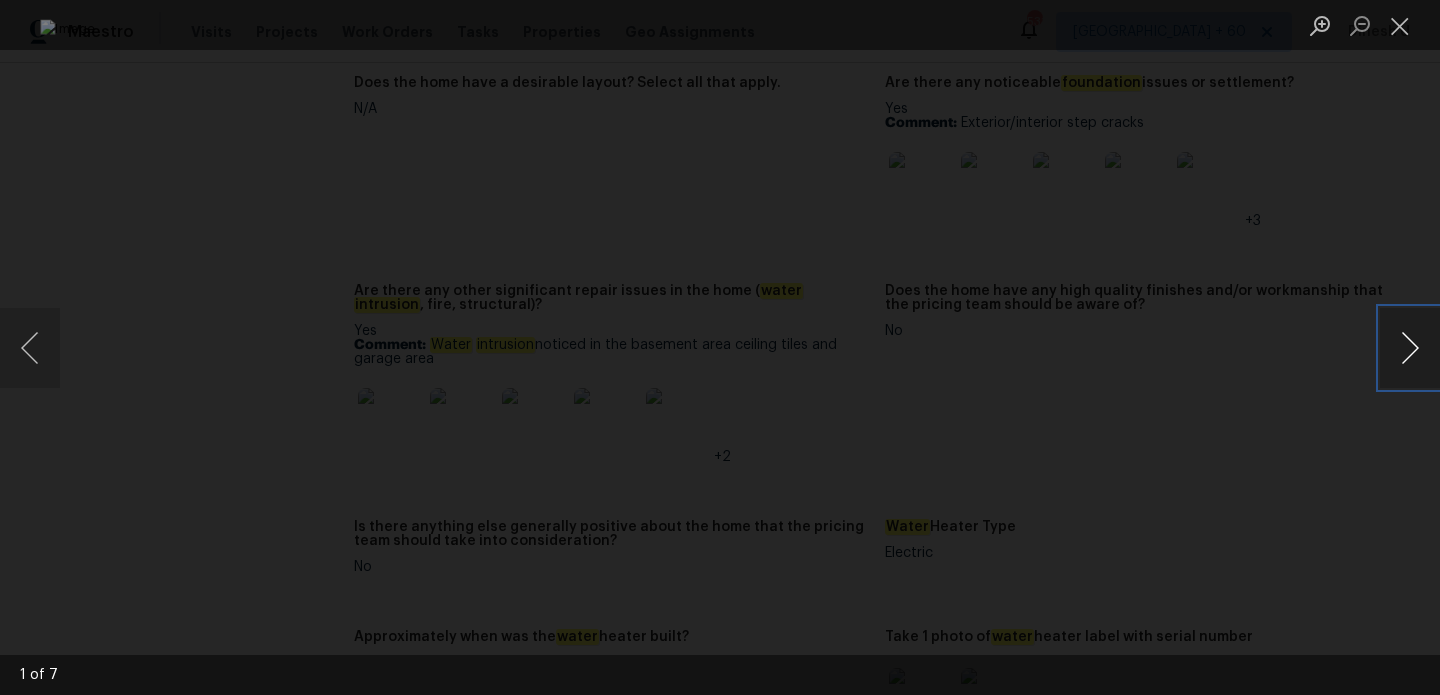 click at bounding box center (1410, 348) 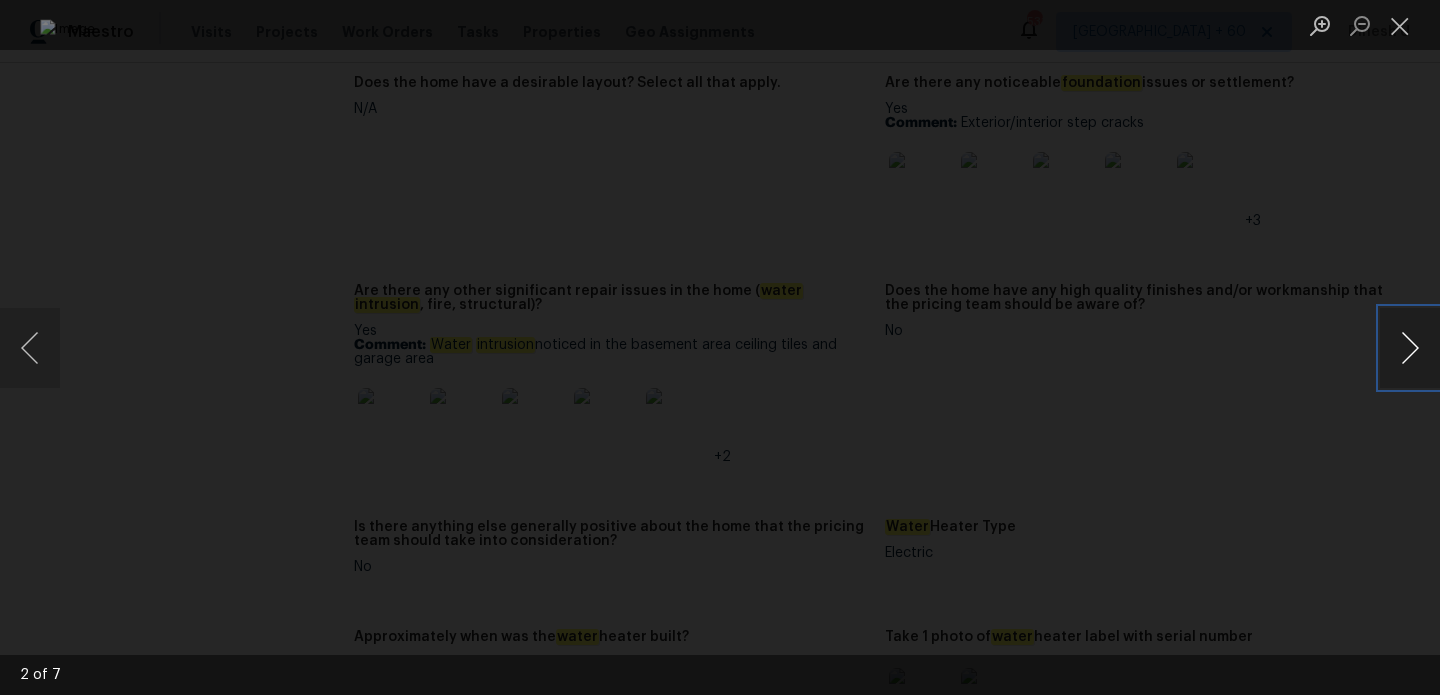 click at bounding box center (1410, 348) 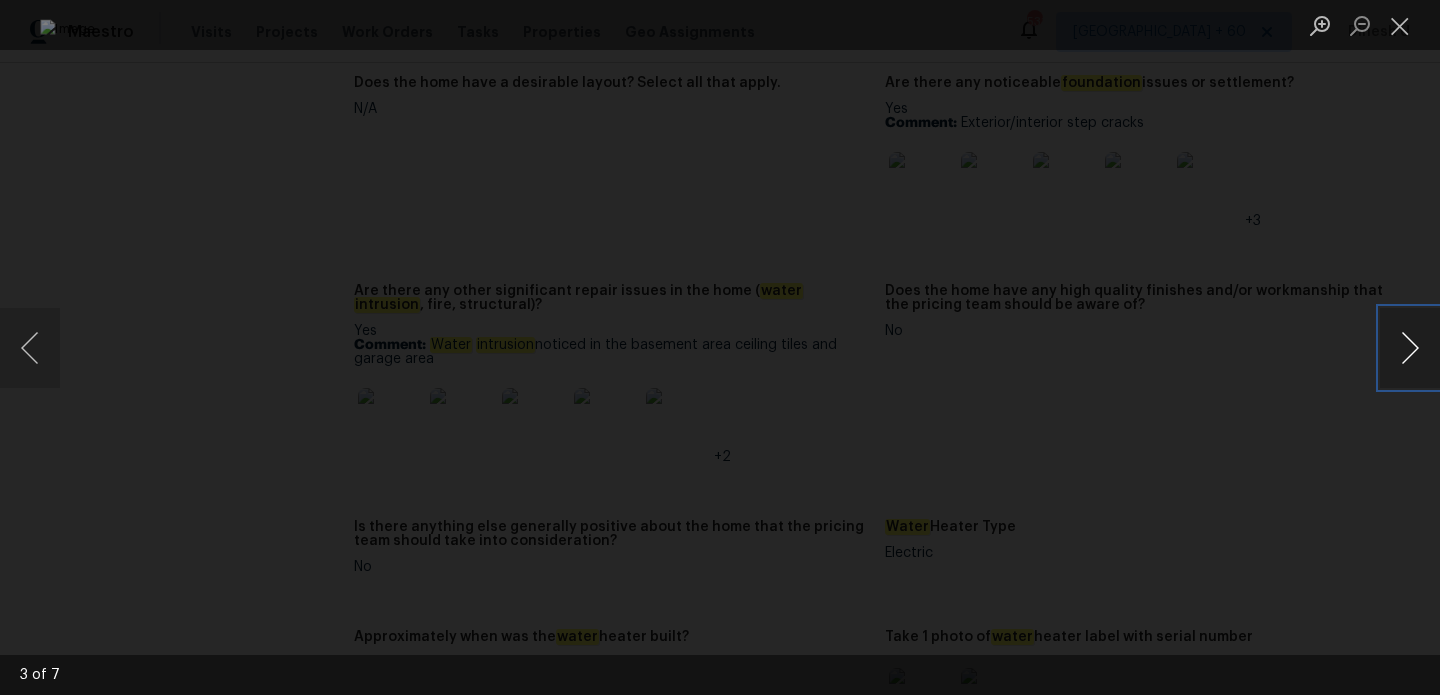 click at bounding box center (1410, 348) 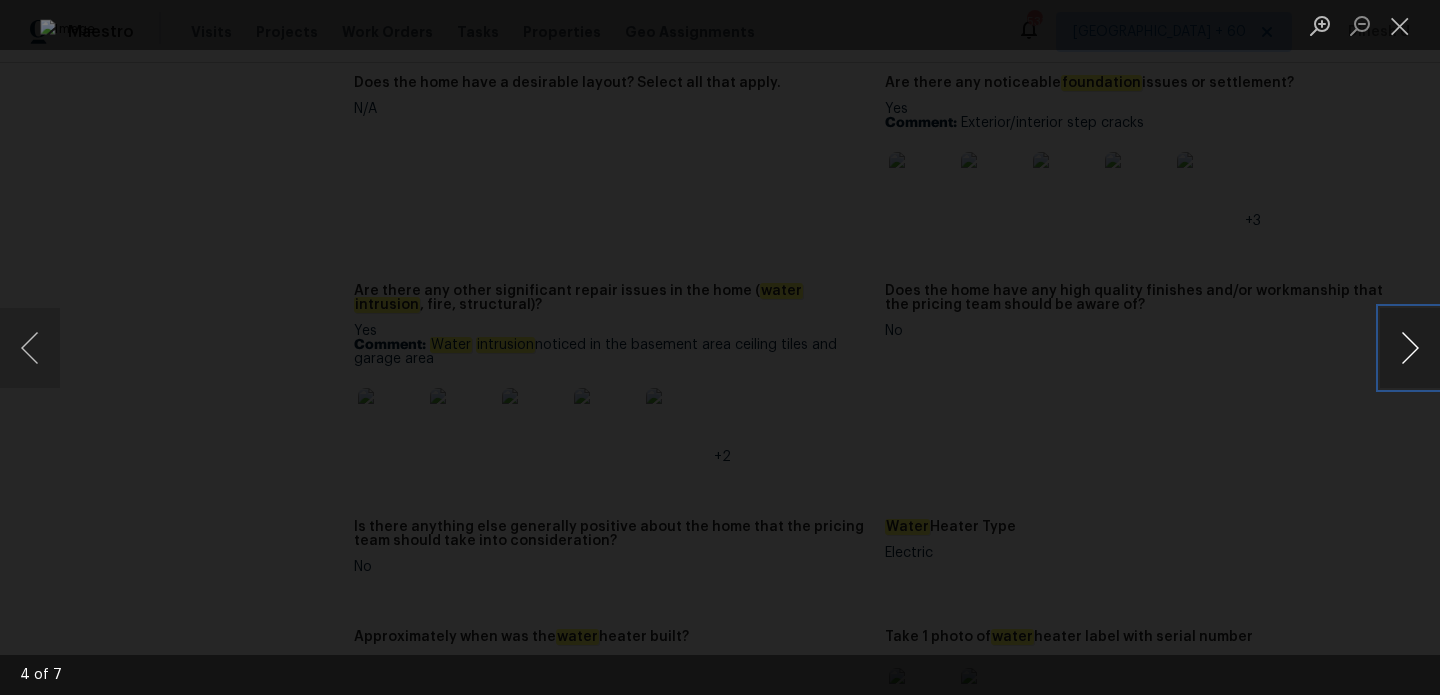 click at bounding box center [1410, 348] 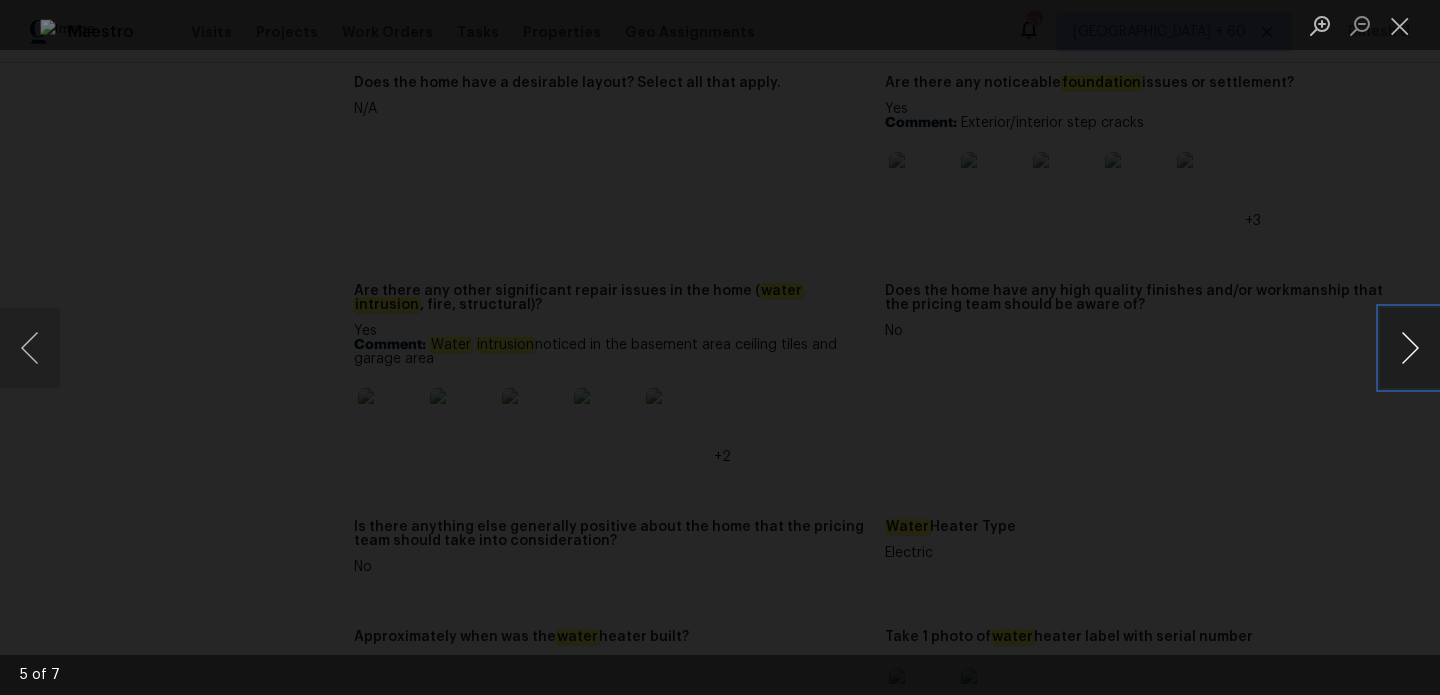 click at bounding box center (1410, 348) 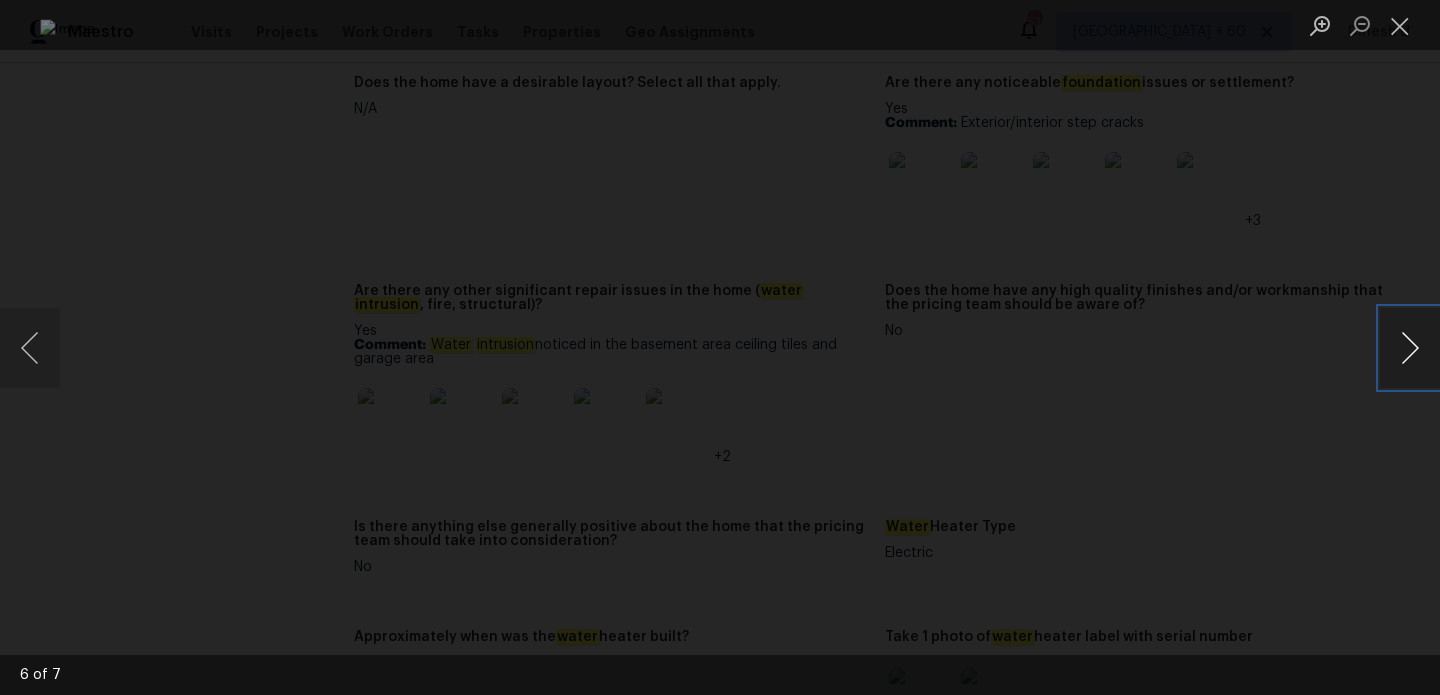 click at bounding box center [1410, 348] 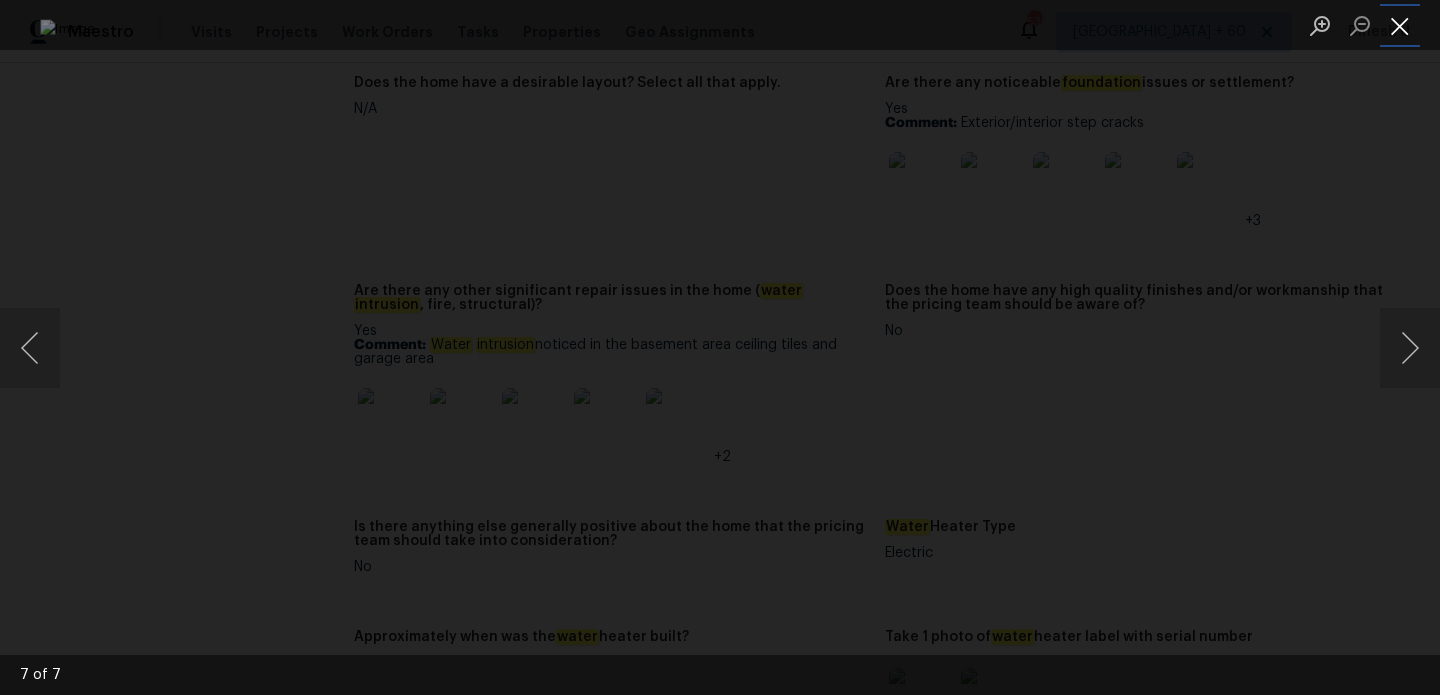 click at bounding box center (1400, 25) 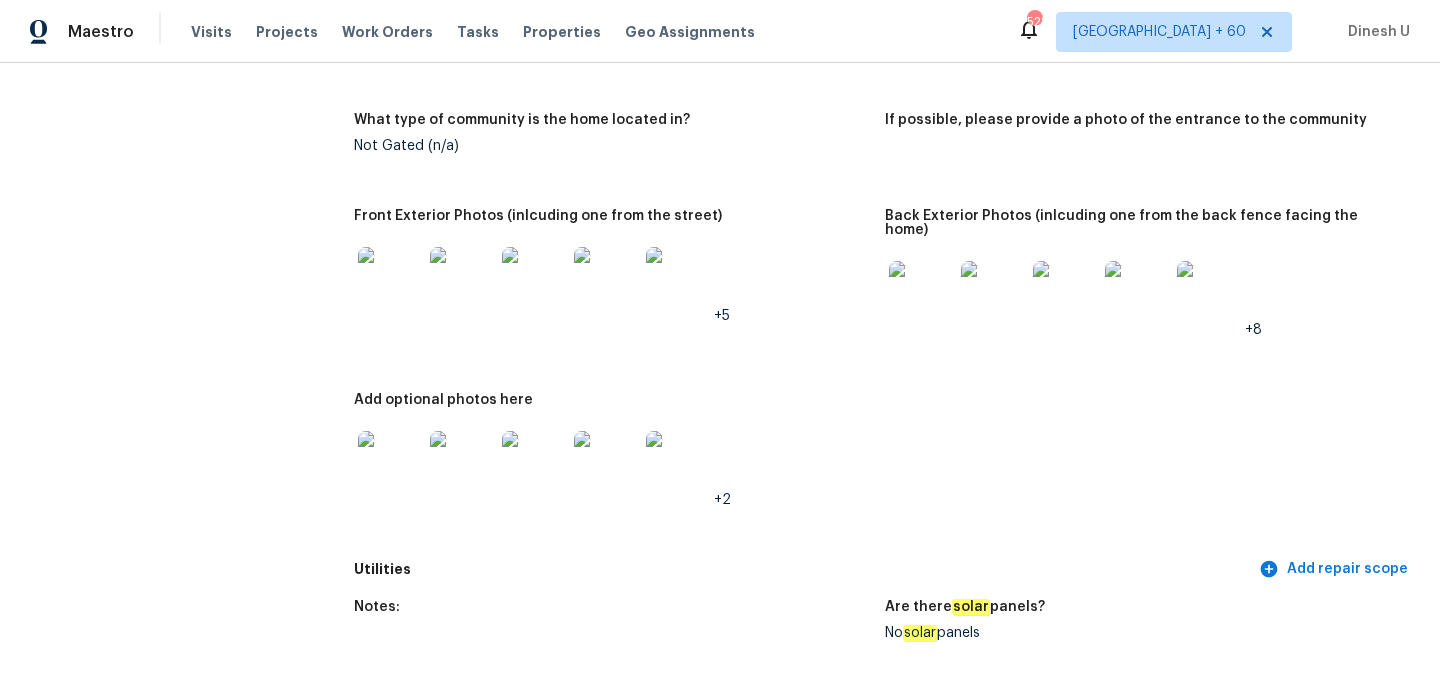scroll, scrollTop: 0, scrollLeft: 0, axis: both 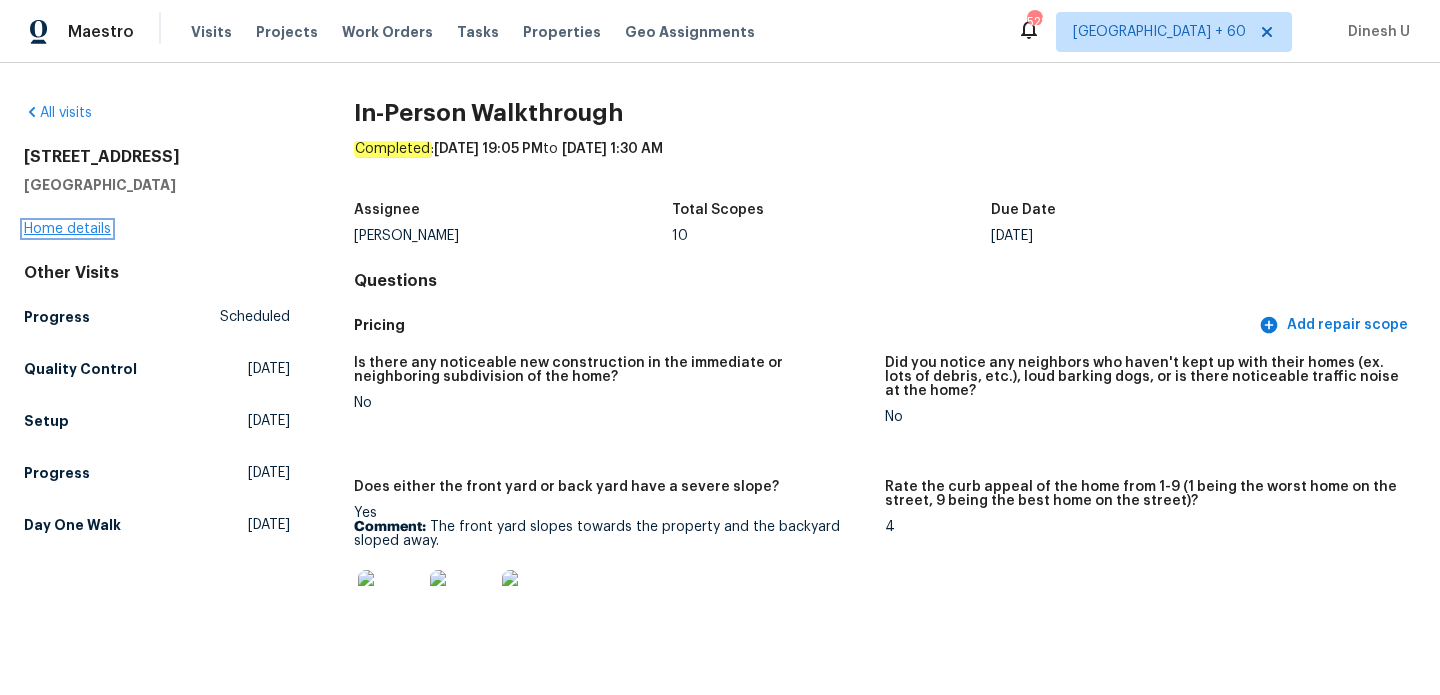 click on "Home details" at bounding box center (67, 229) 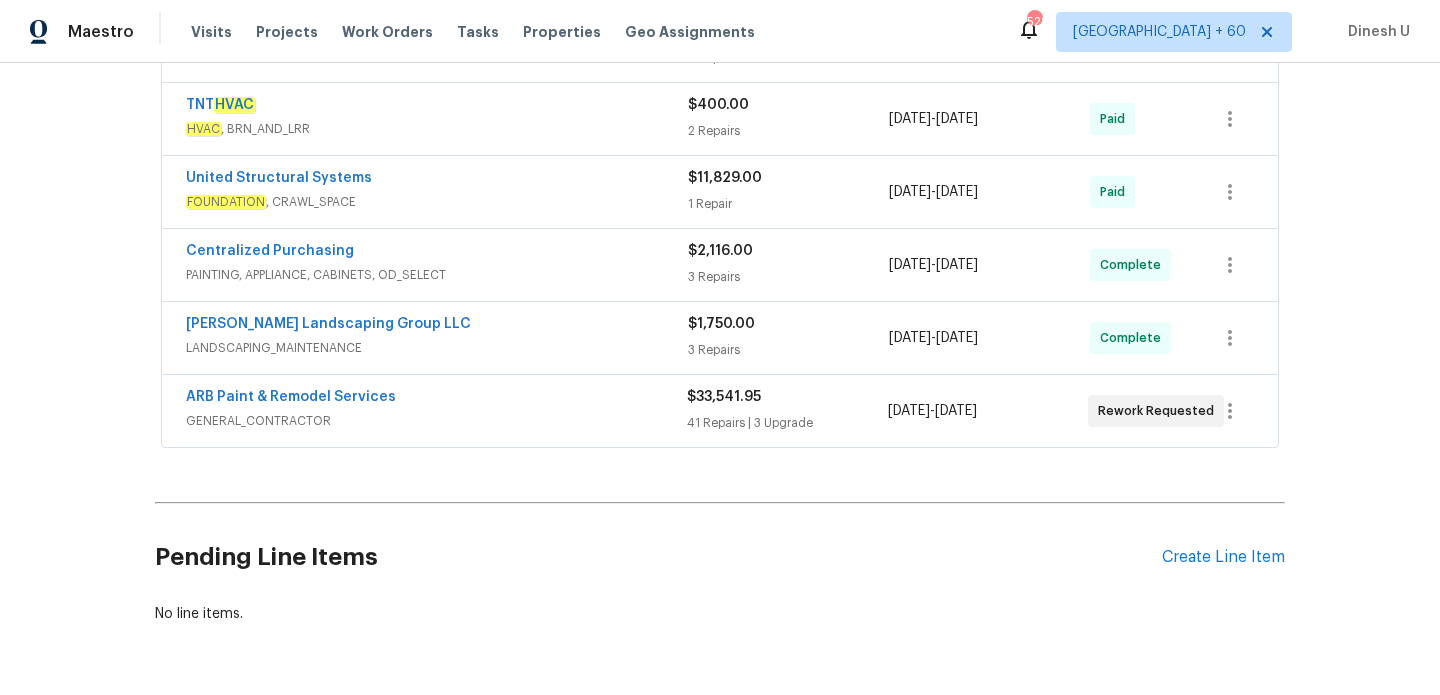 scroll, scrollTop: 589, scrollLeft: 0, axis: vertical 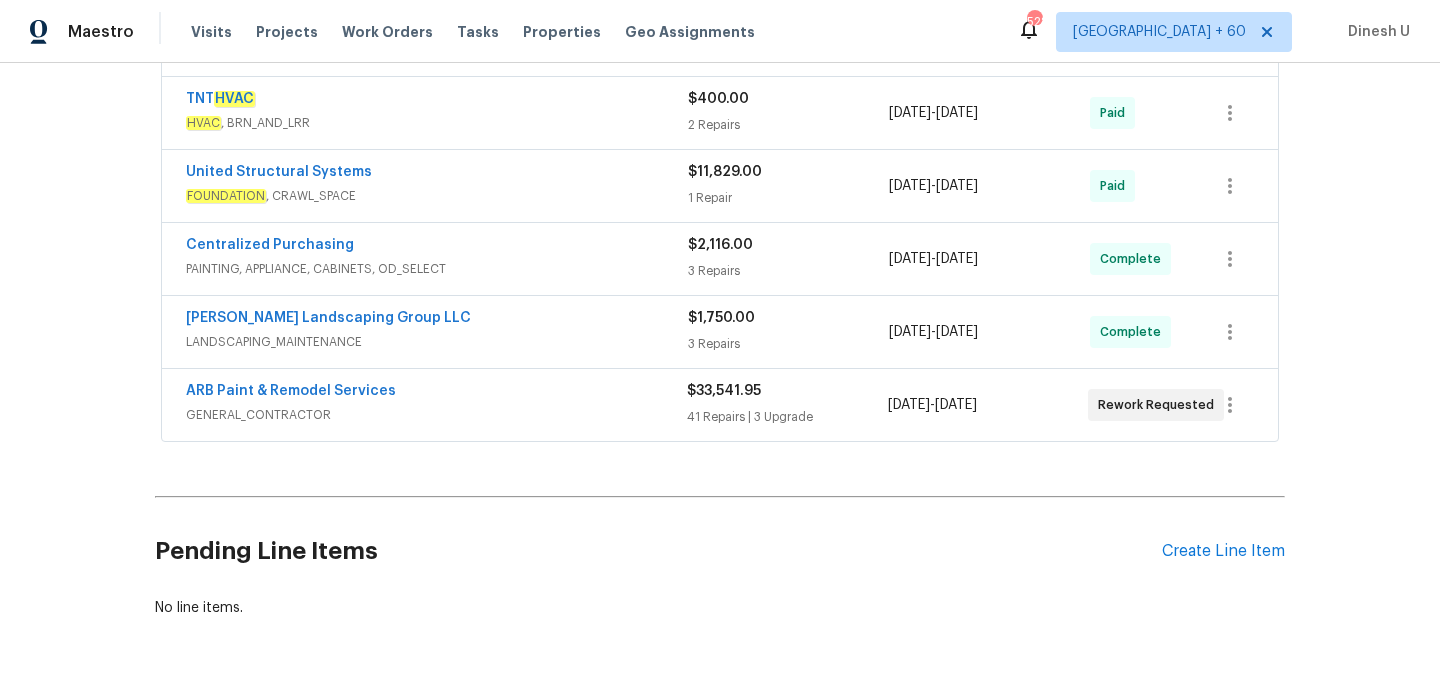 click on "41 Repairs | 3 Upgrade" at bounding box center [787, 417] 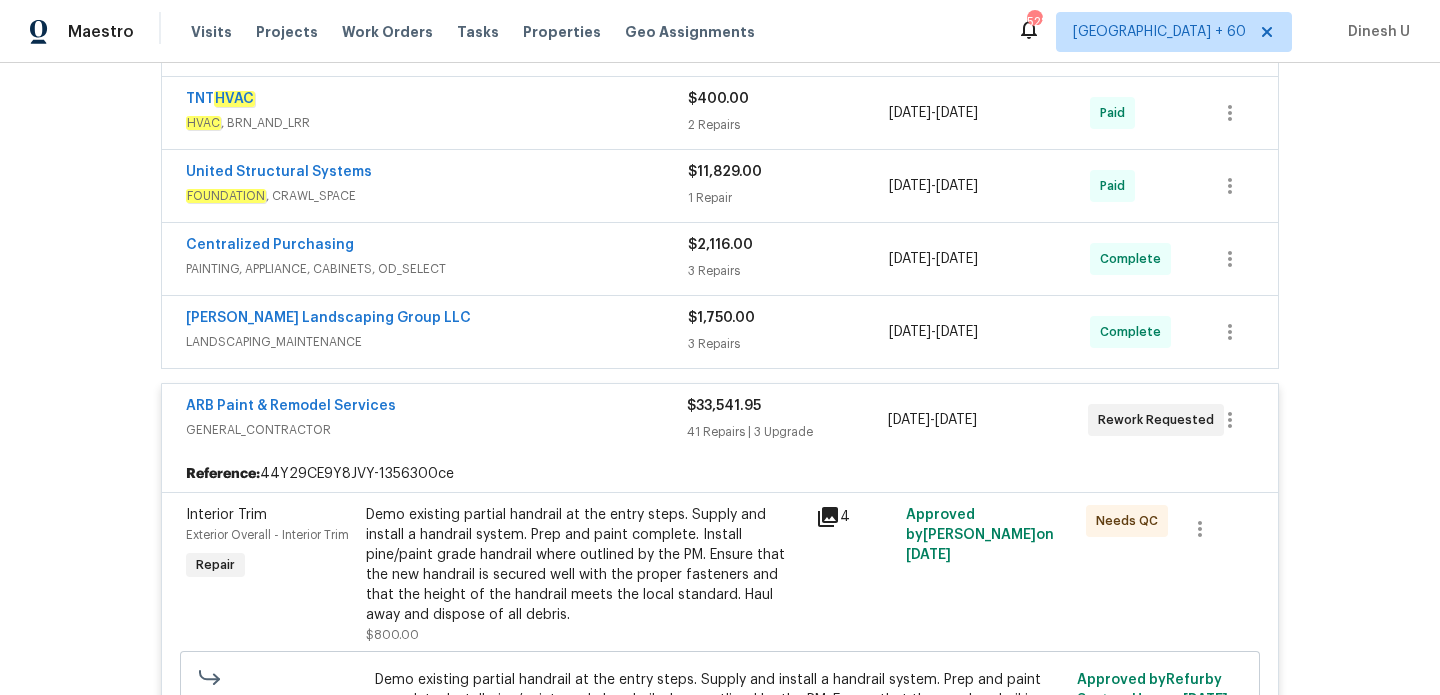 scroll, scrollTop: 5671, scrollLeft: 0, axis: vertical 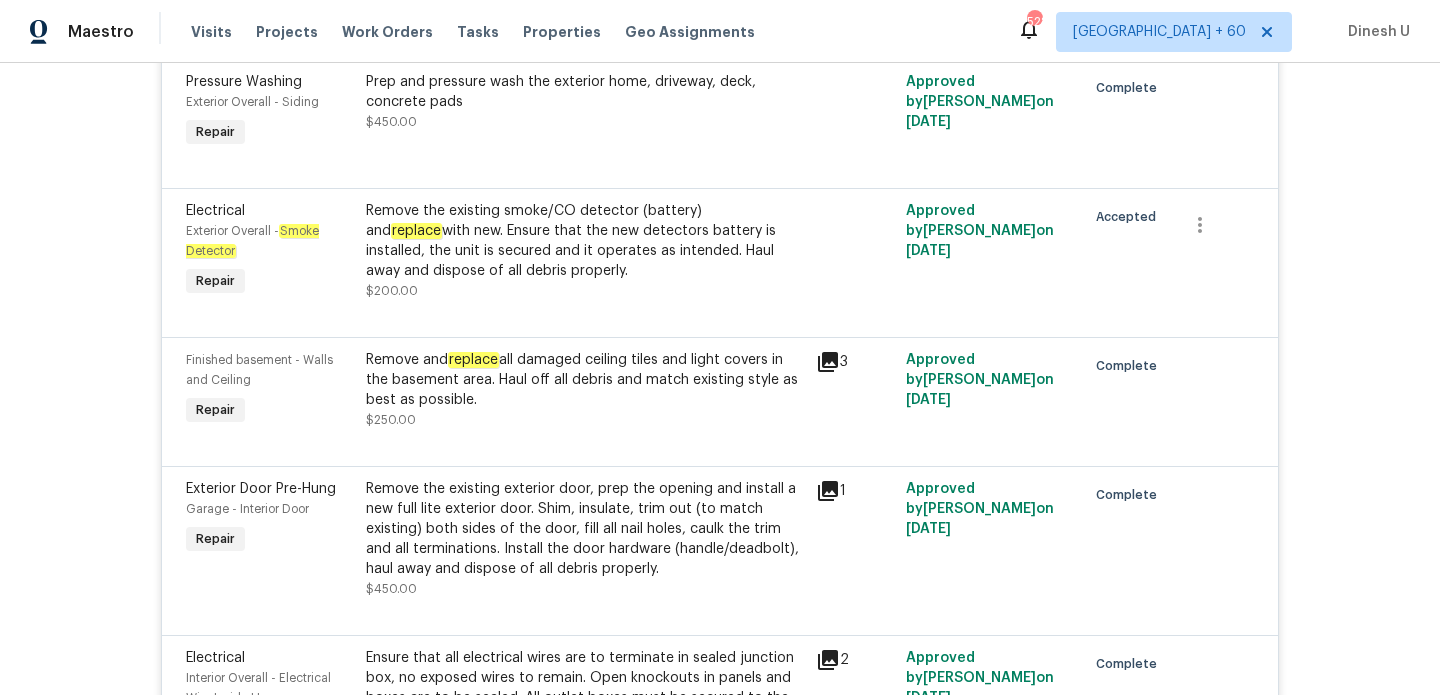 click 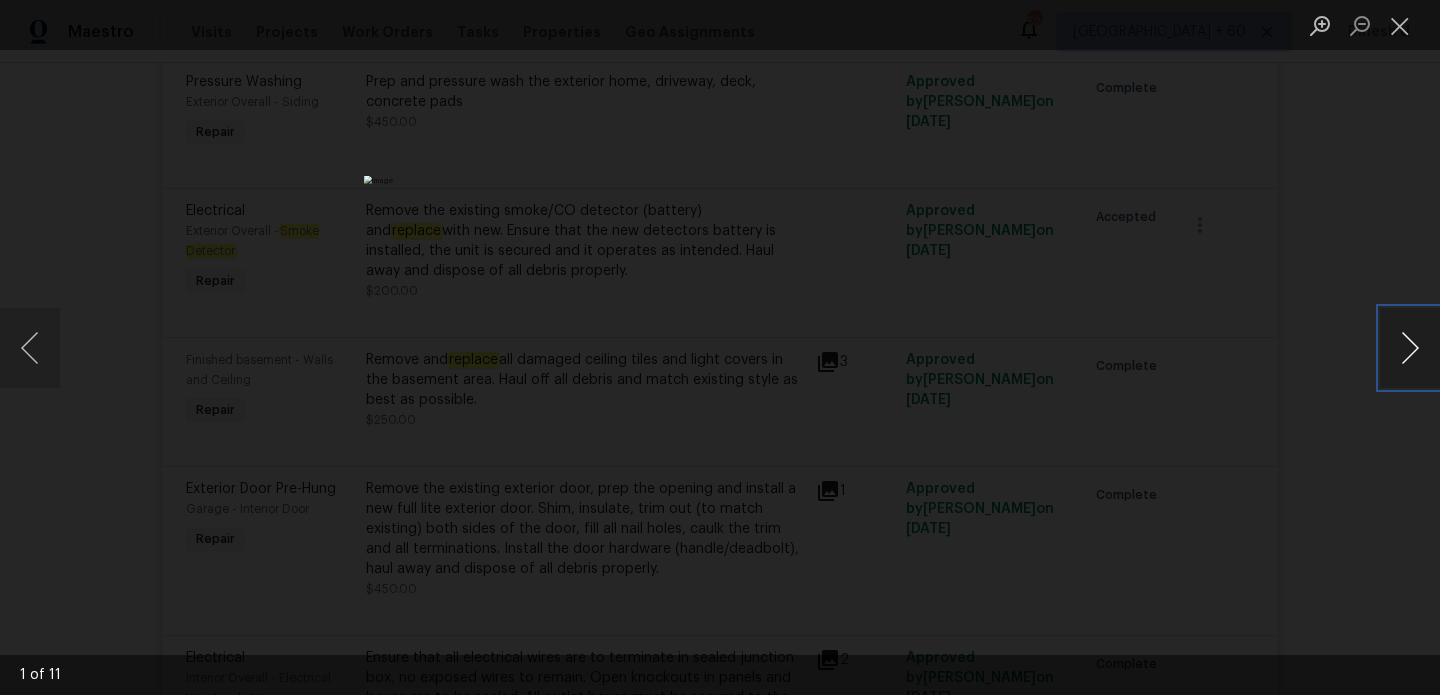 click at bounding box center (1410, 348) 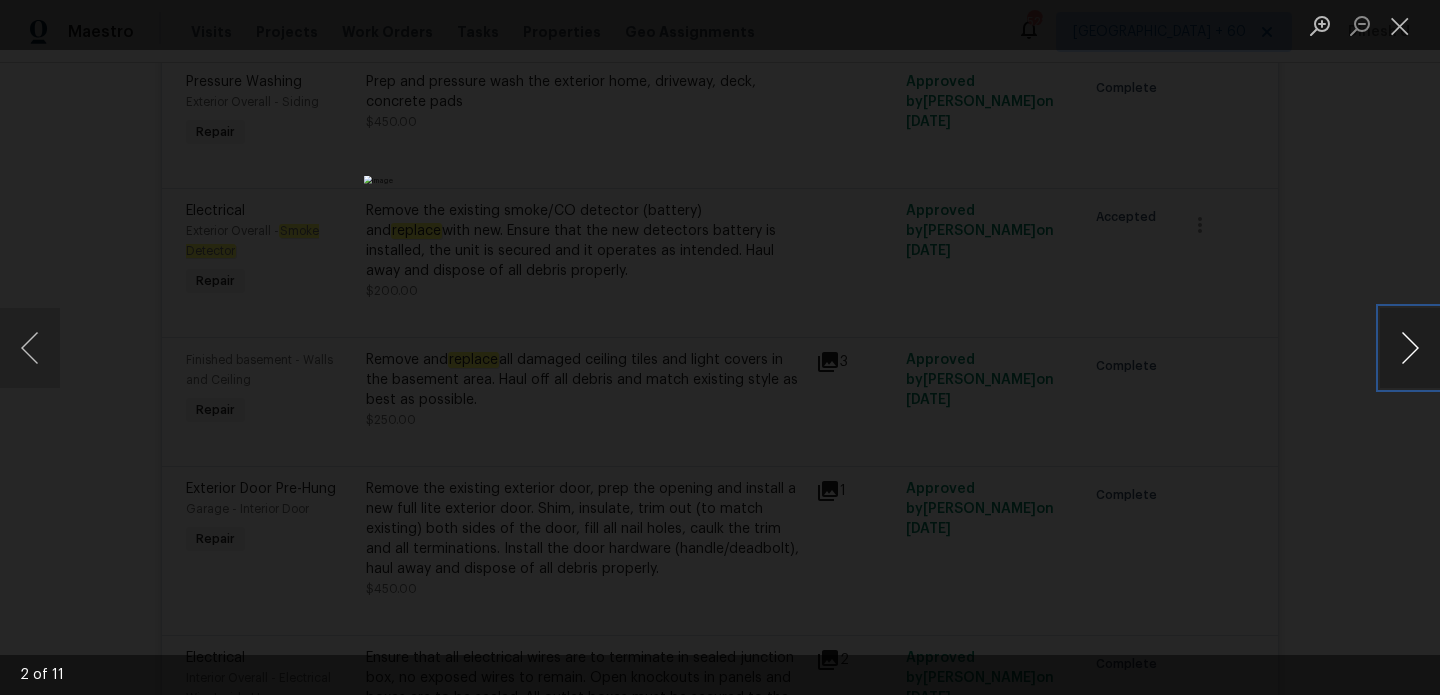 click at bounding box center [1410, 348] 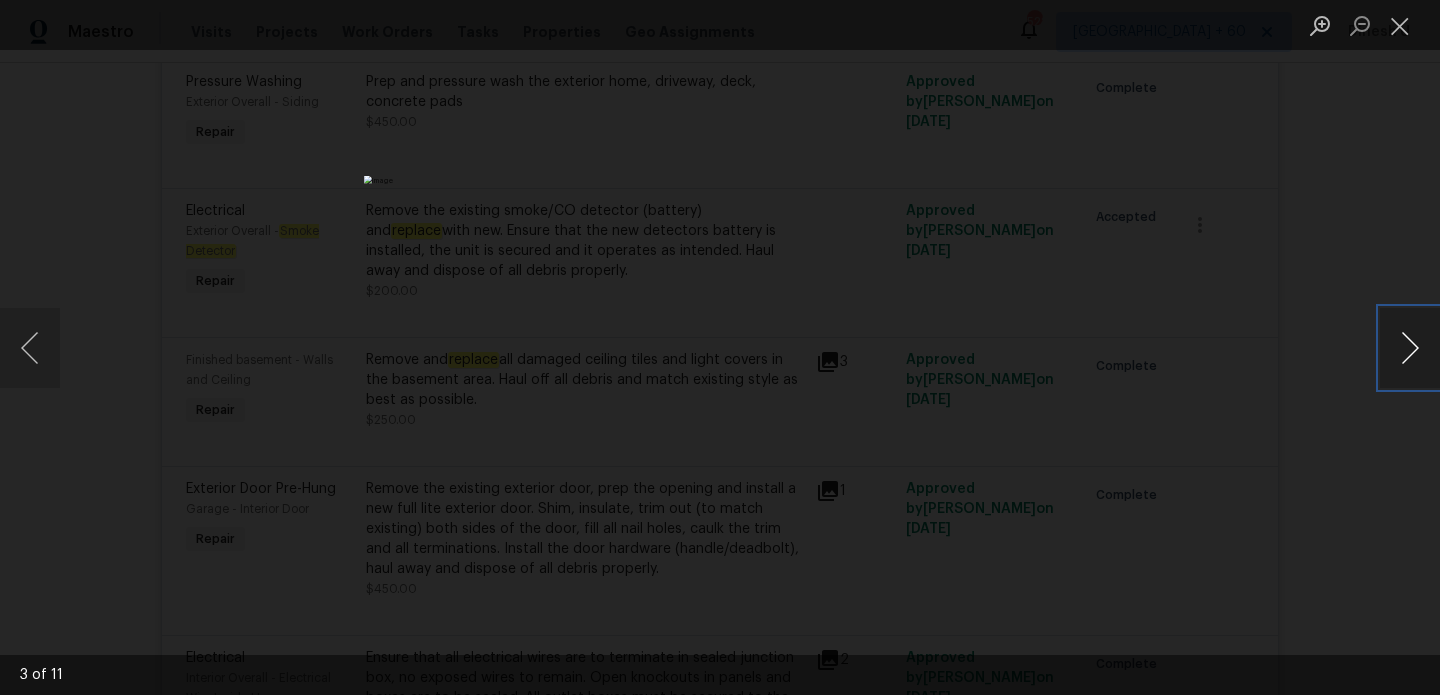 click at bounding box center [1410, 348] 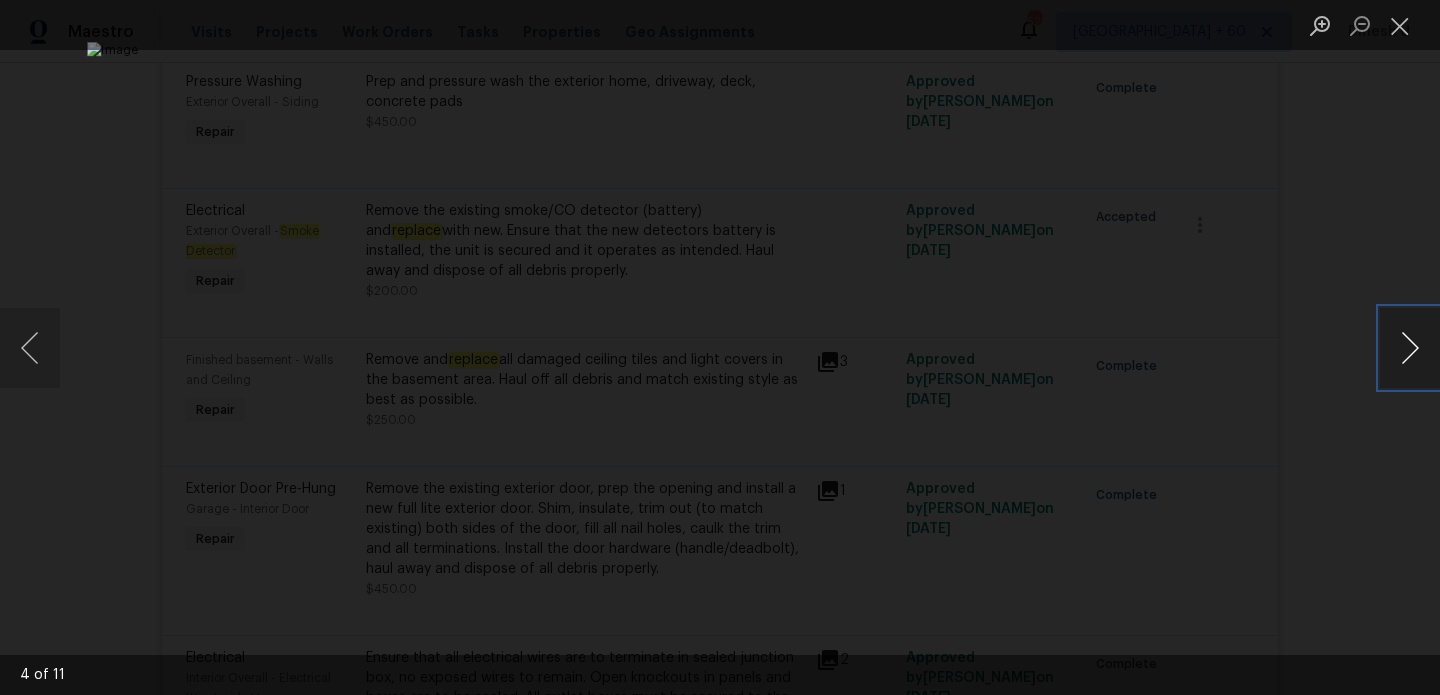 click at bounding box center (1410, 348) 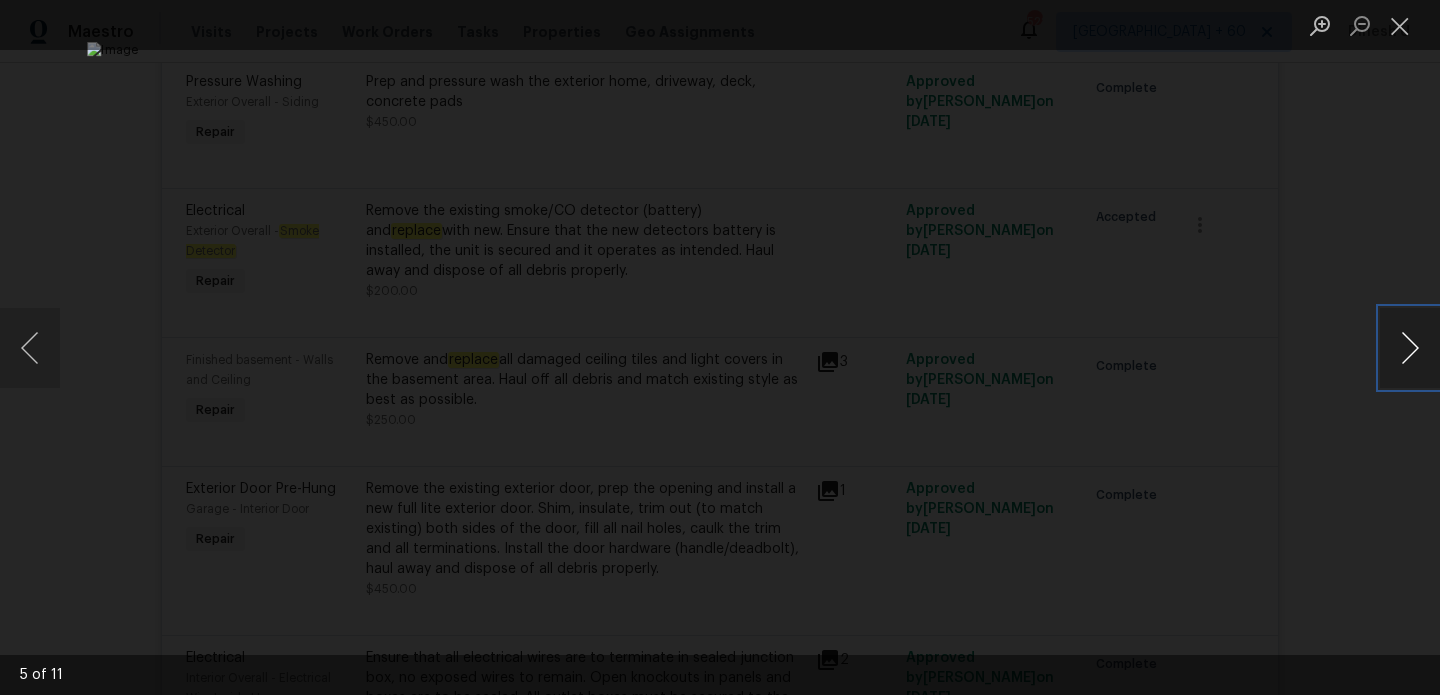 click at bounding box center (1410, 348) 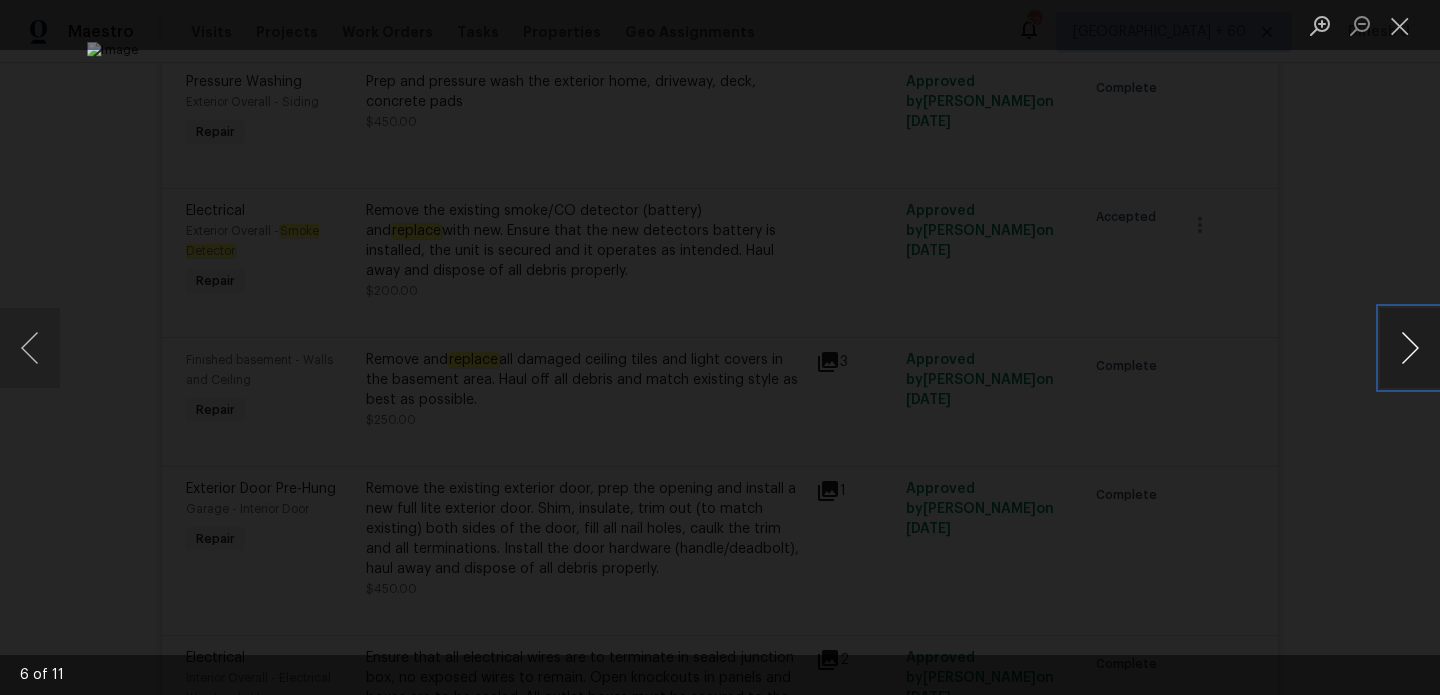 click at bounding box center (1410, 348) 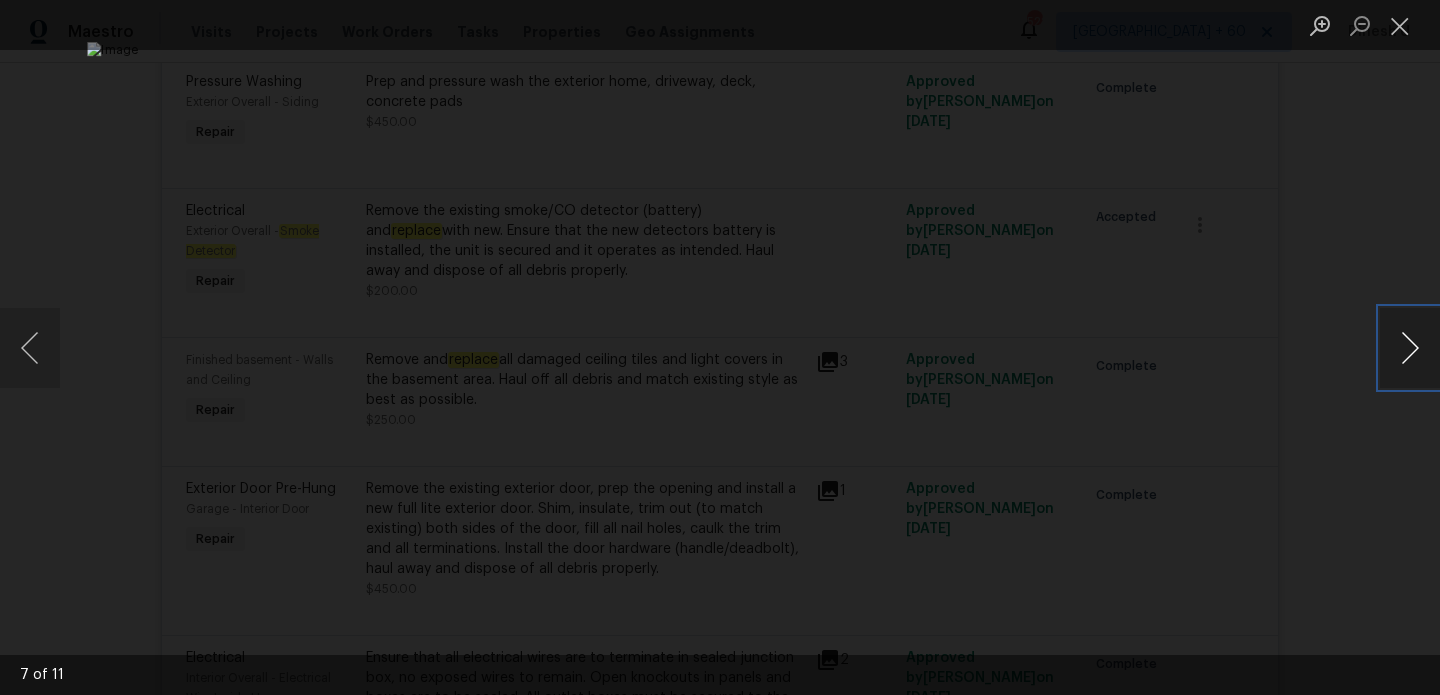 click at bounding box center (1410, 348) 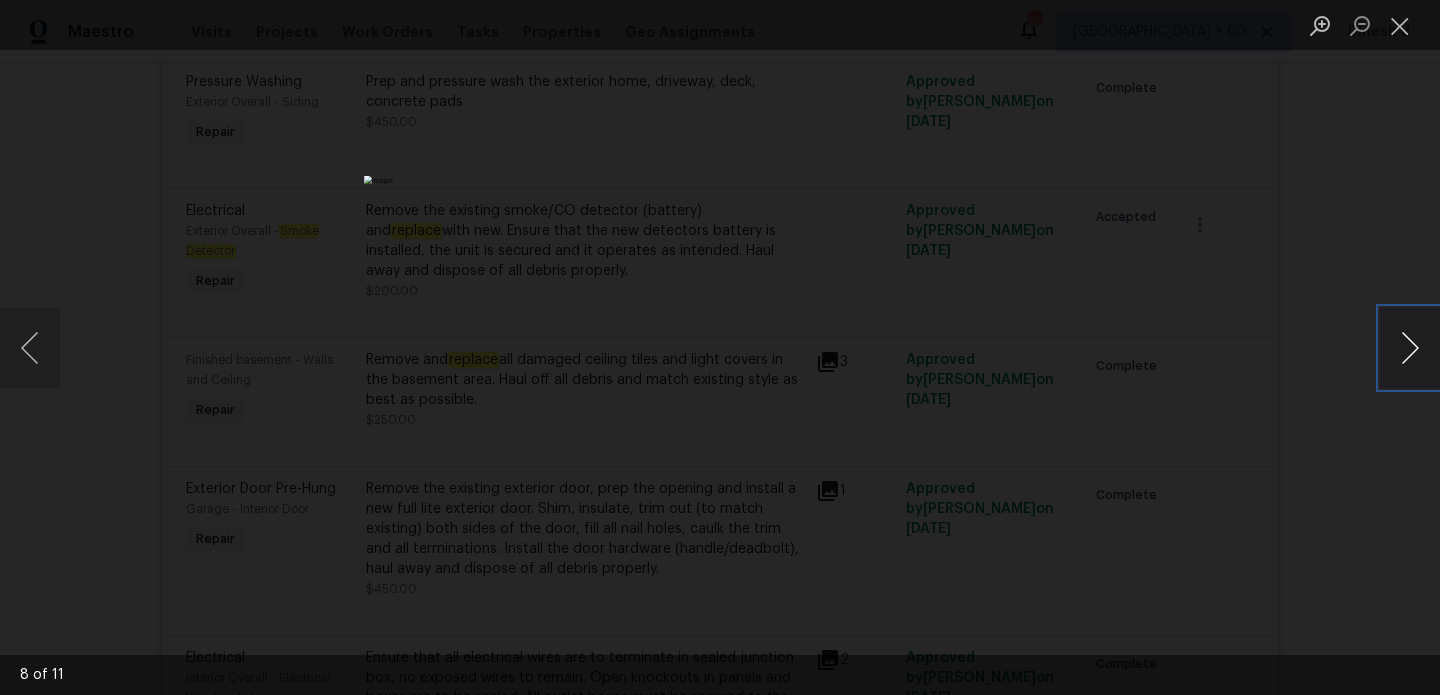 click at bounding box center (1410, 348) 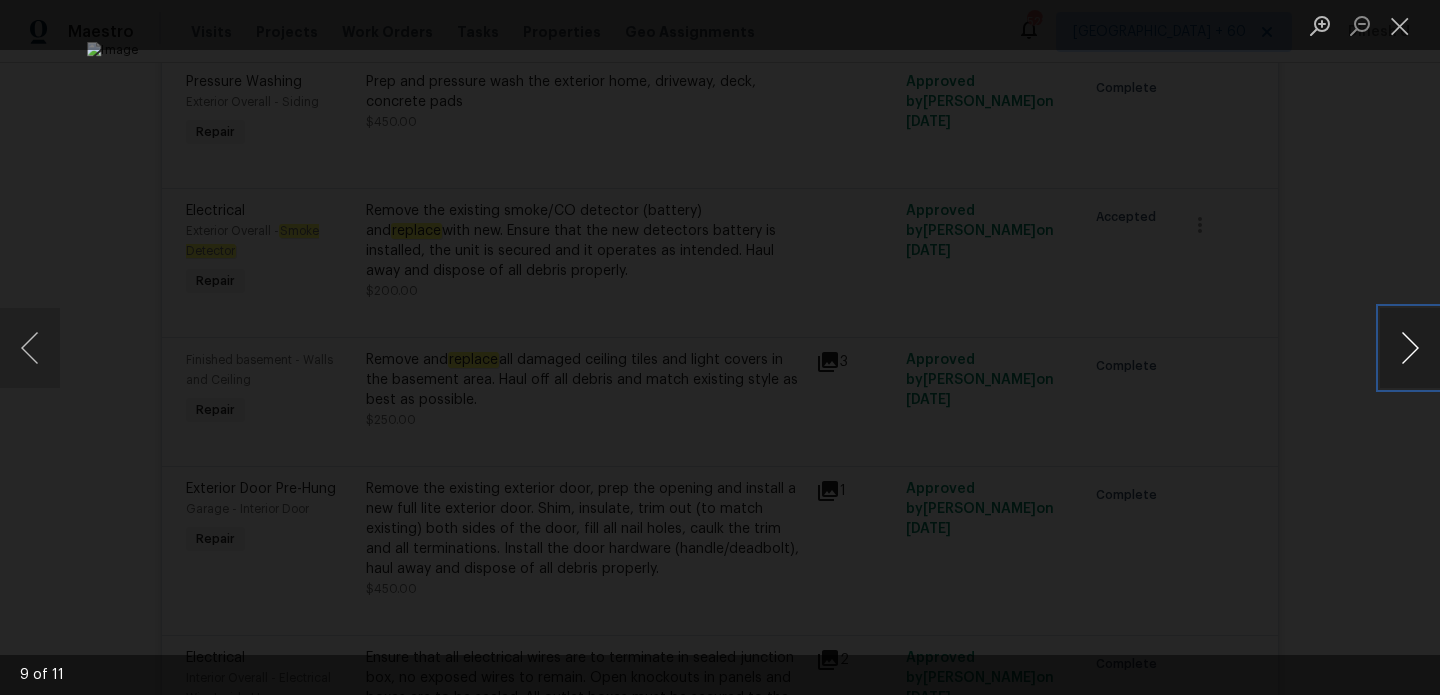 click at bounding box center (1410, 348) 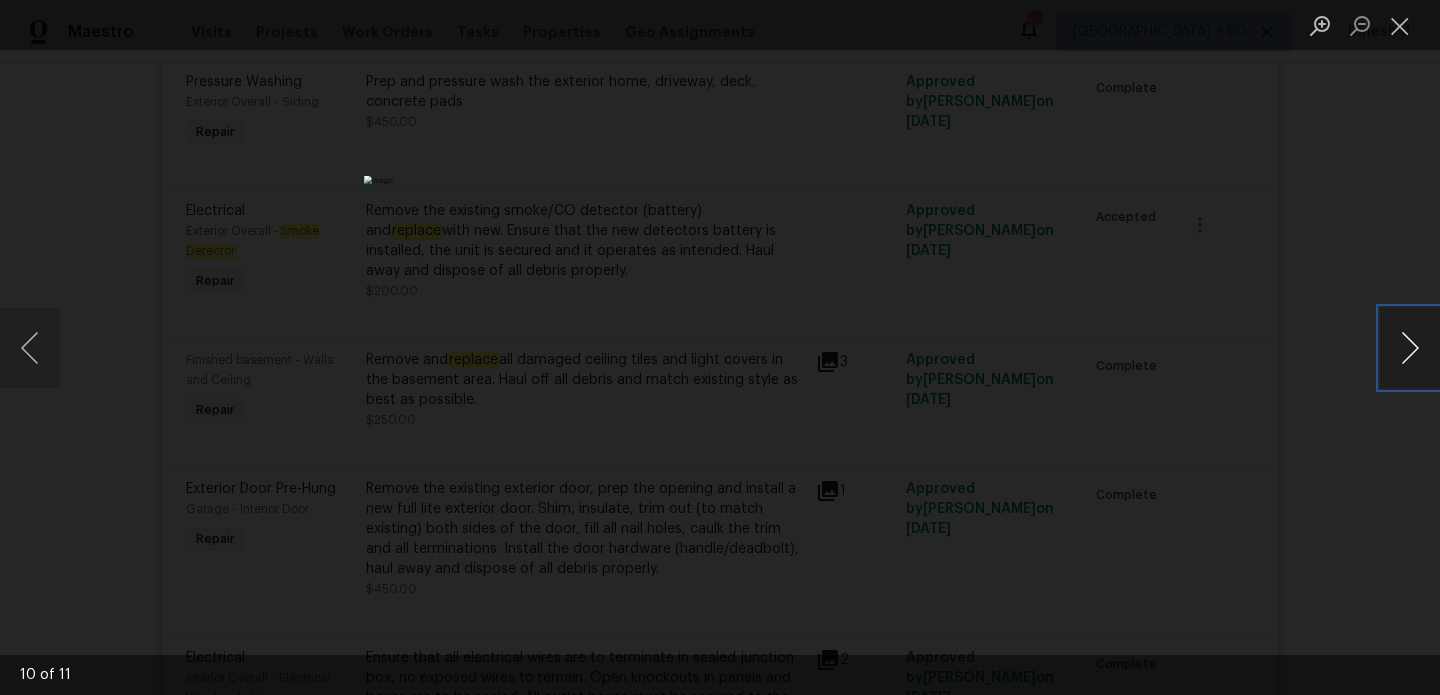 click at bounding box center (1410, 348) 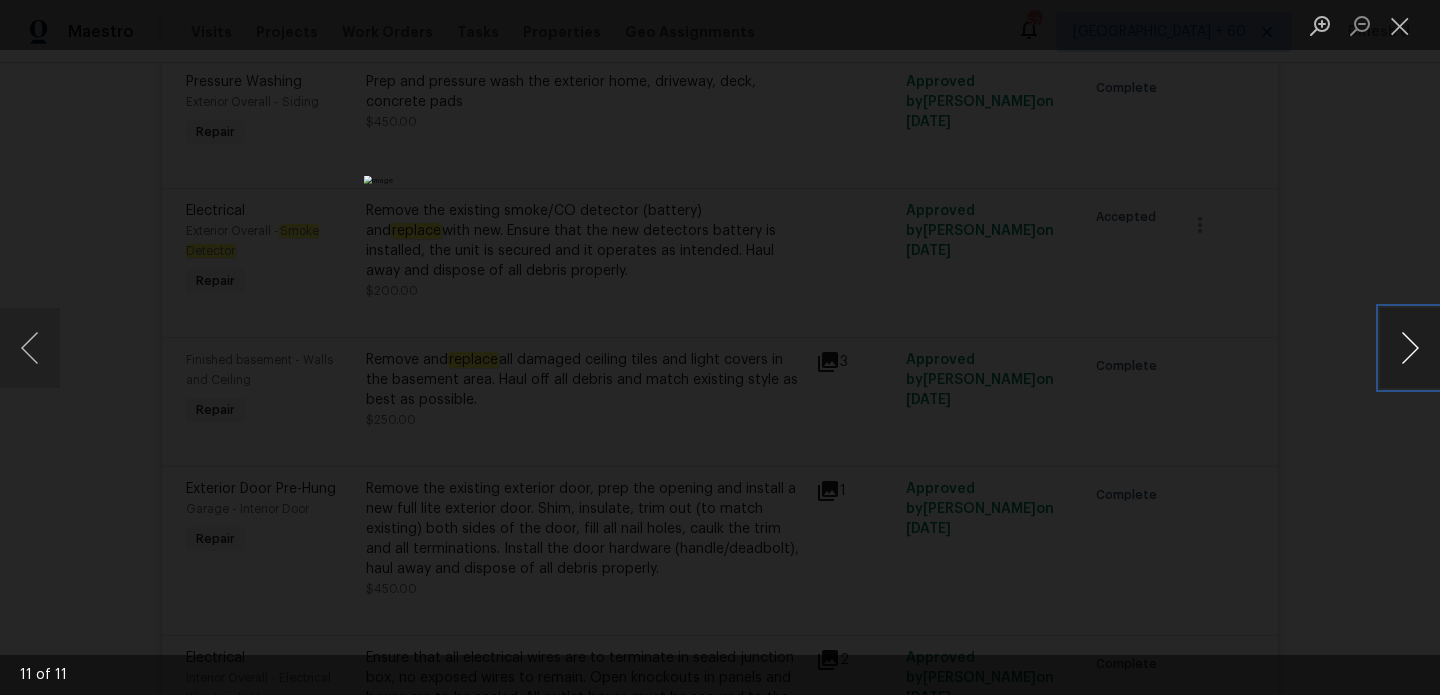 click at bounding box center (1410, 348) 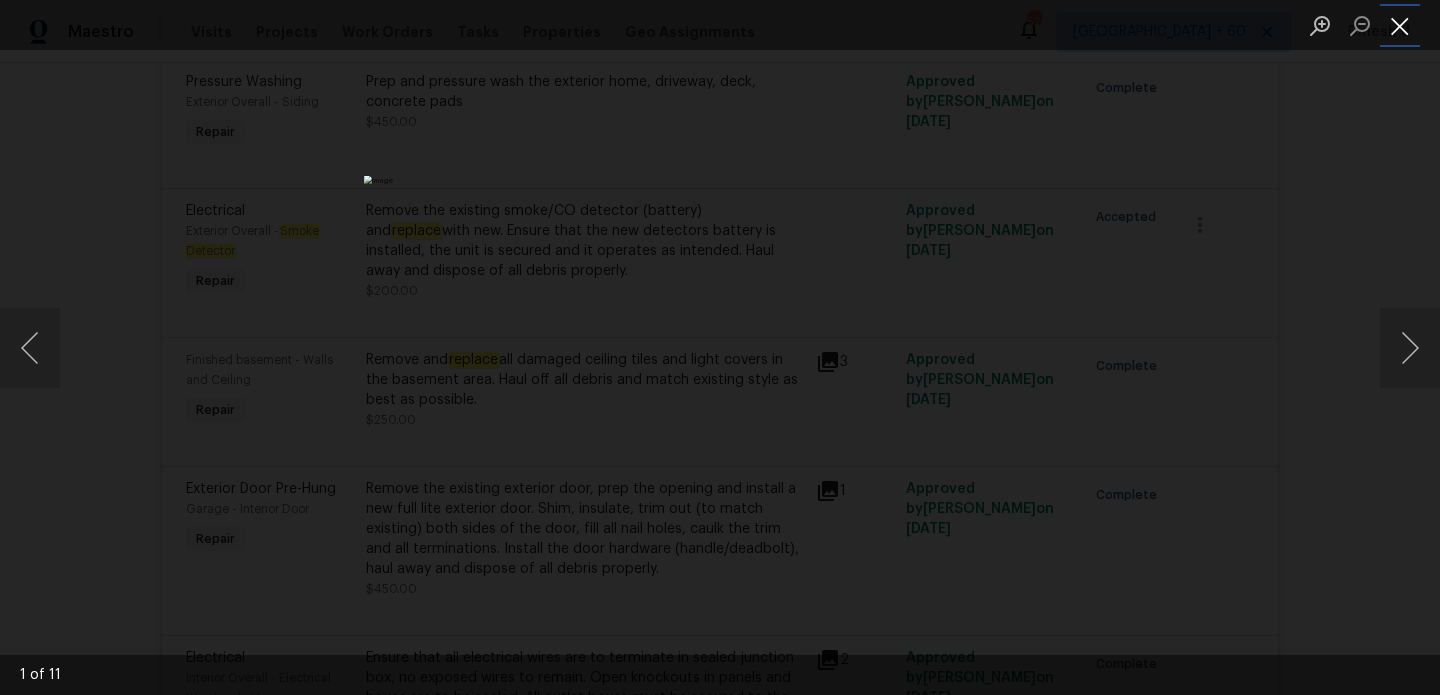 click at bounding box center [1400, 25] 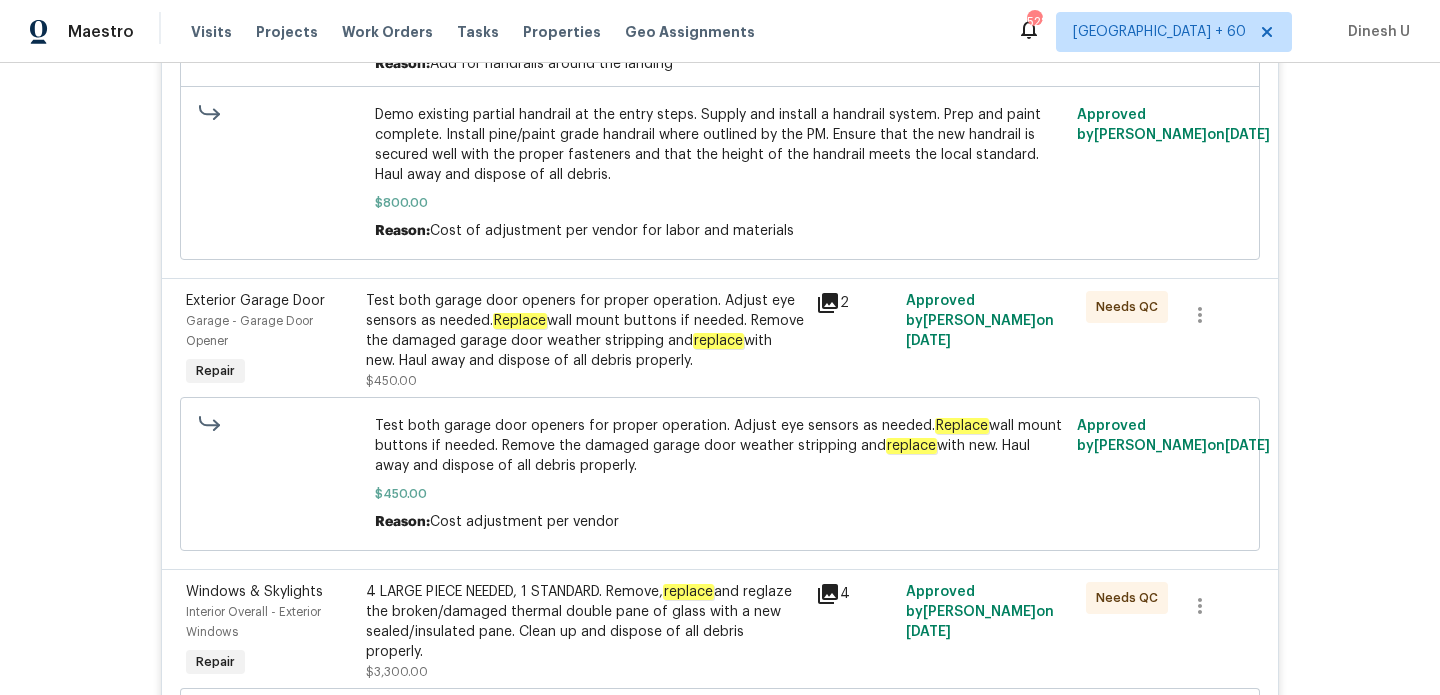 scroll, scrollTop: 0, scrollLeft: 0, axis: both 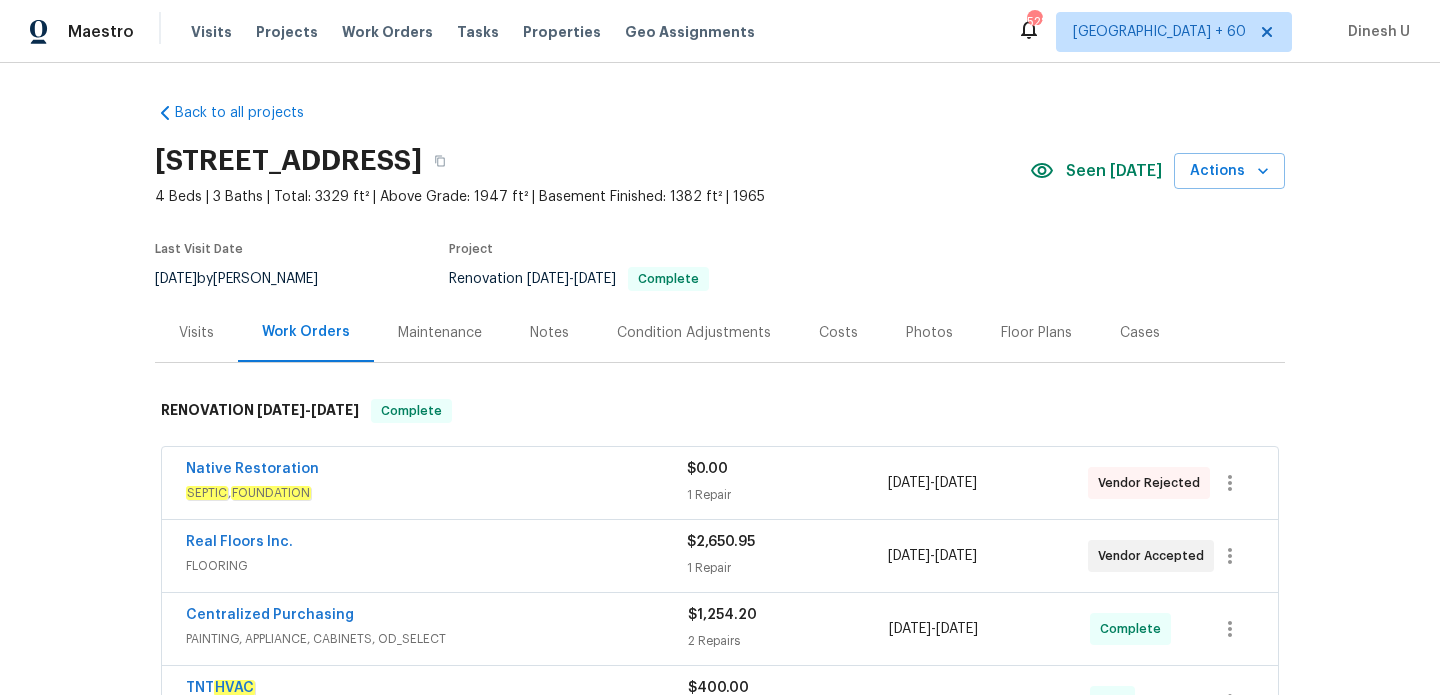 click on "Visits" at bounding box center [196, 332] 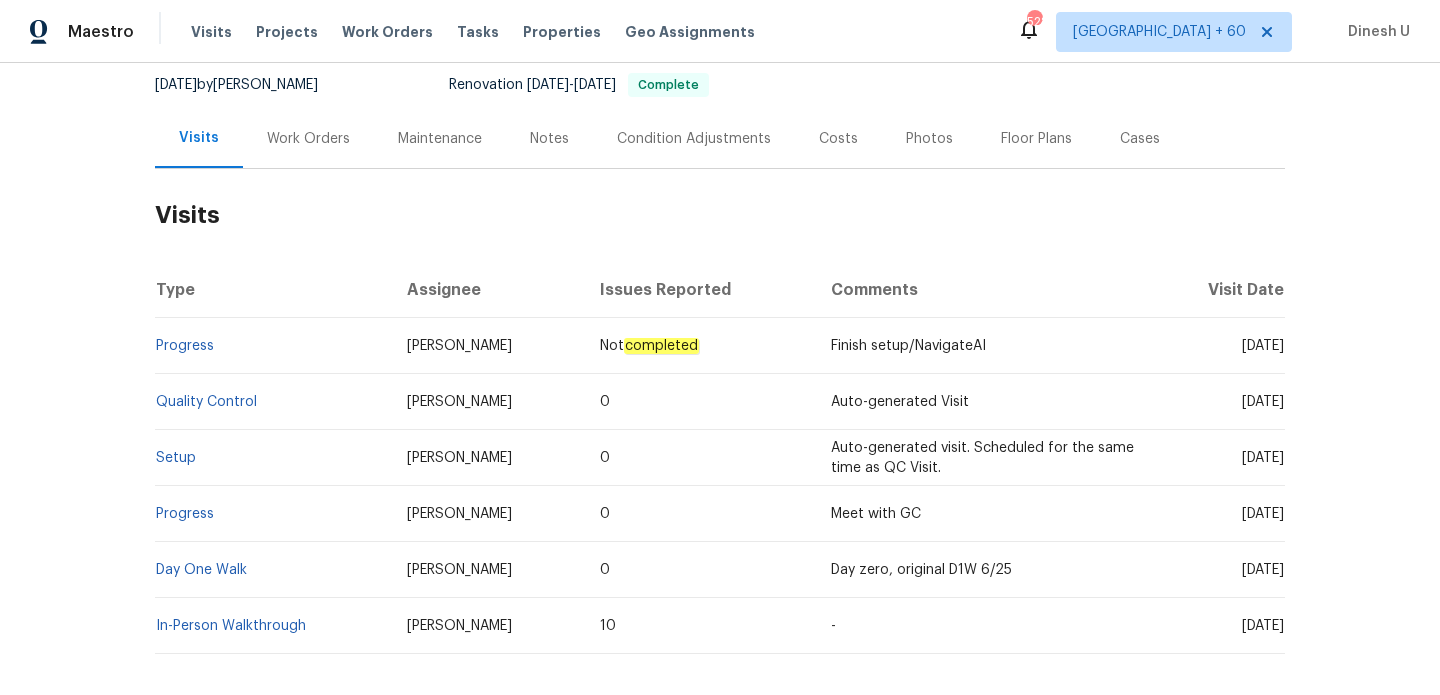 scroll, scrollTop: 289, scrollLeft: 0, axis: vertical 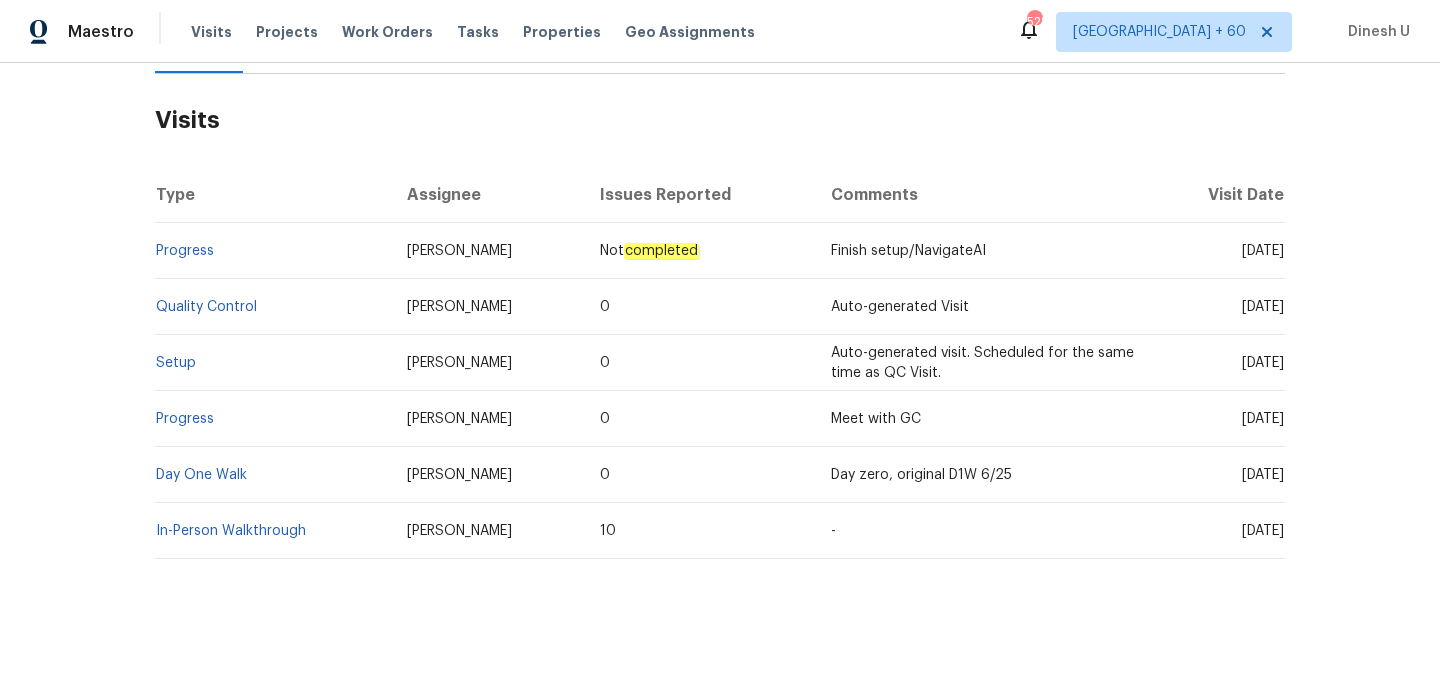 click on "In-Person Walkthrough" at bounding box center (273, 531) 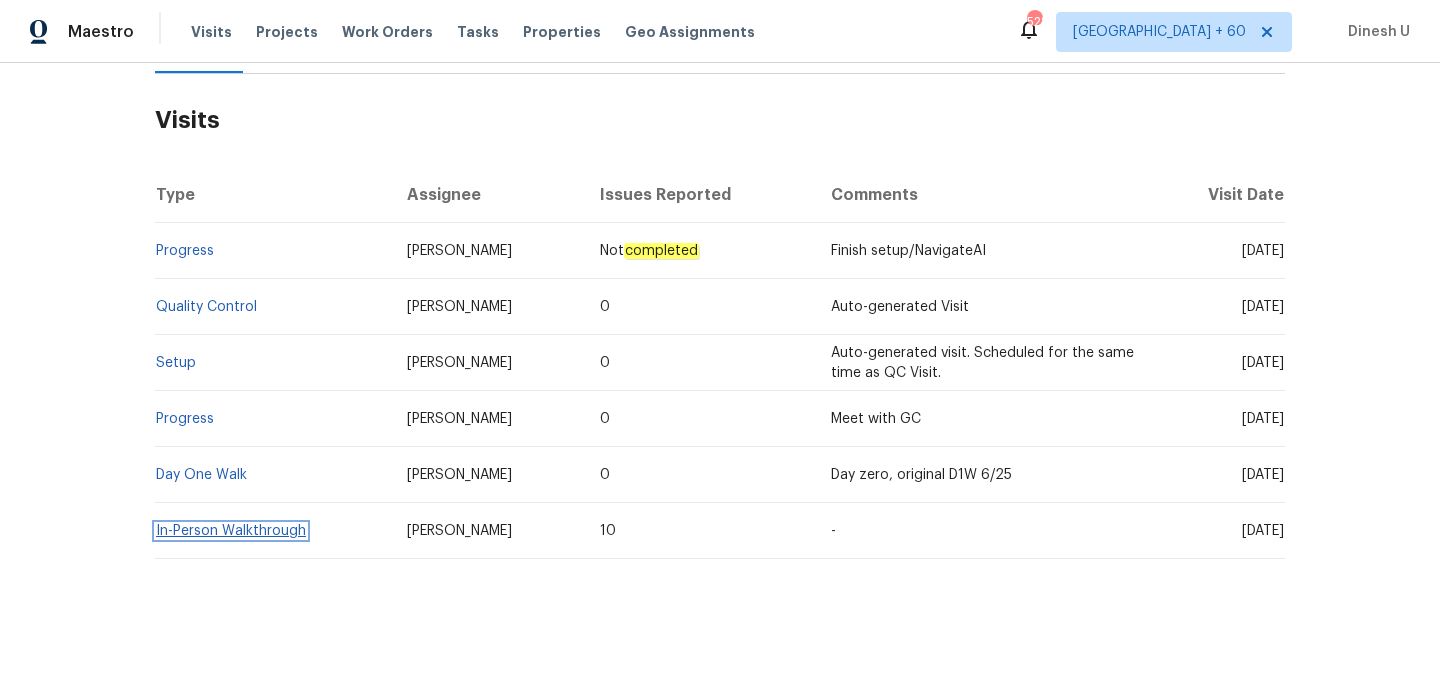 click on "In-Person Walkthrough" at bounding box center [231, 531] 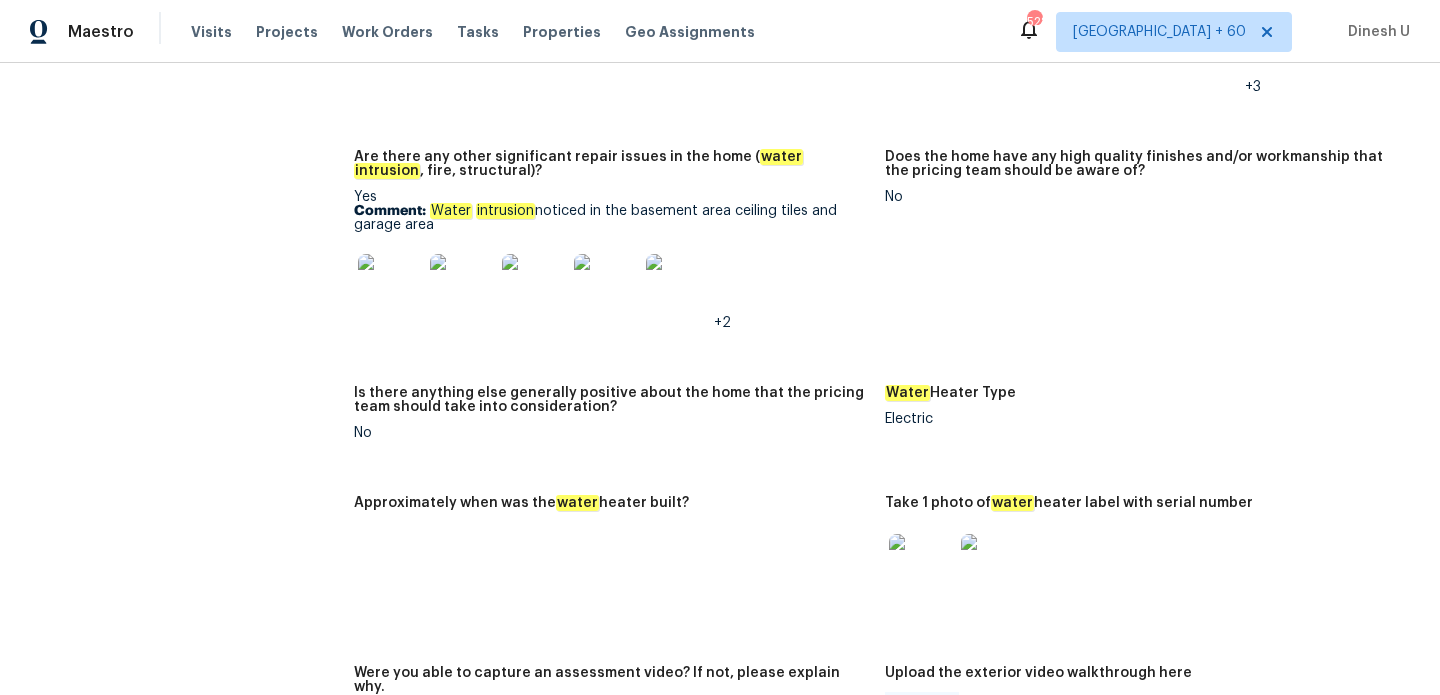 scroll, scrollTop: 4402, scrollLeft: 0, axis: vertical 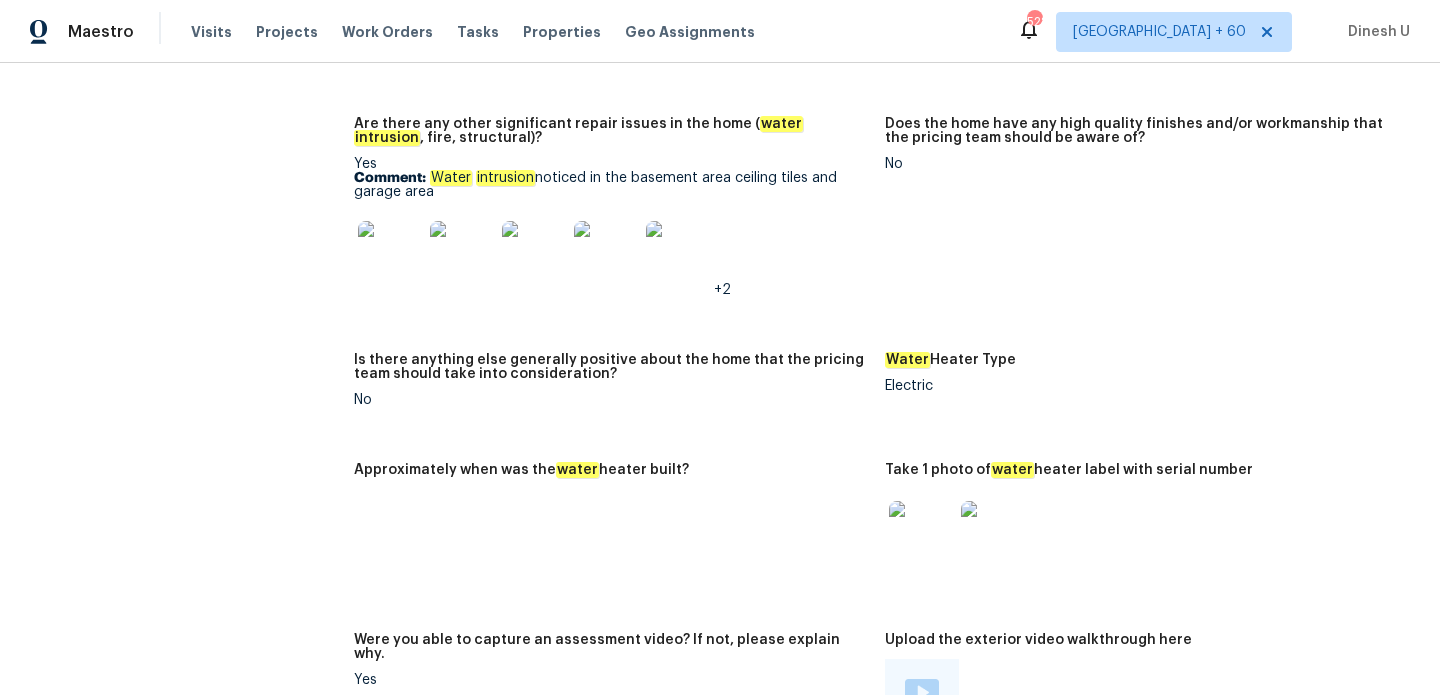 click at bounding box center [390, 253] 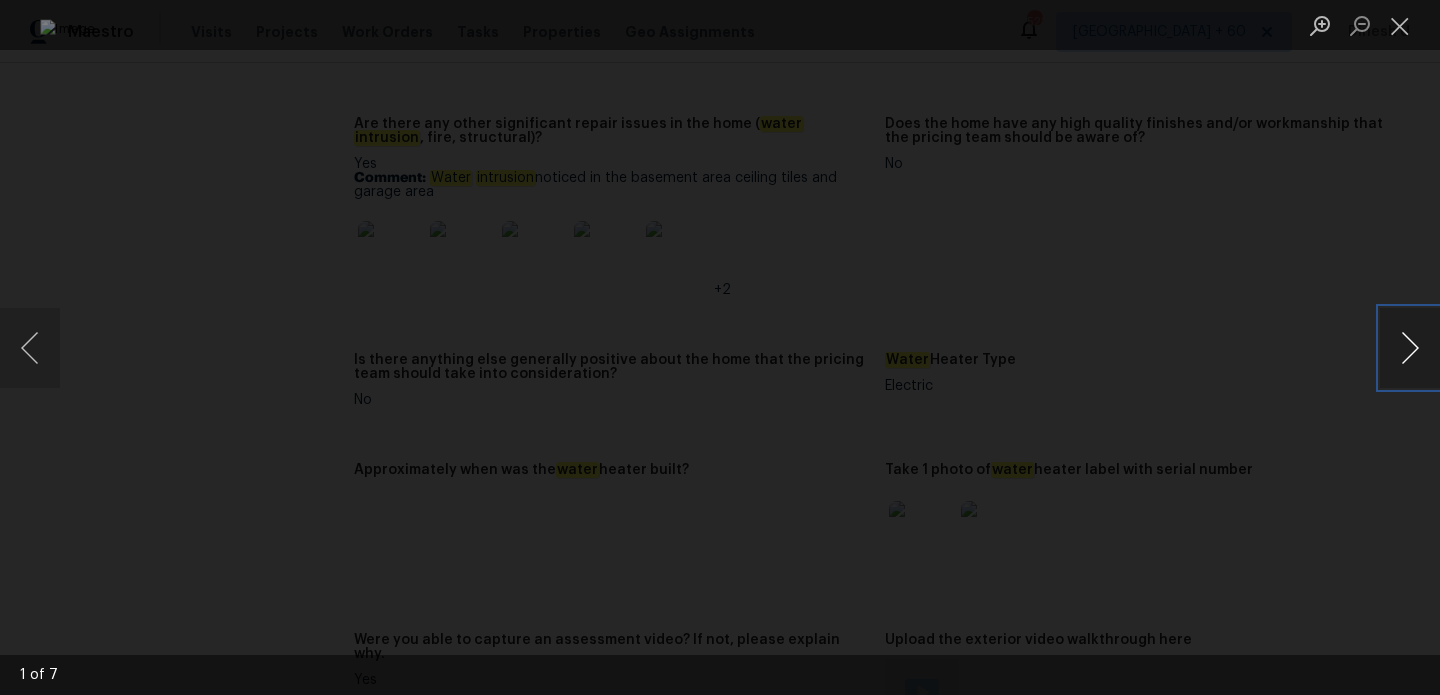 click at bounding box center (1410, 348) 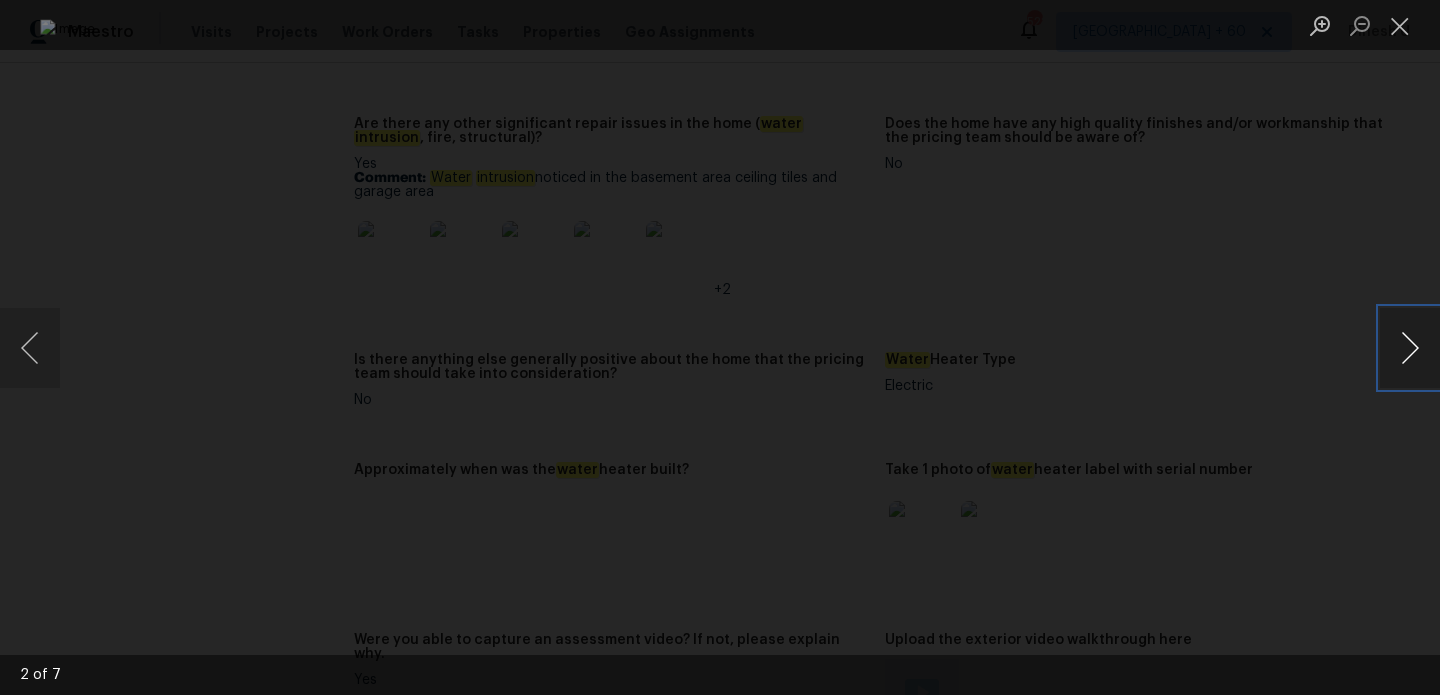 click at bounding box center (1410, 348) 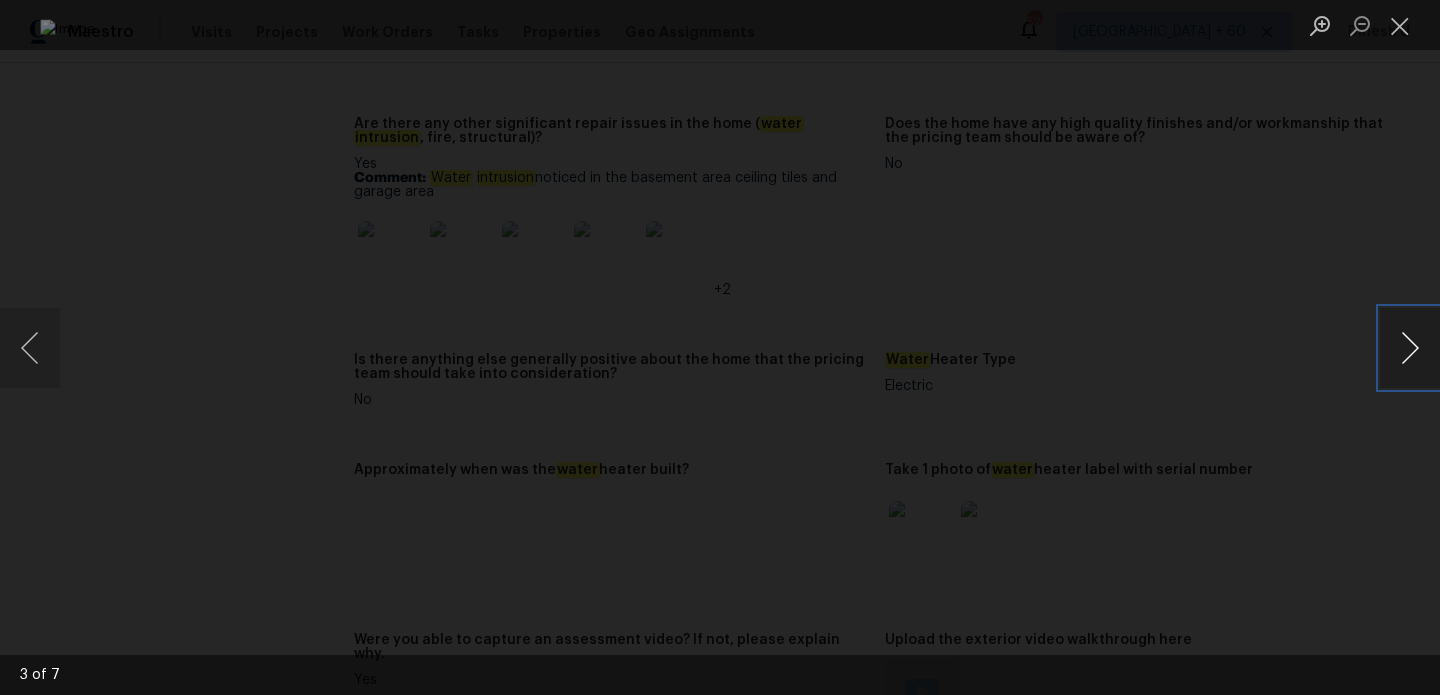 click at bounding box center [1410, 348] 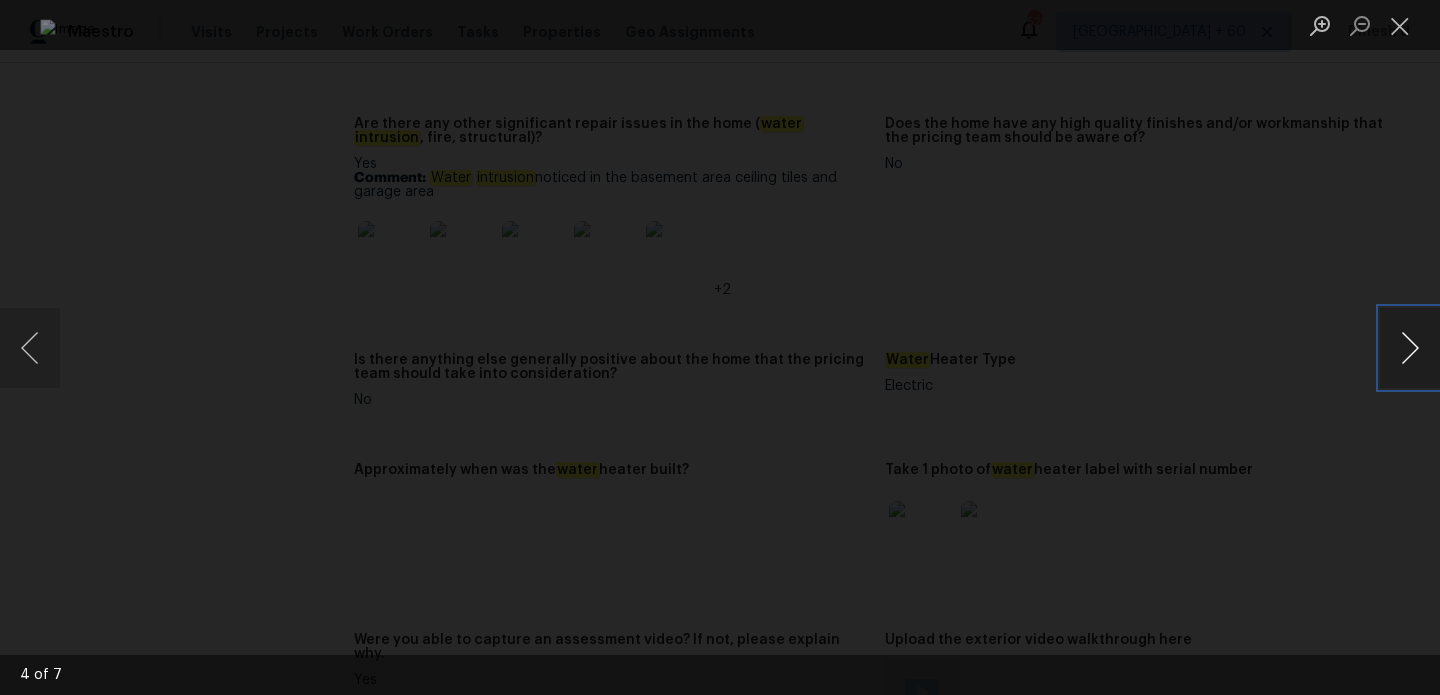 click at bounding box center [1410, 348] 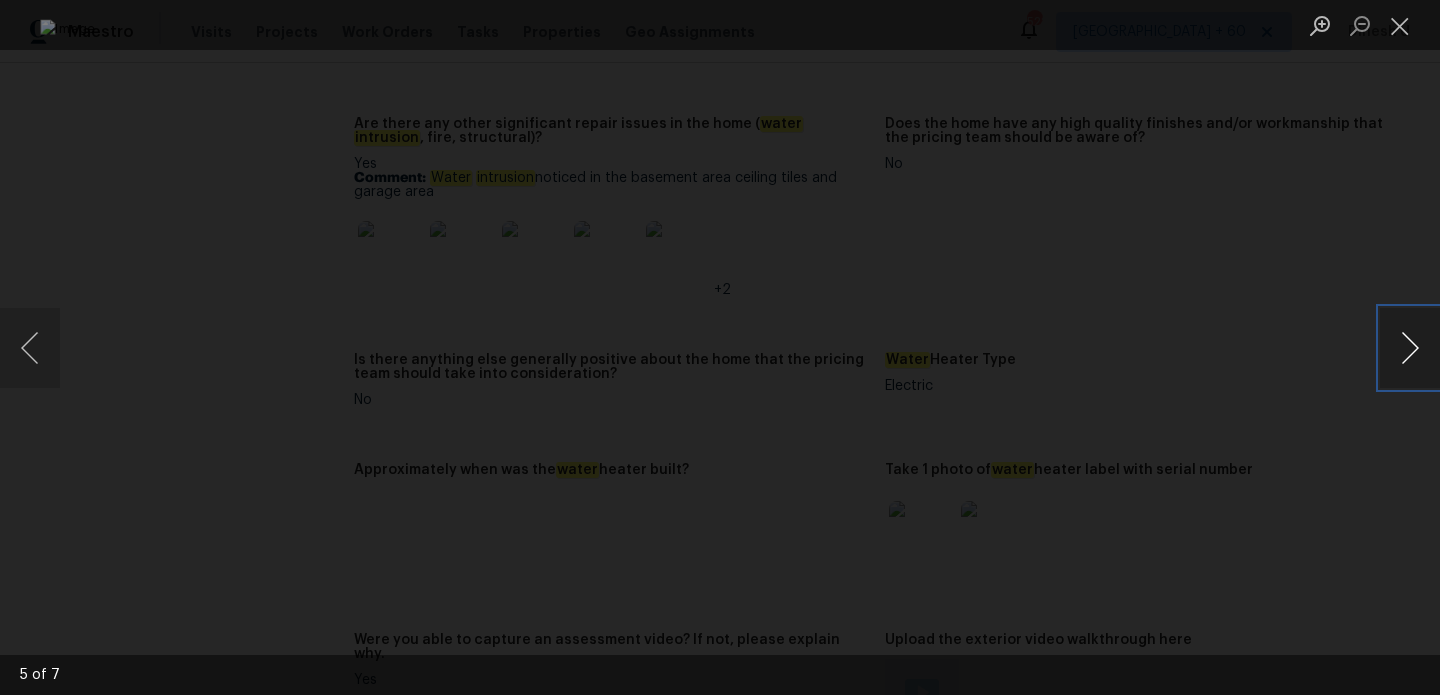 click at bounding box center [1410, 348] 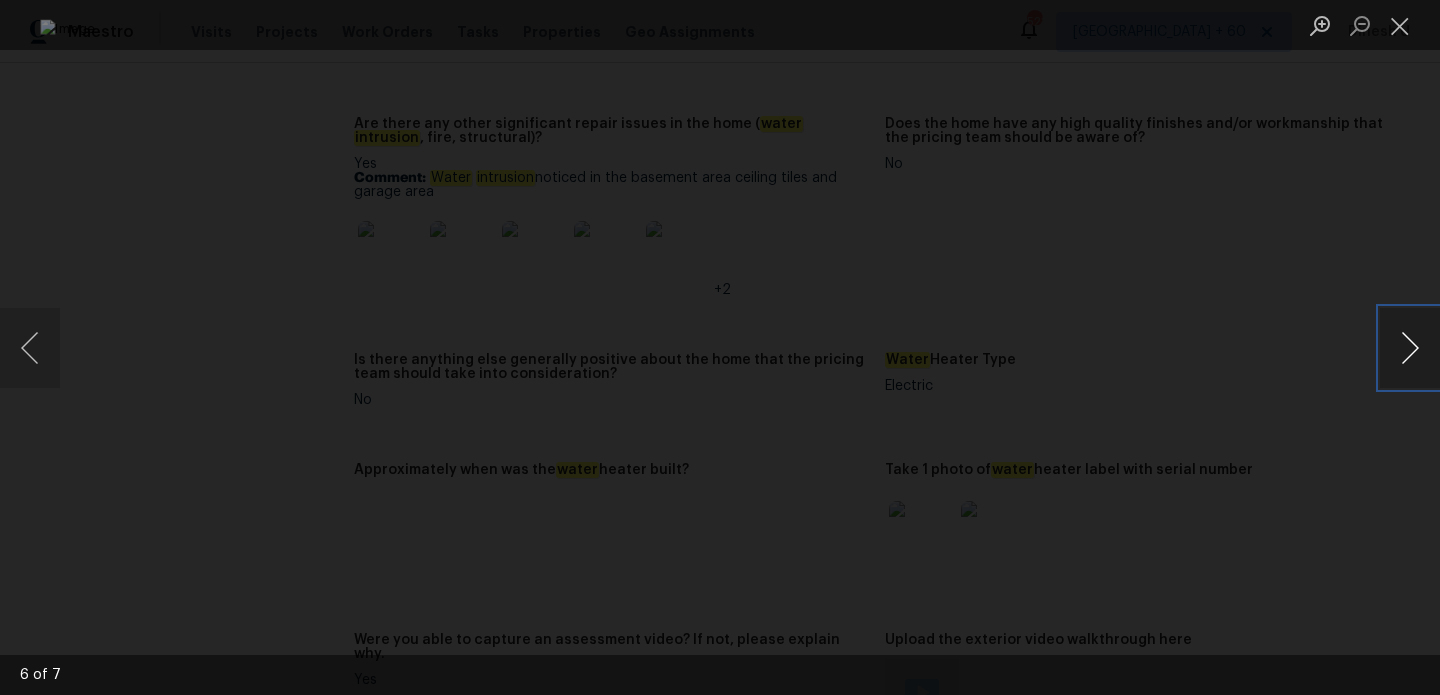 click at bounding box center (1410, 348) 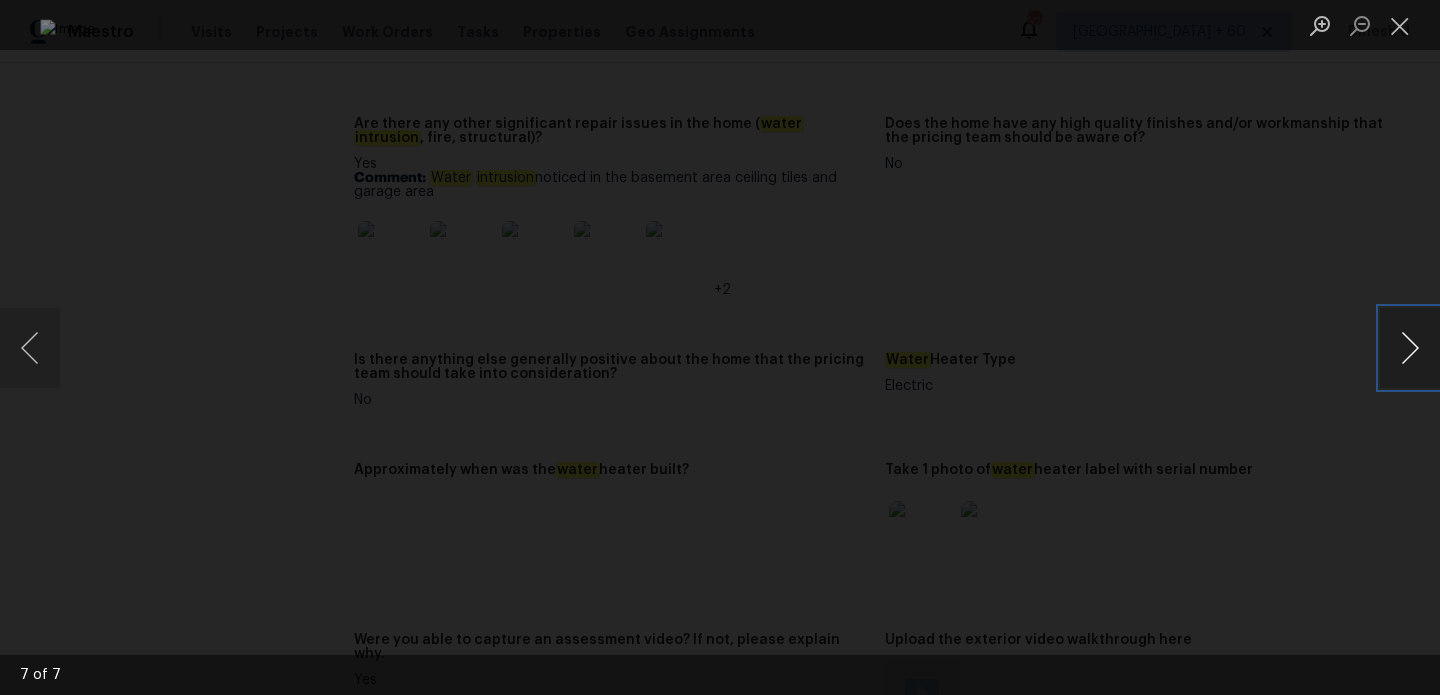 click at bounding box center [1410, 348] 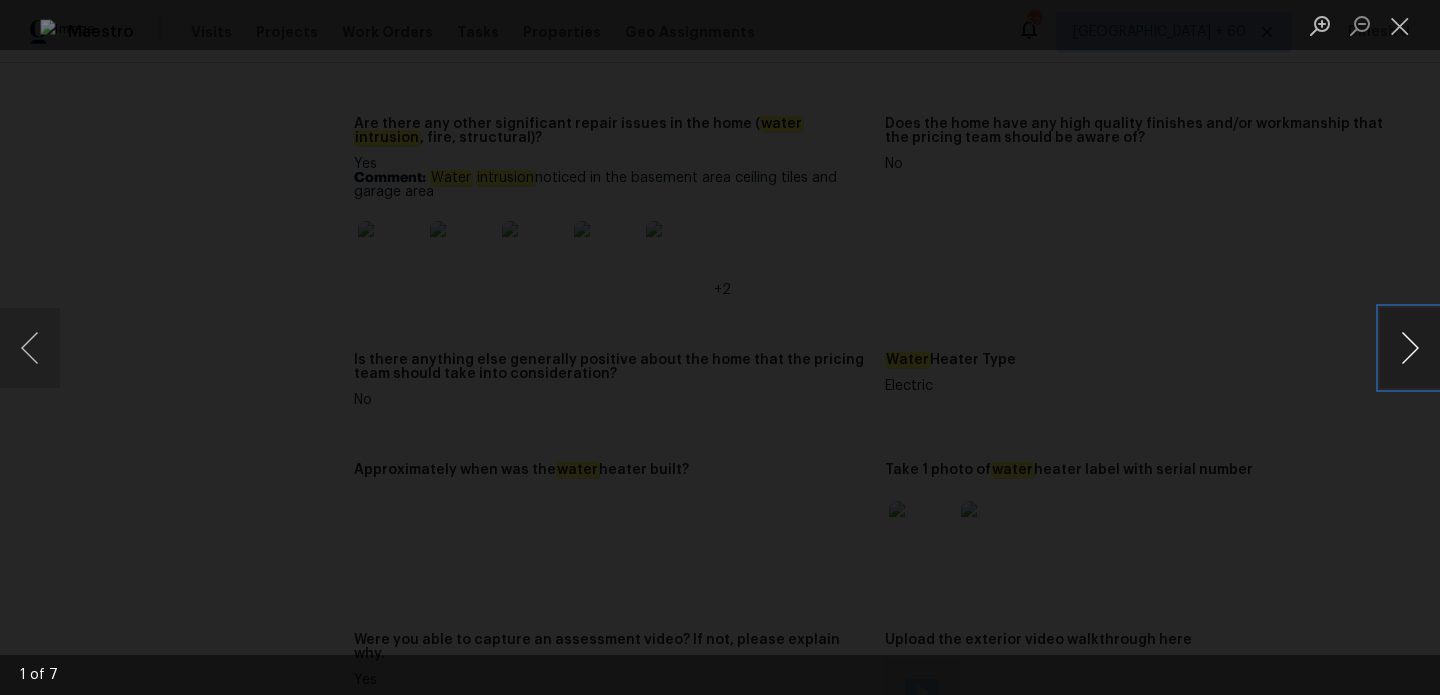 click at bounding box center [1410, 348] 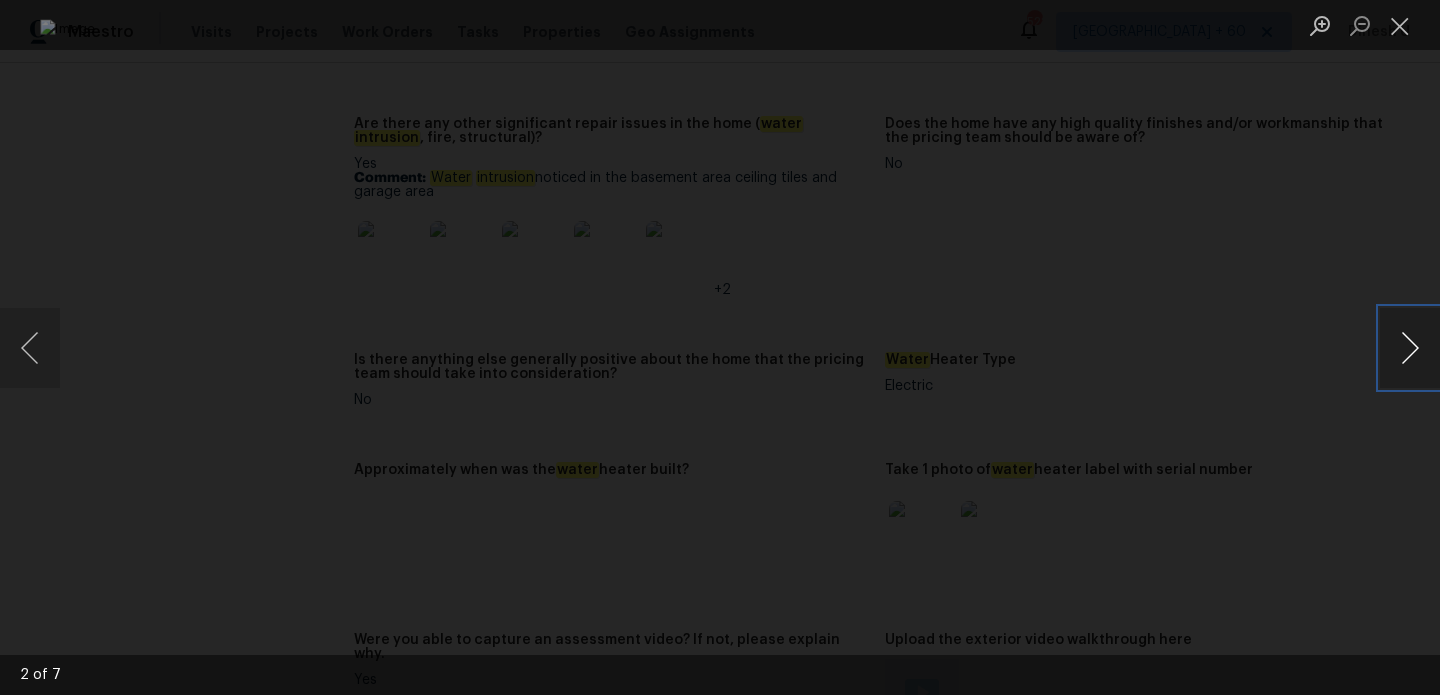 click at bounding box center [1410, 348] 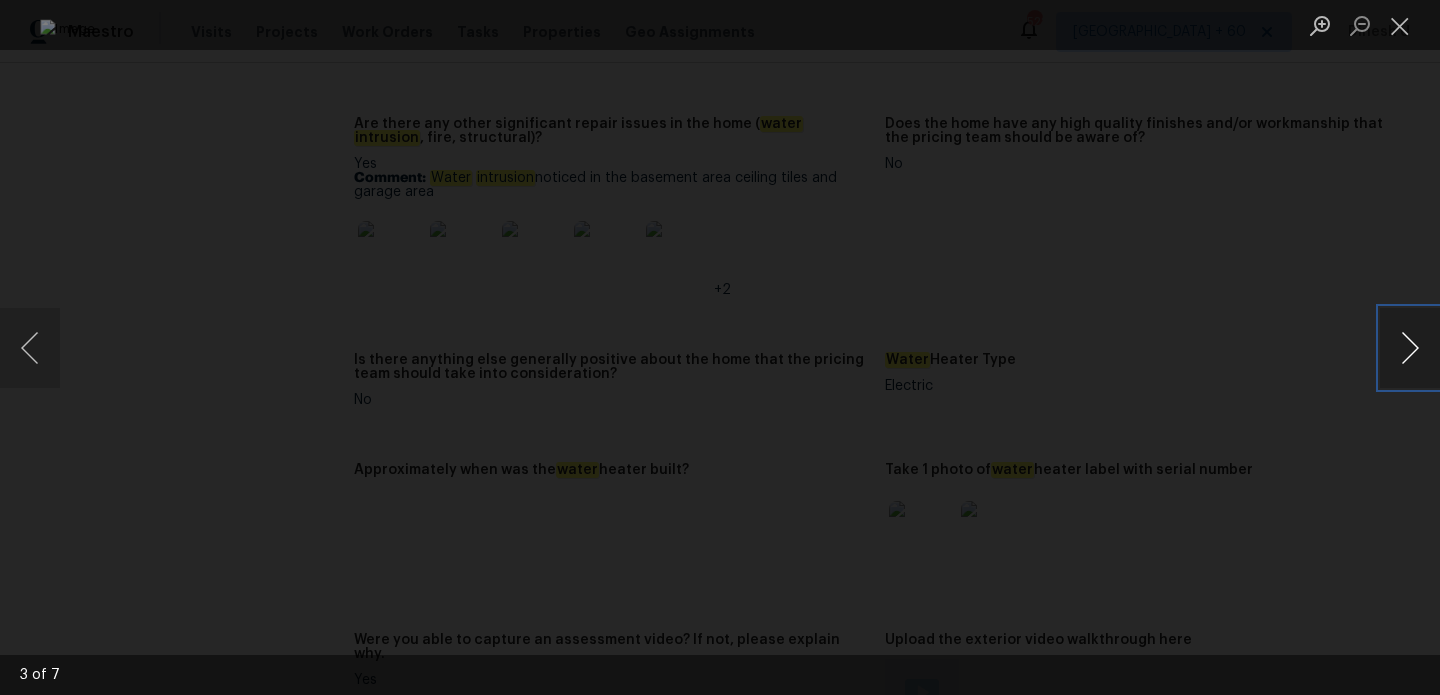 click at bounding box center (1410, 348) 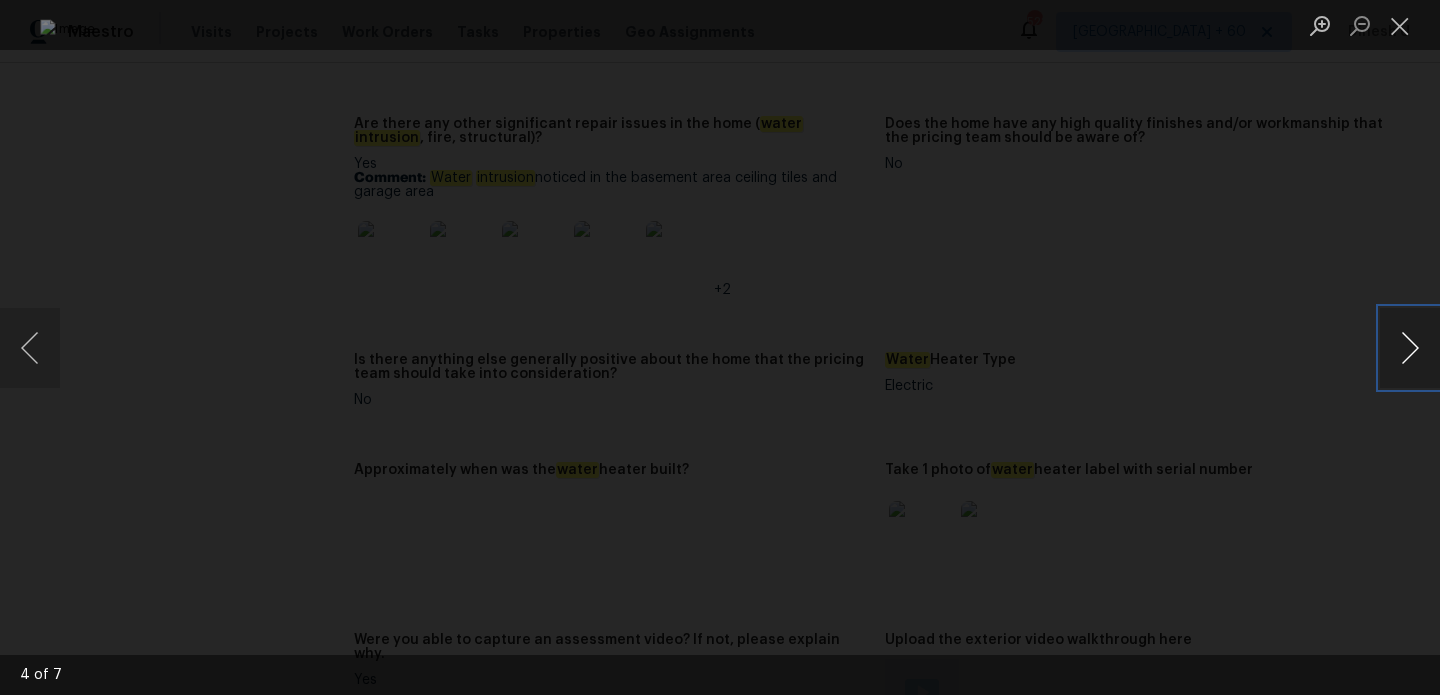 click at bounding box center (1410, 348) 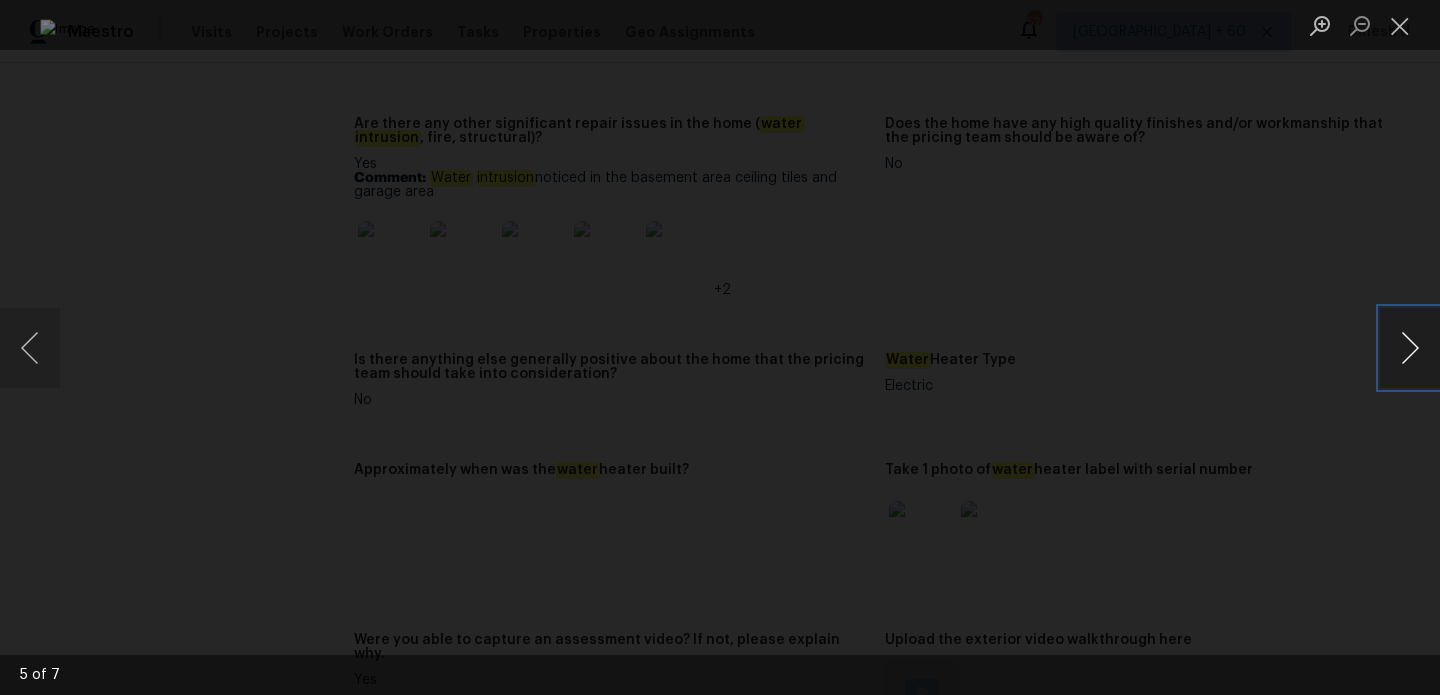 click at bounding box center [1410, 348] 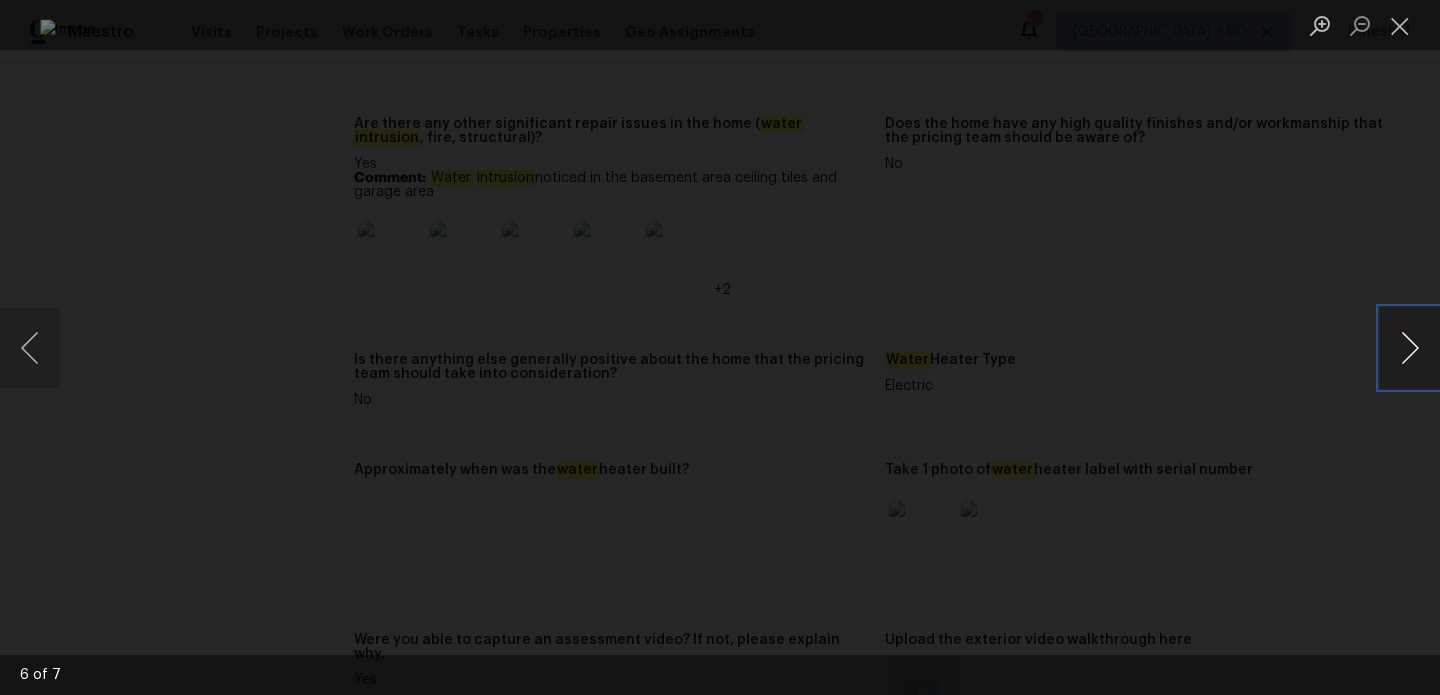 click at bounding box center [1410, 348] 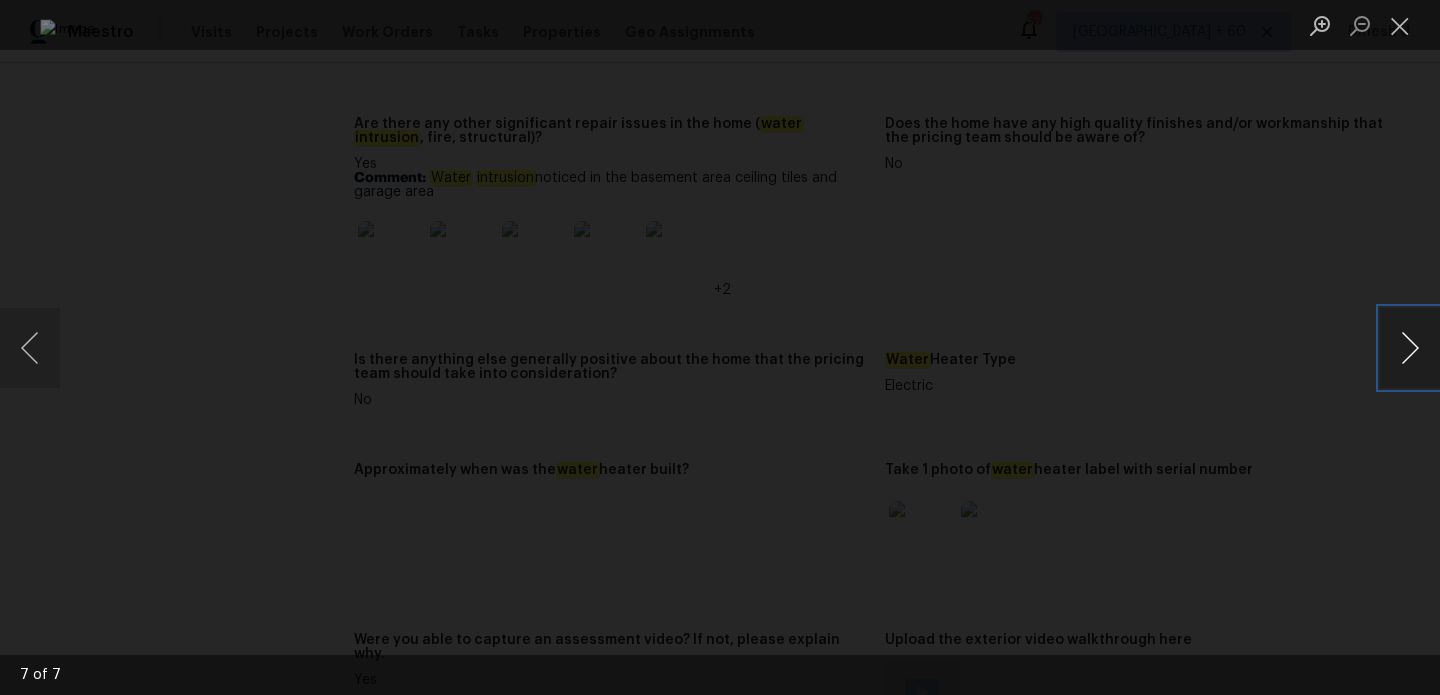 click at bounding box center (1410, 348) 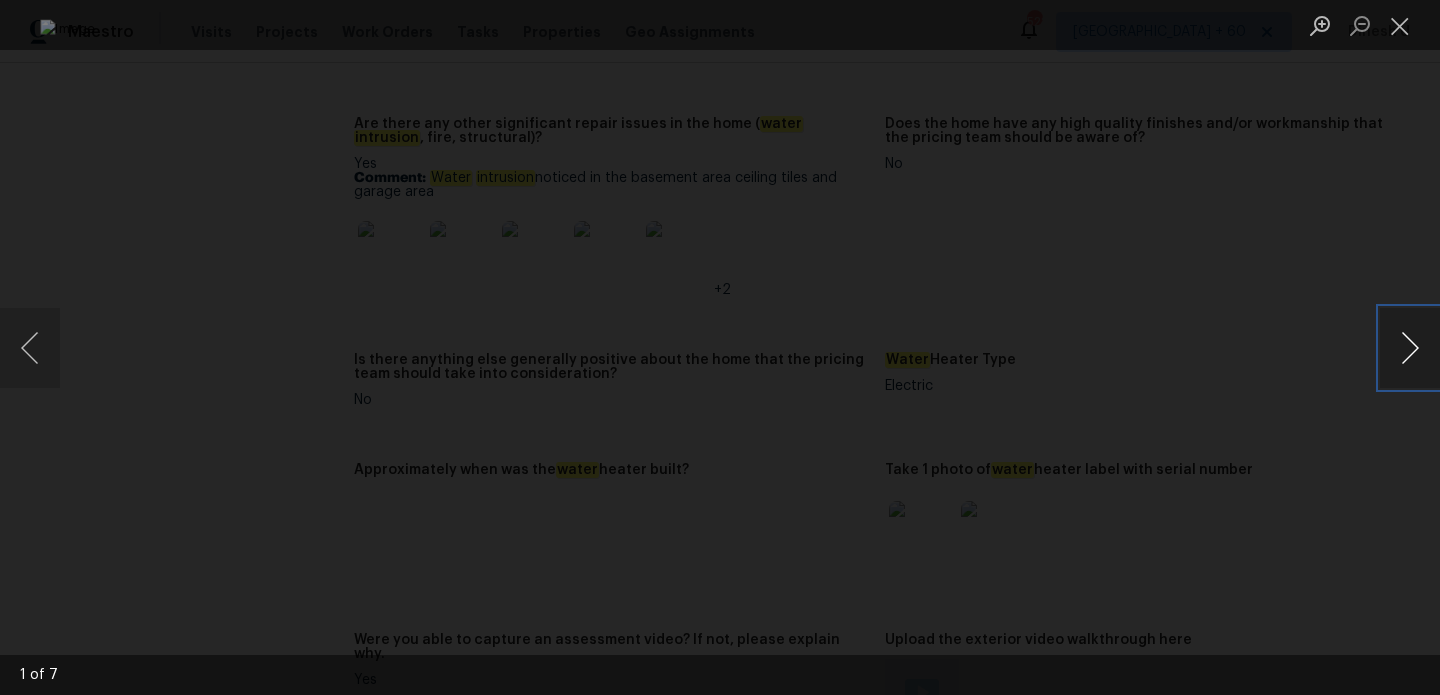 click at bounding box center (1410, 348) 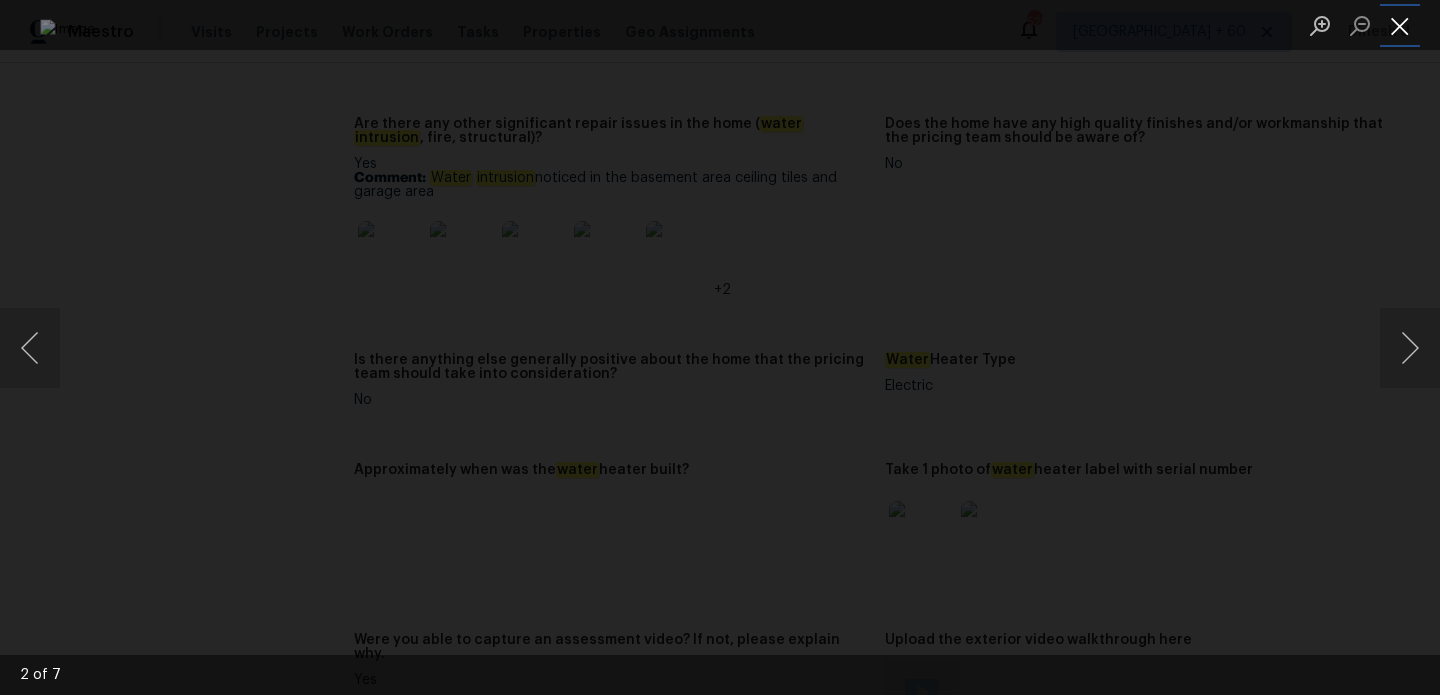 click at bounding box center (1400, 25) 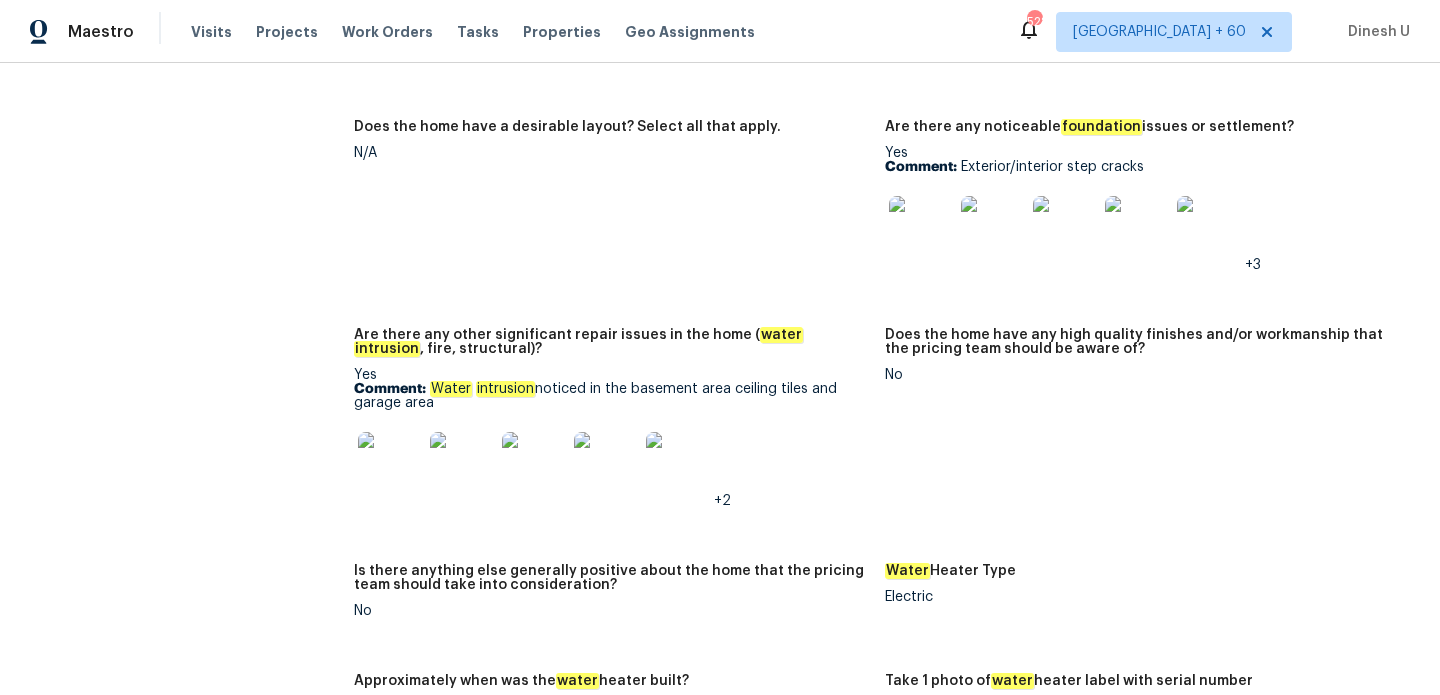 scroll, scrollTop: 4186, scrollLeft: 0, axis: vertical 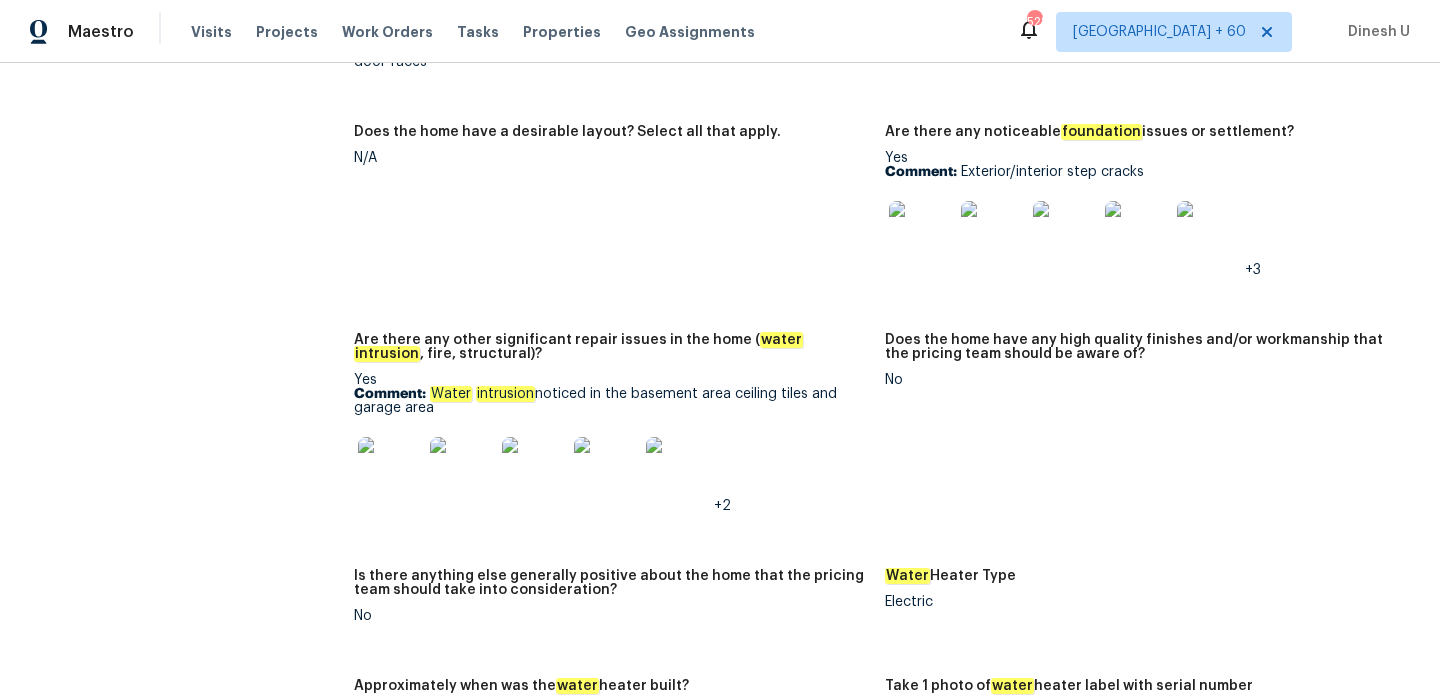 click at bounding box center (390, 469) 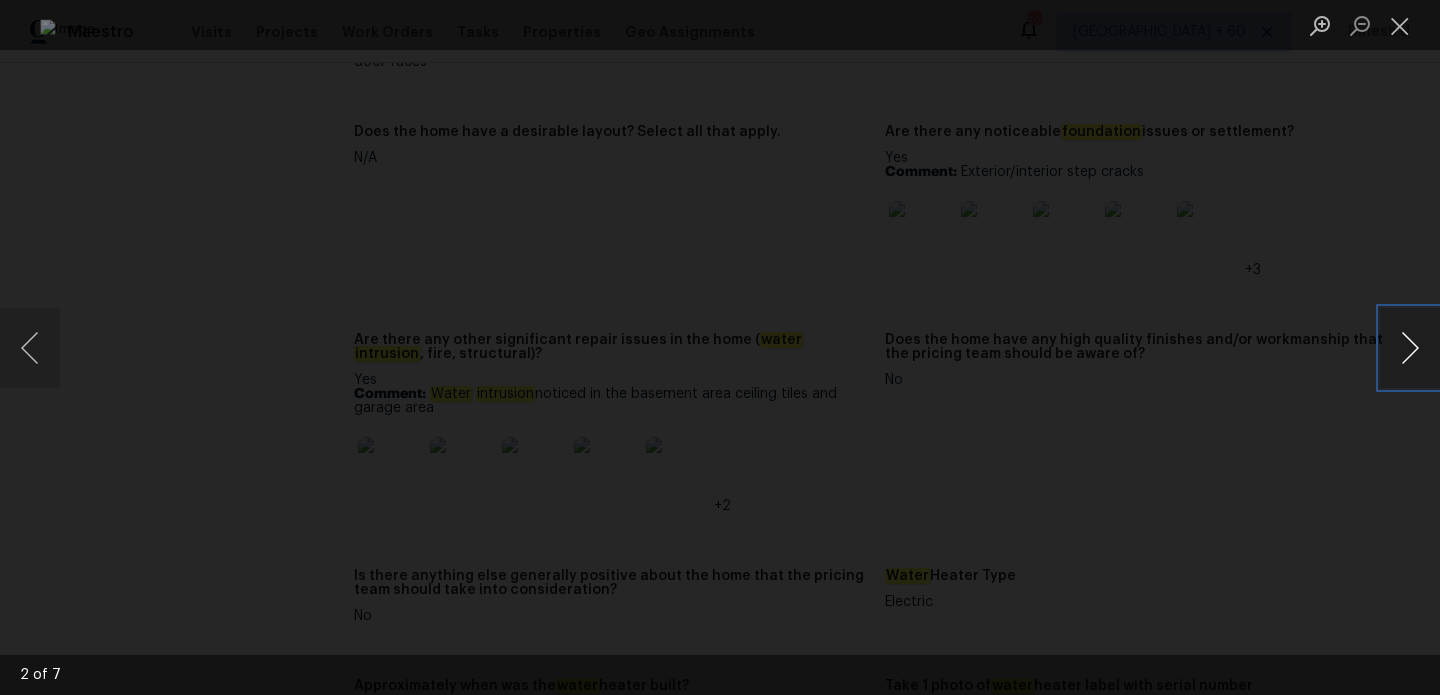 click at bounding box center [1410, 348] 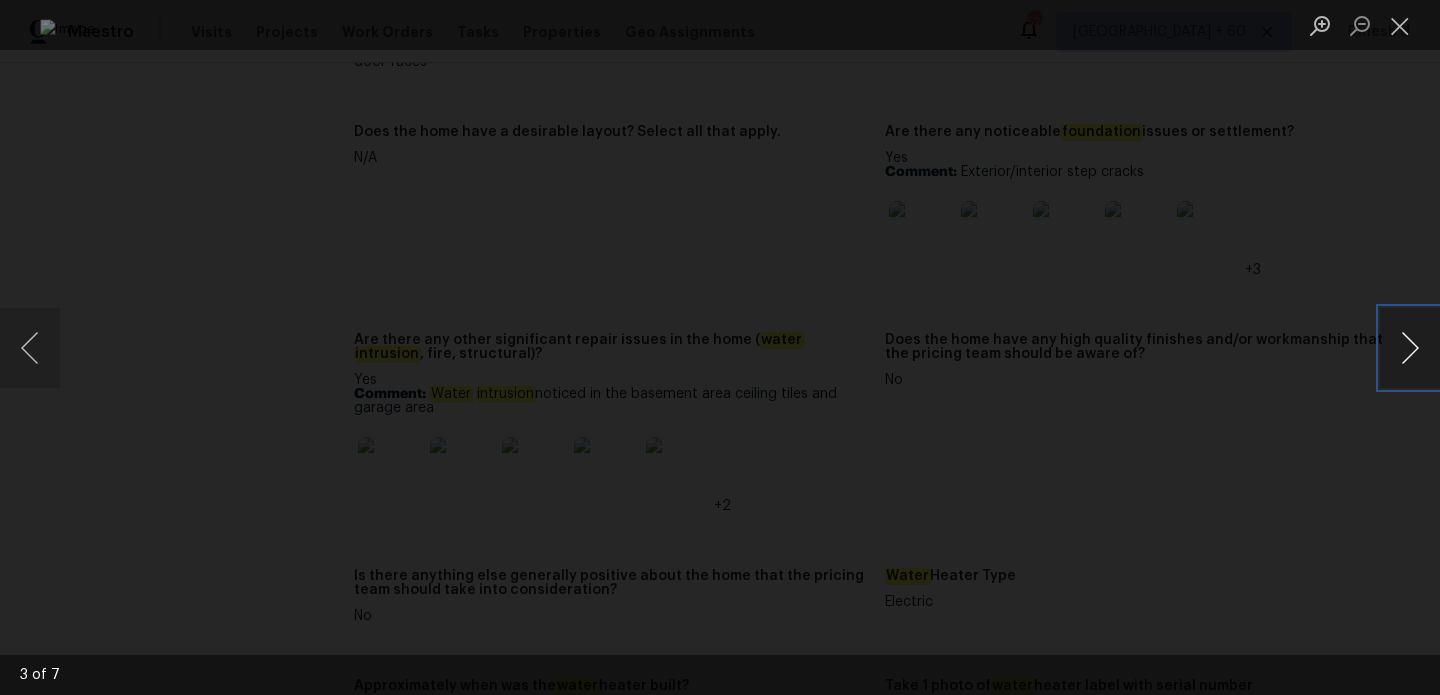 click at bounding box center [1410, 348] 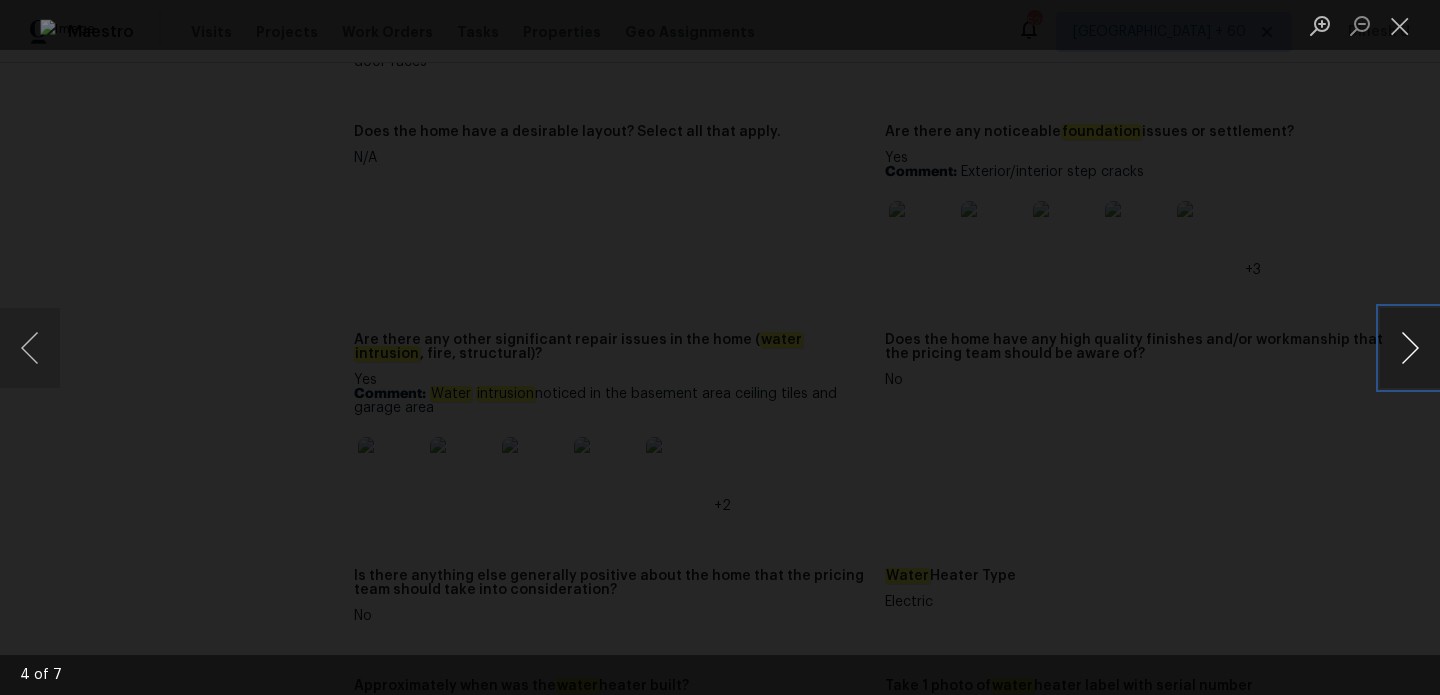 click at bounding box center (1410, 348) 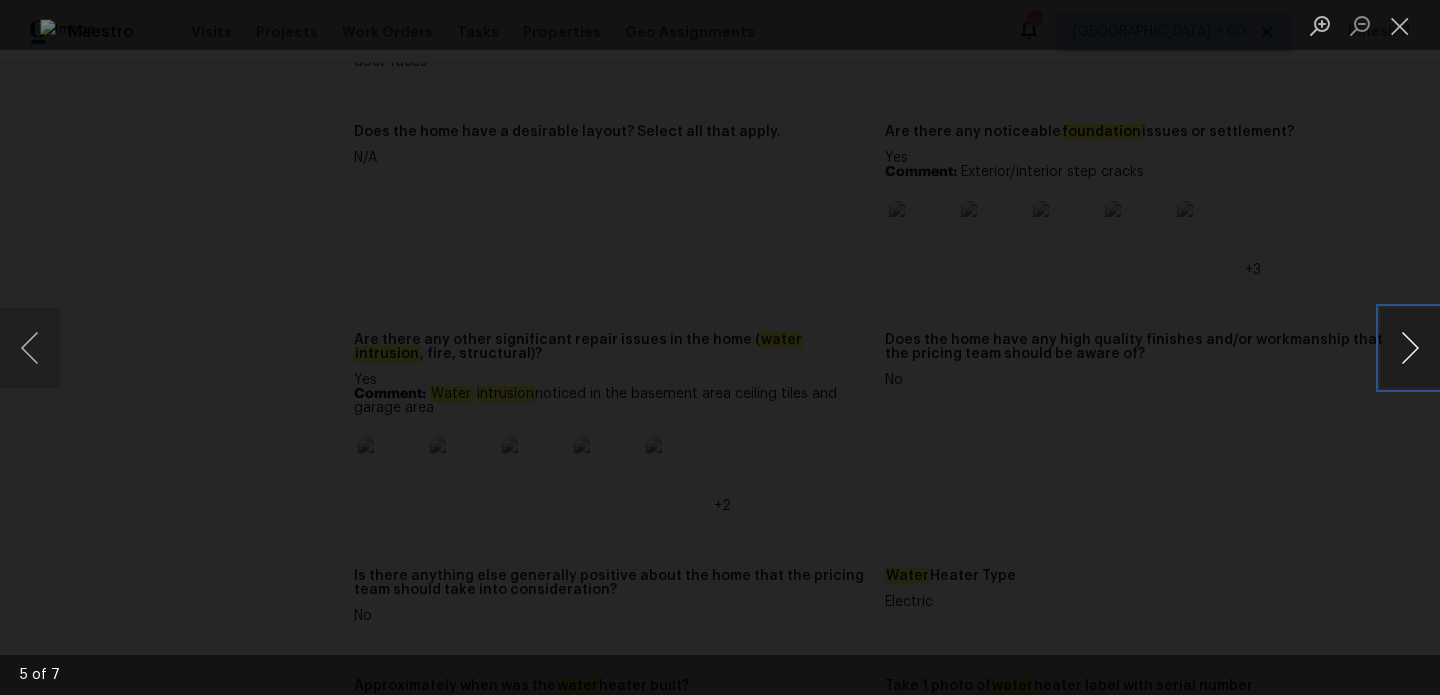 click at bounding box center [1410, 348] 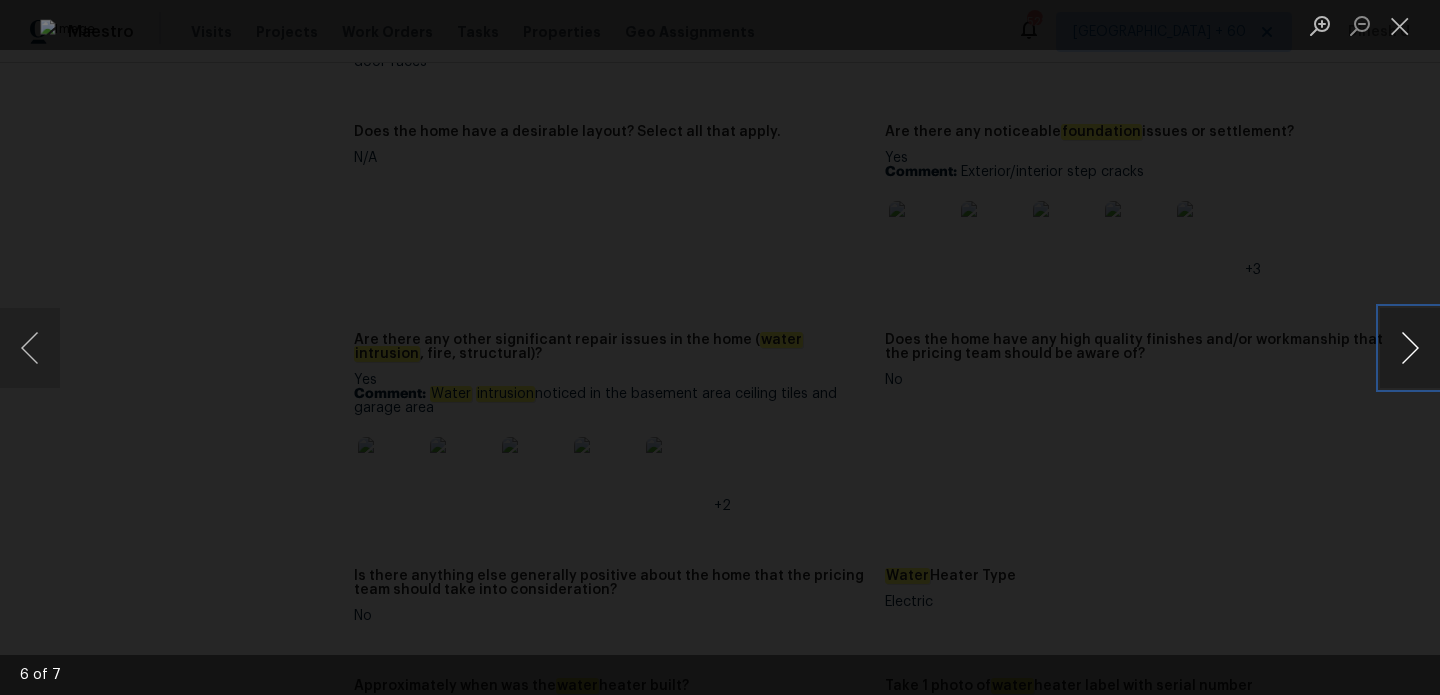 click at bounding box center [1410, 348] 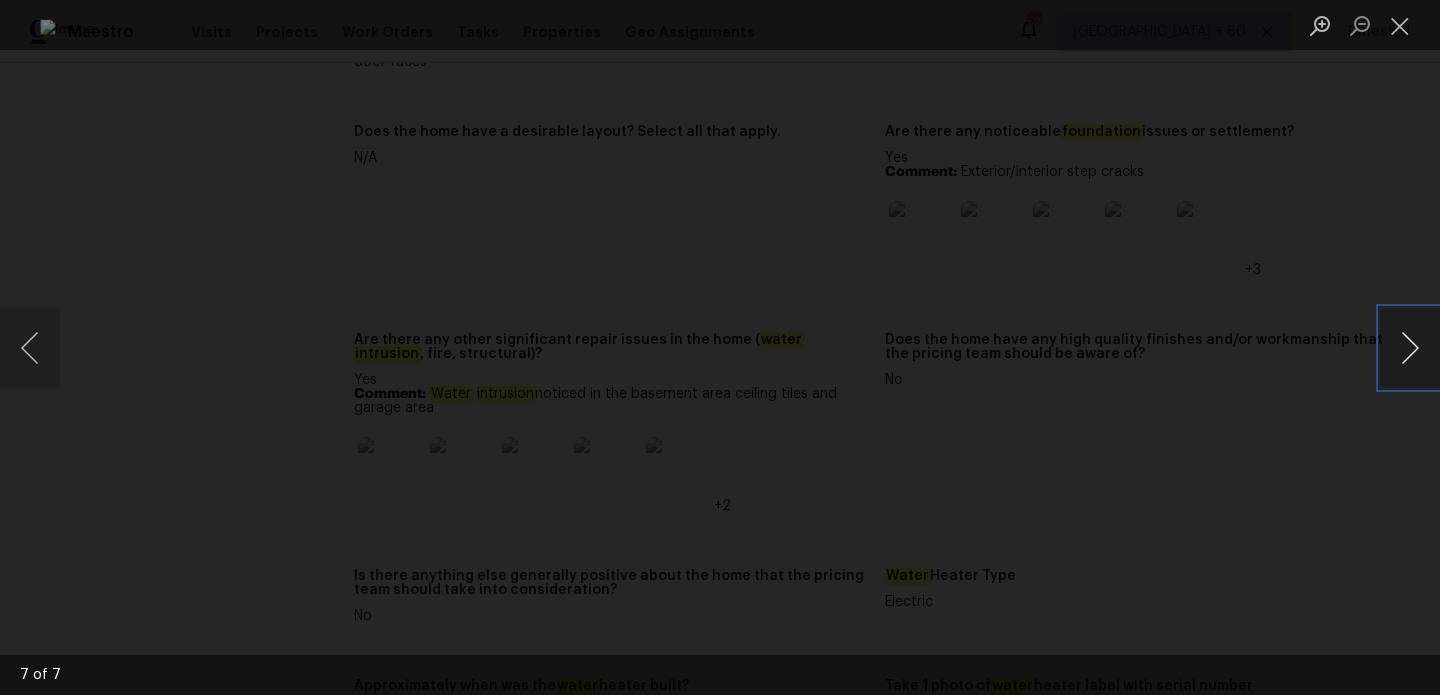 click at bounding box center [1410, 348] 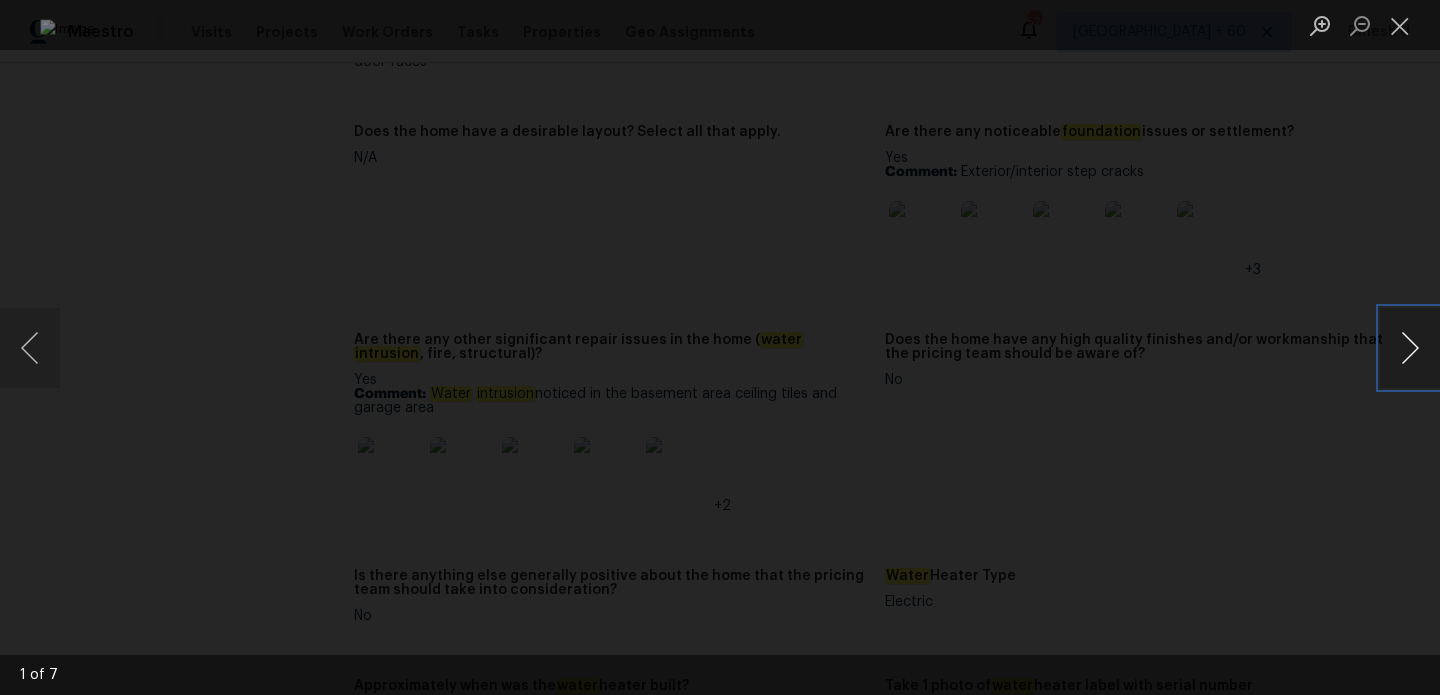 click at bounding box center [1410, 348] 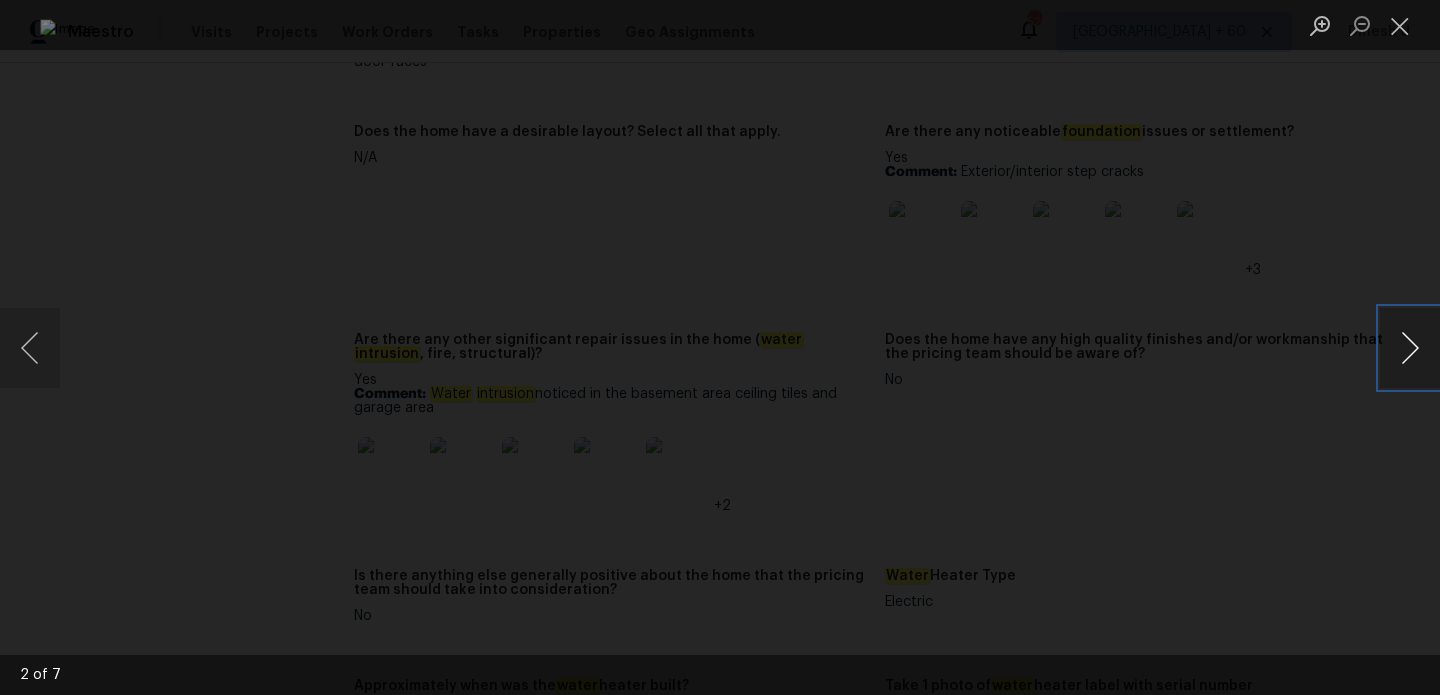 click at bounding box center [1410, 348] 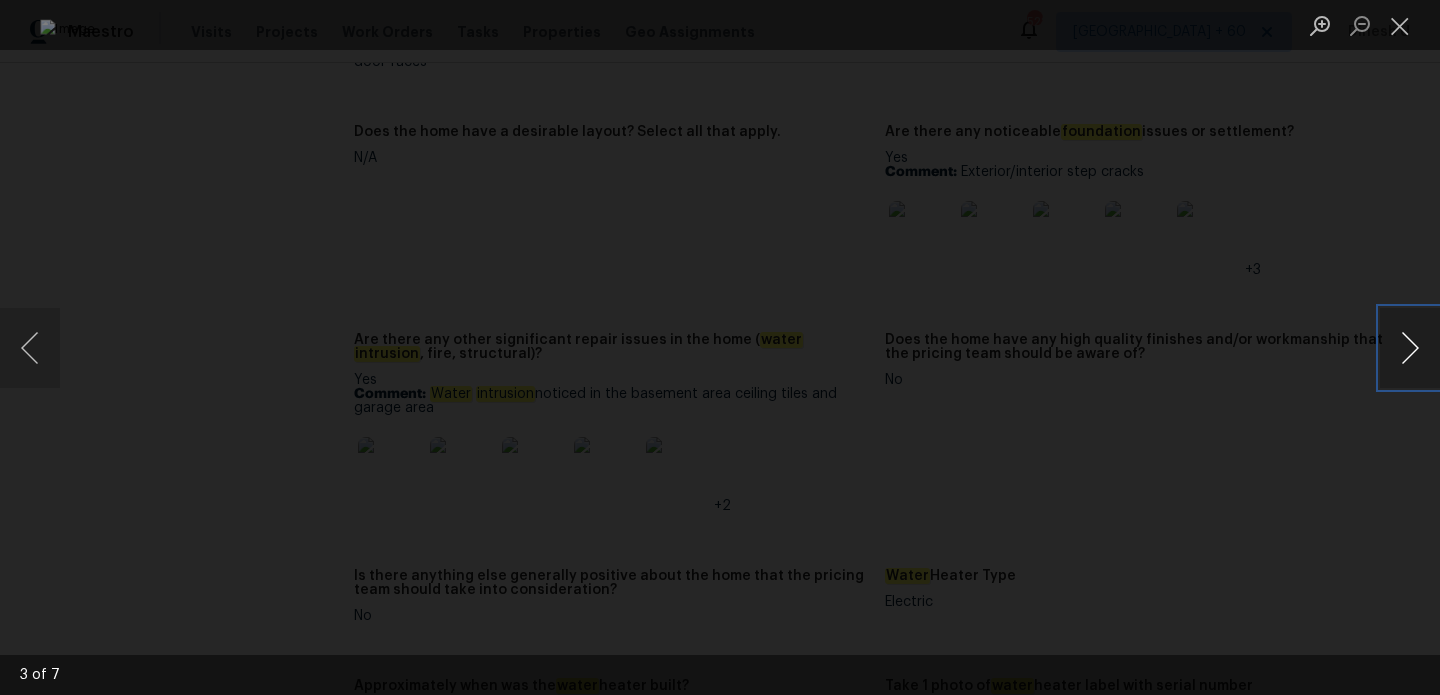 click at bounding box center [1410, 348] 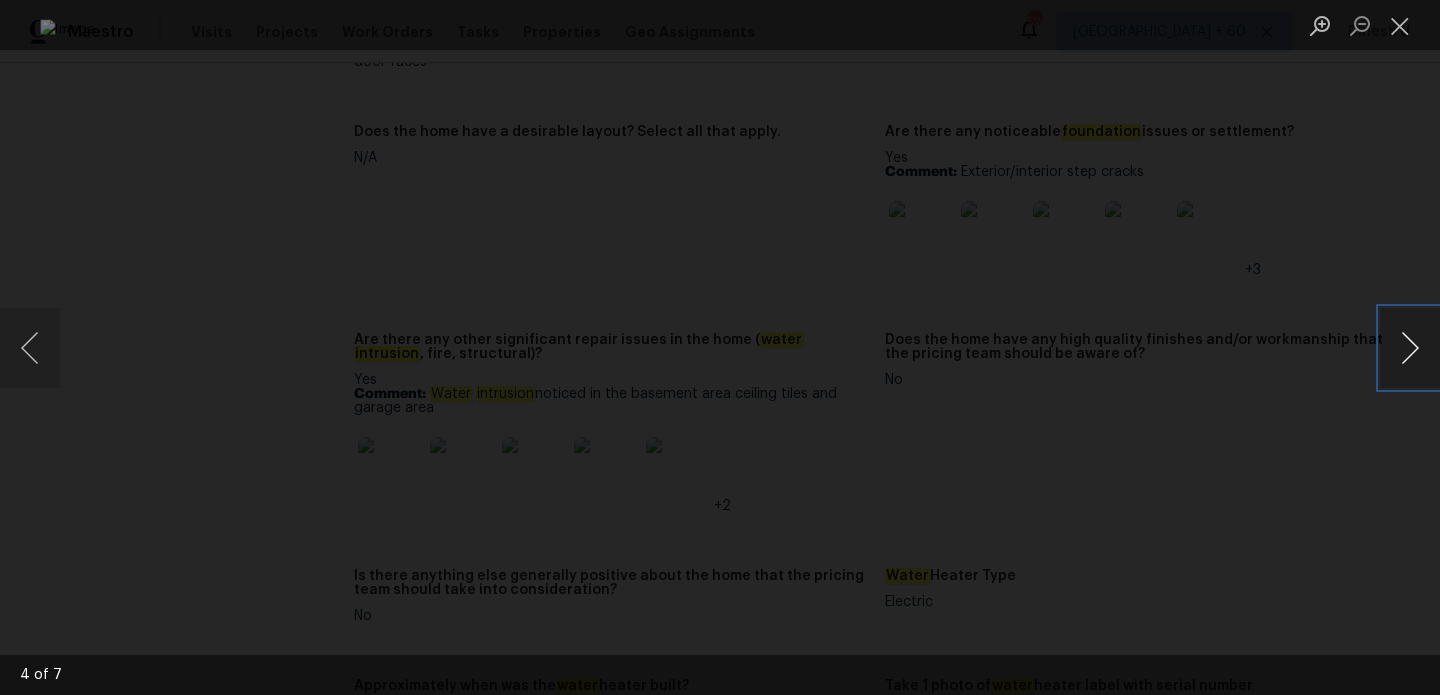 click at bounding box center (1410, 348) 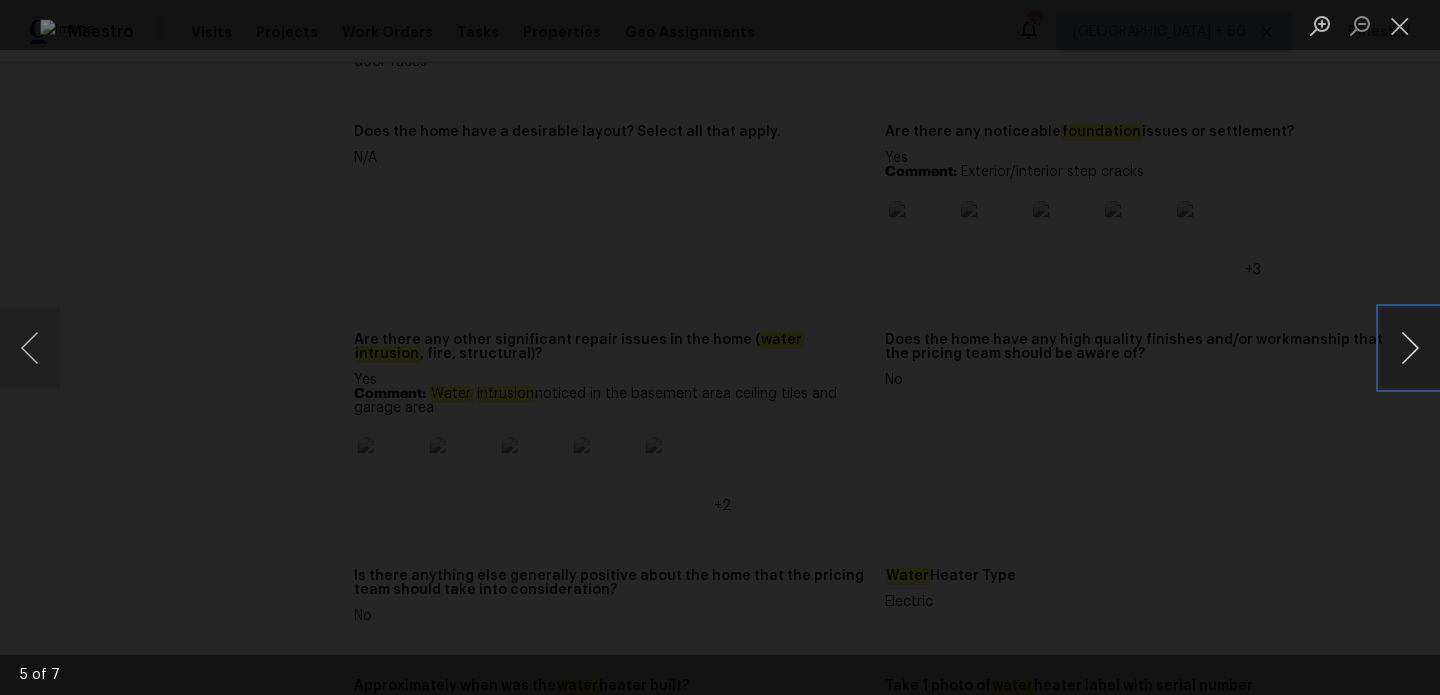 click at bounding box center (1410, 348) 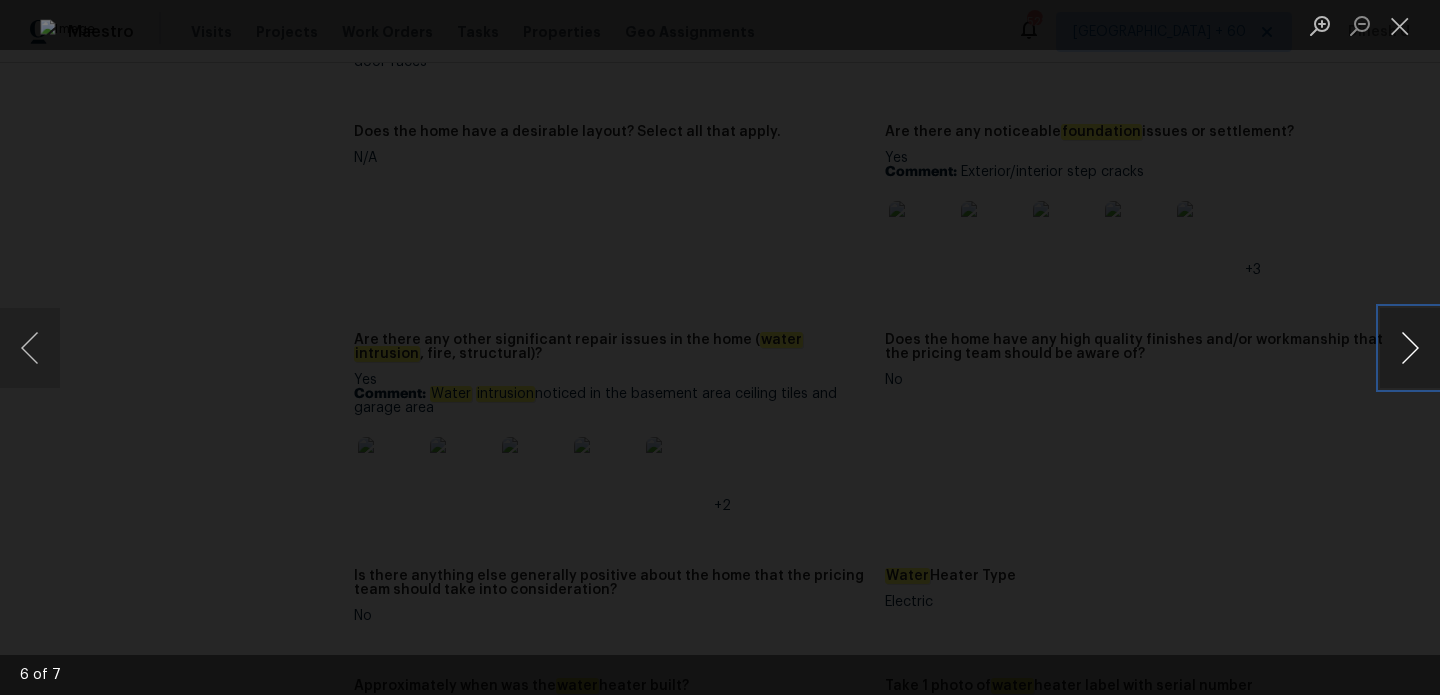 click at bounding box center [1410, 348] 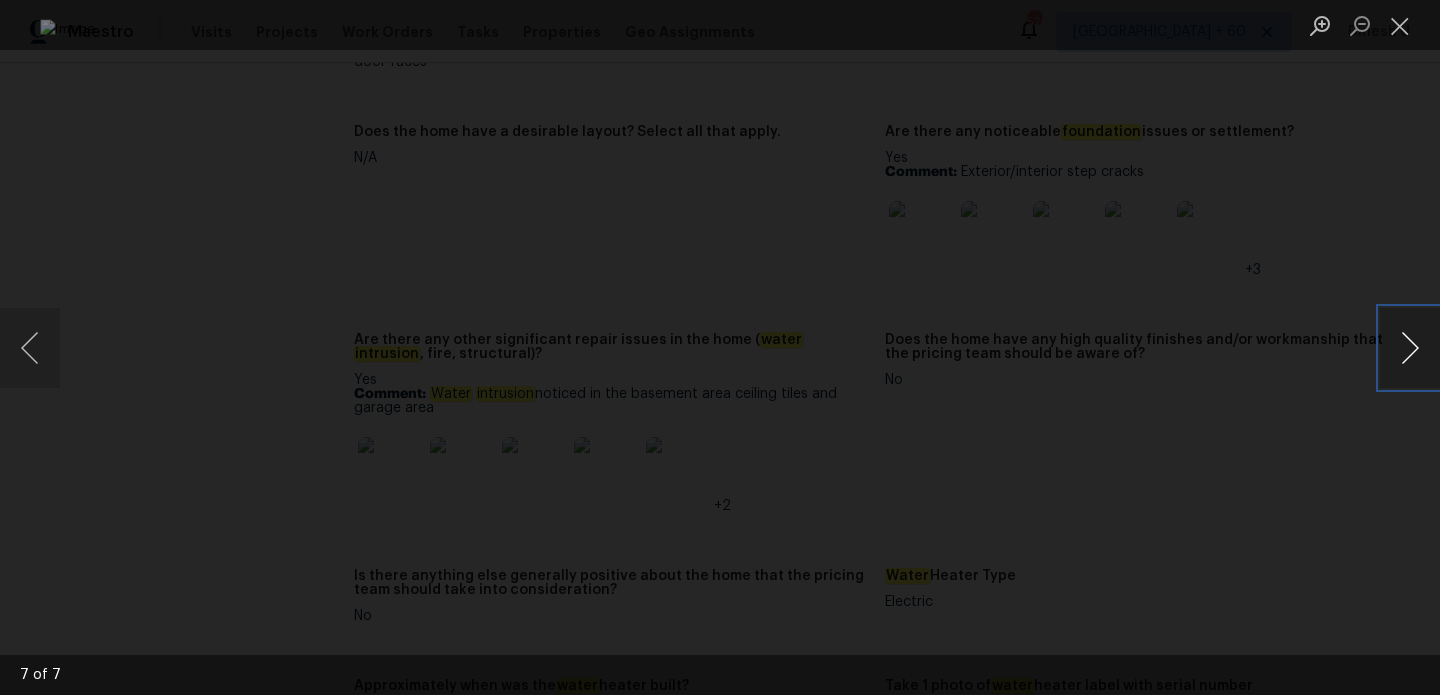 click at bounding box center [1410, 348] 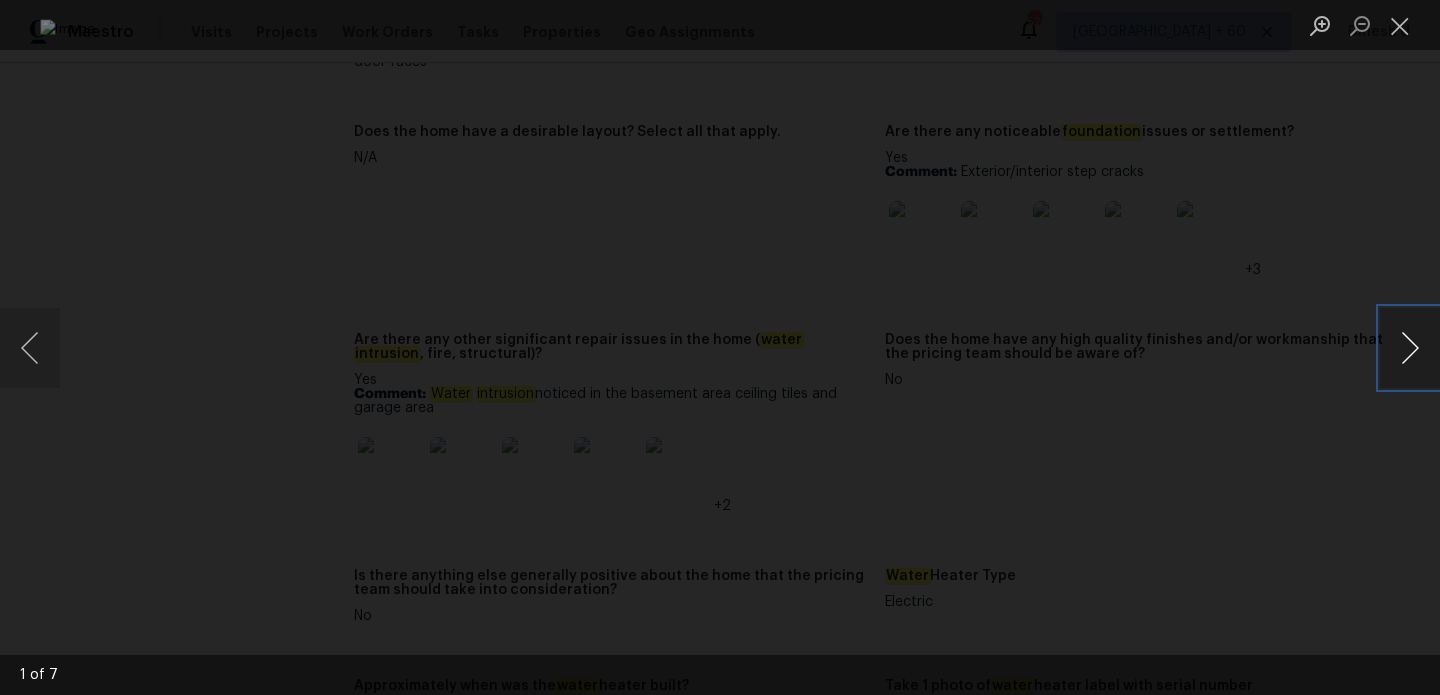 click at bounding box center (1410, 348) 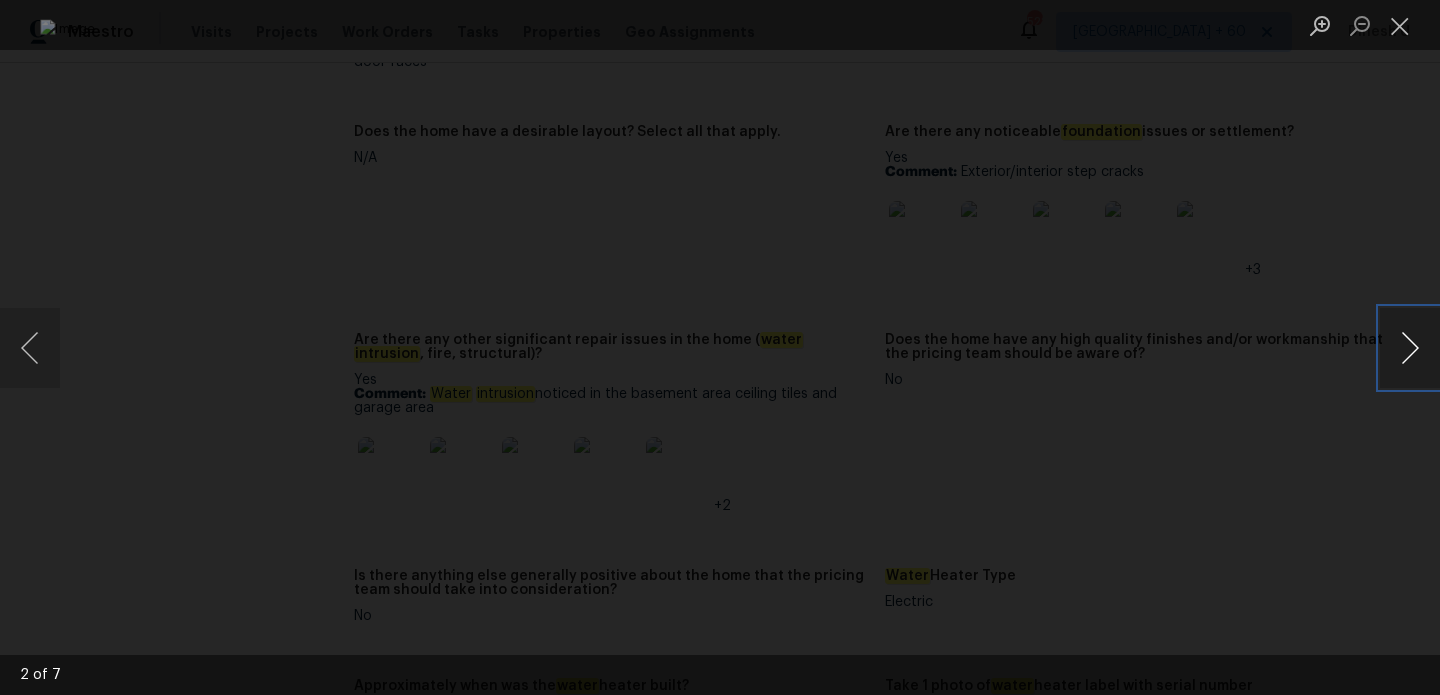 click at bounding box center (1410, 348) 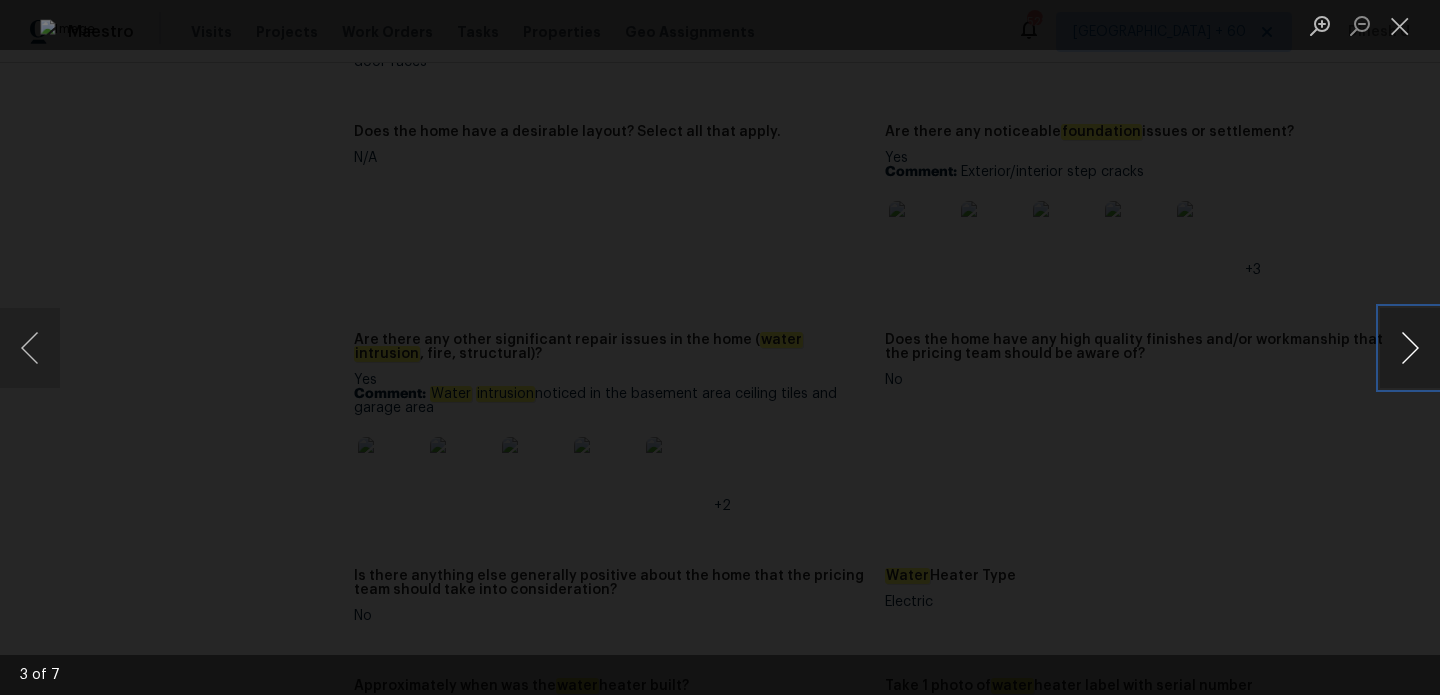 click at bounding box center (1410, 348) 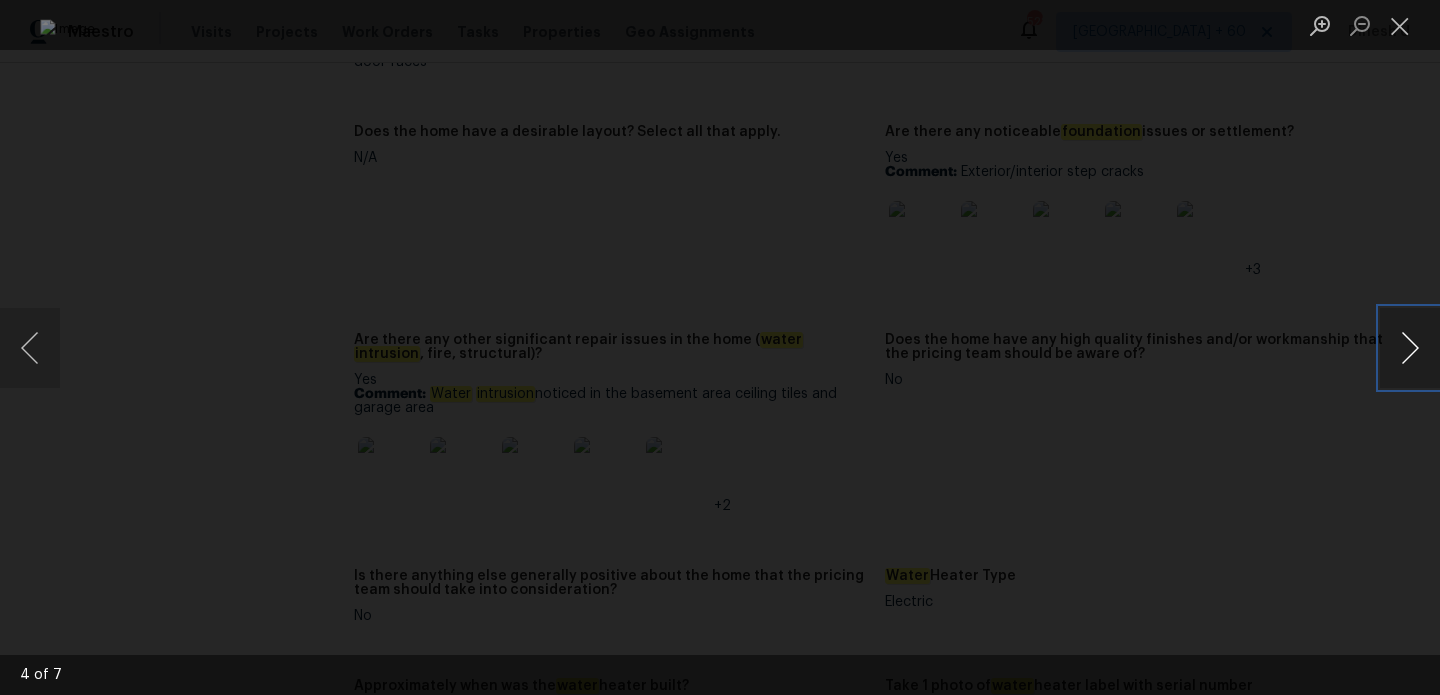 click at bounding box center (1410, 348) 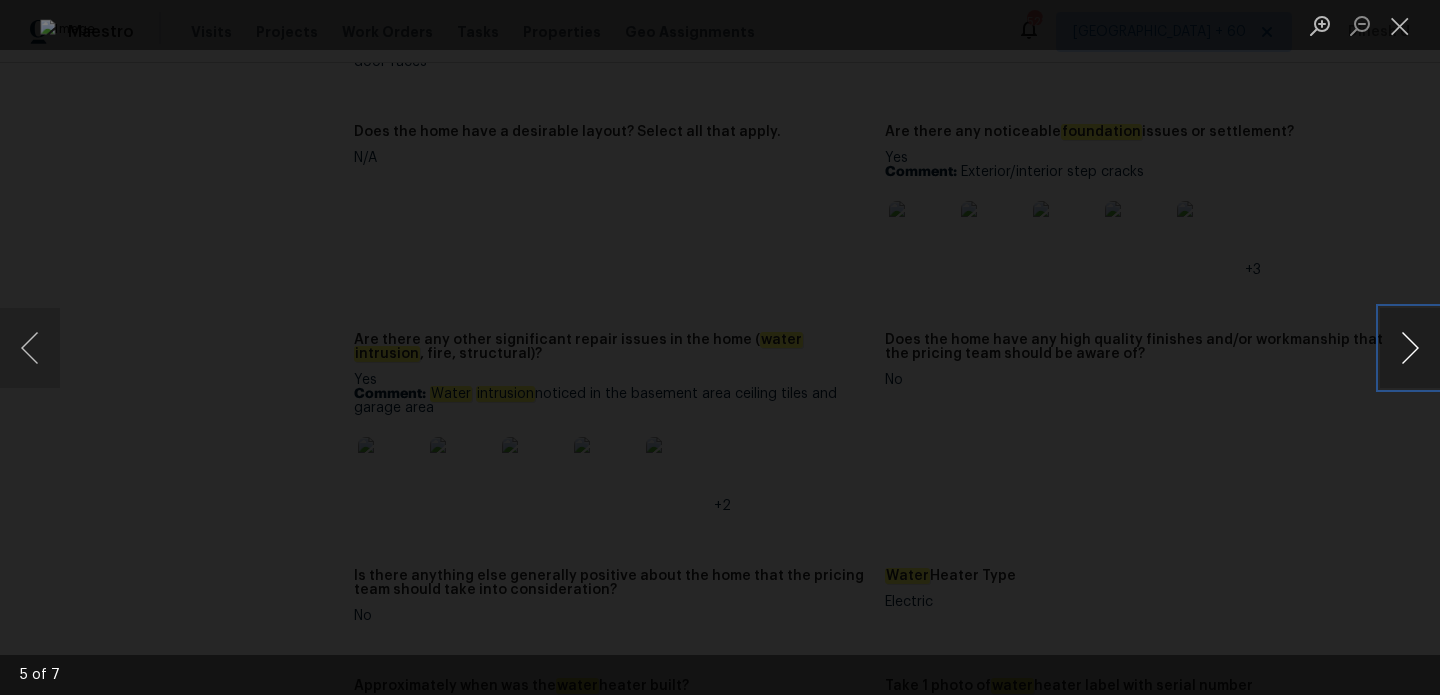 click at bounding box center [1410, 348] 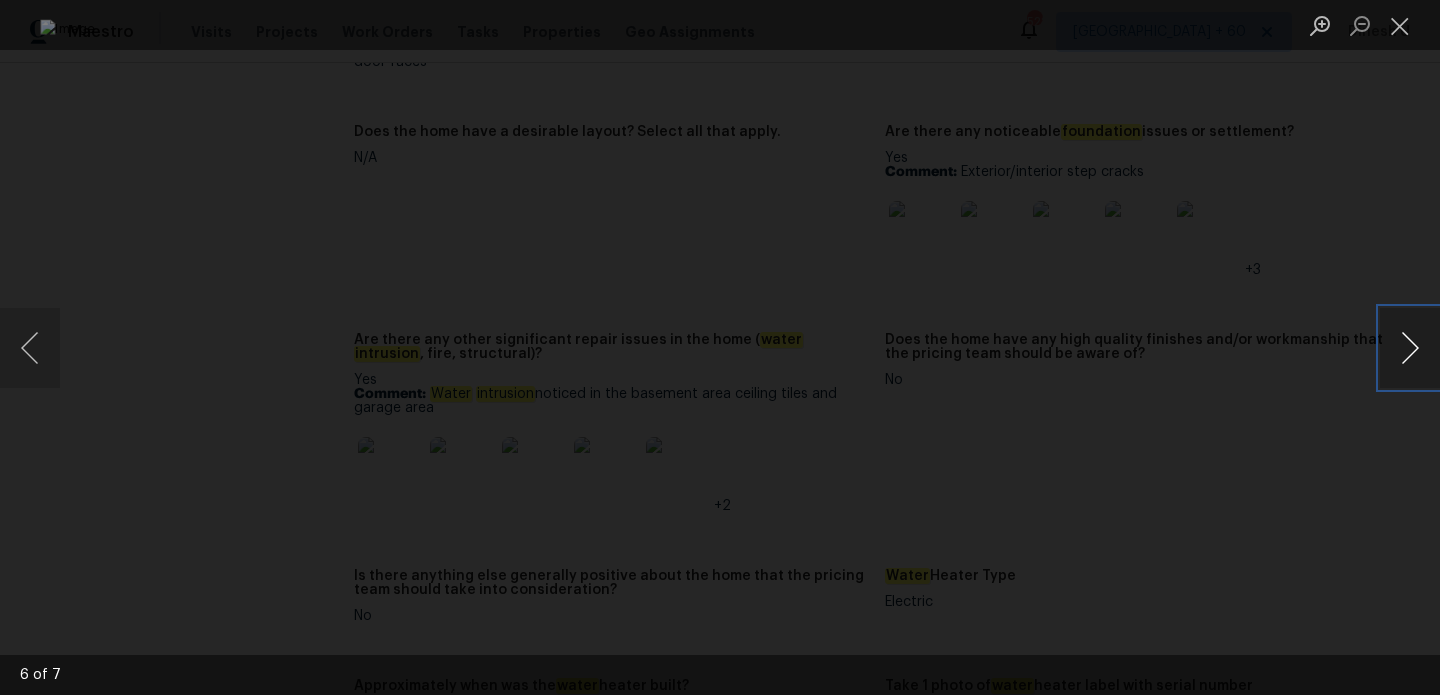 click at bounding box center (1410, 348) 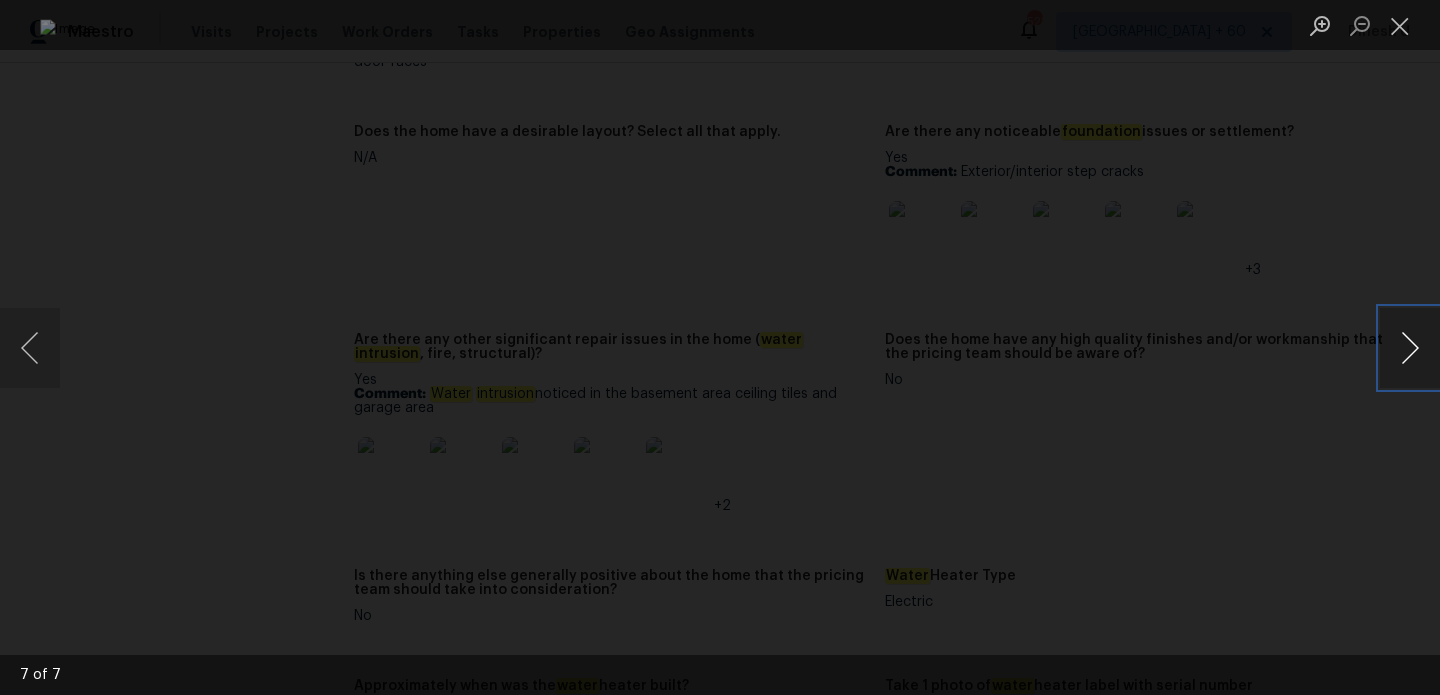 click at bounding box center (1410, 348) 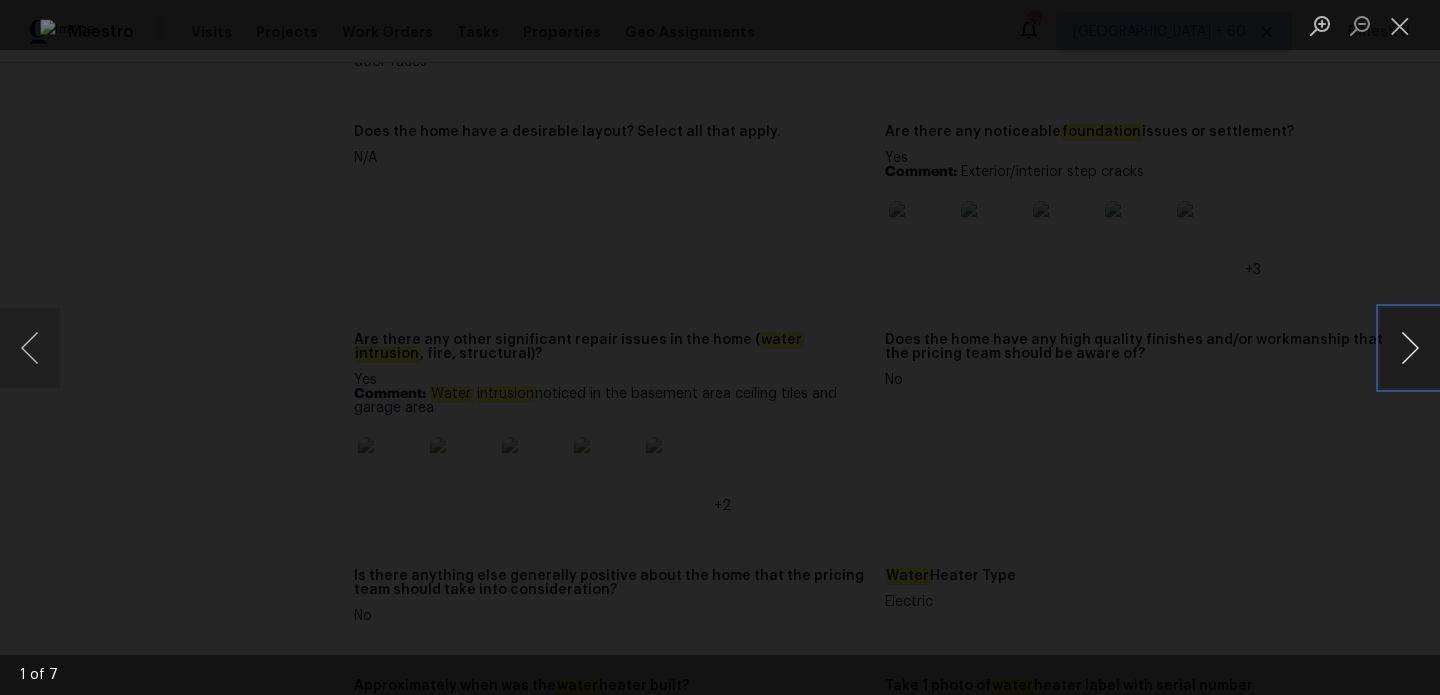 click at bounding box center [1410, 348] 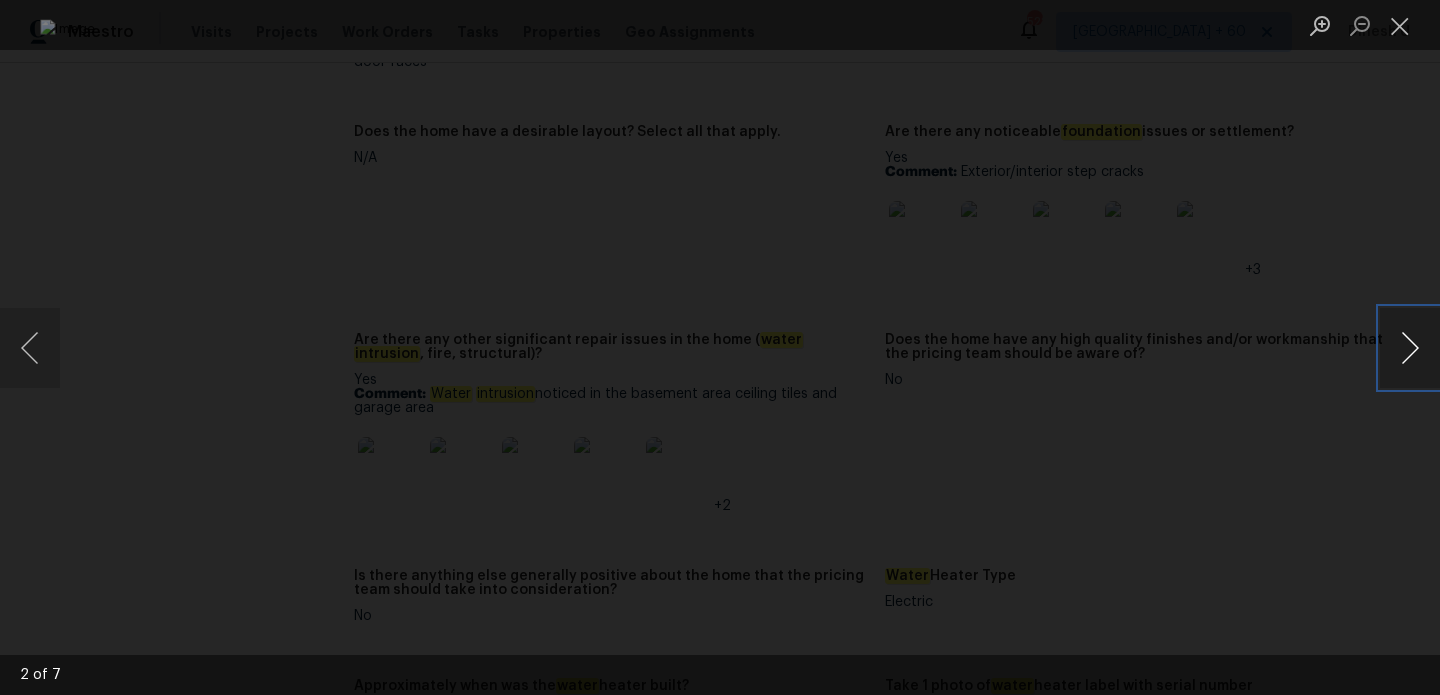click at bounding box center [1410, 348] 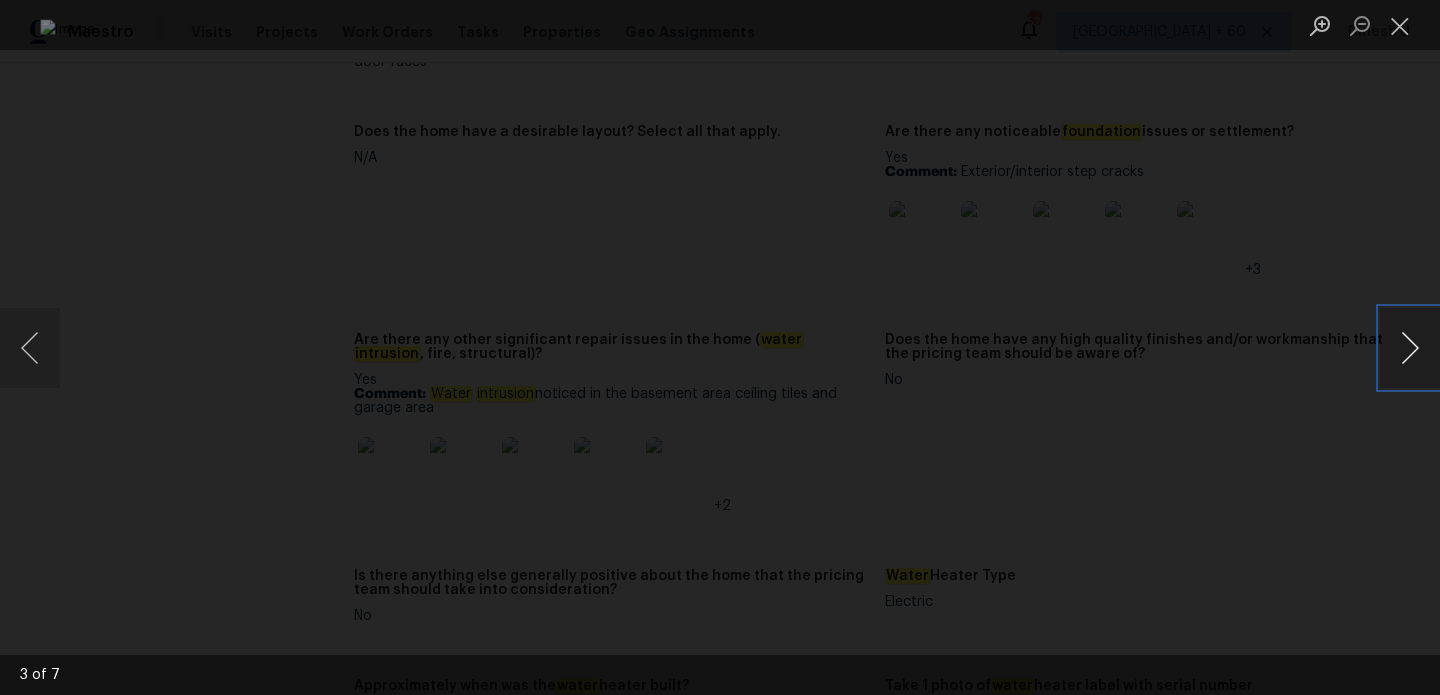 click at bounding box center [1410, 348] 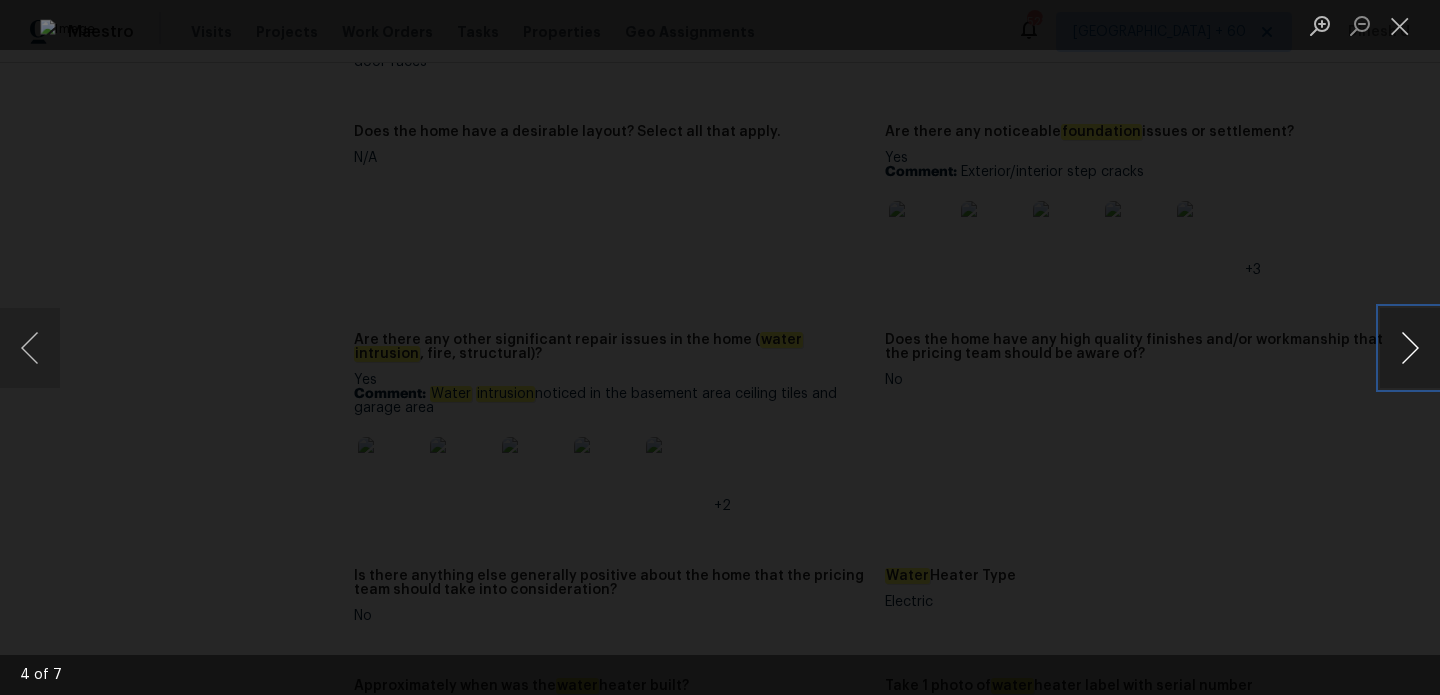 click at bounding box center (1410, 348) 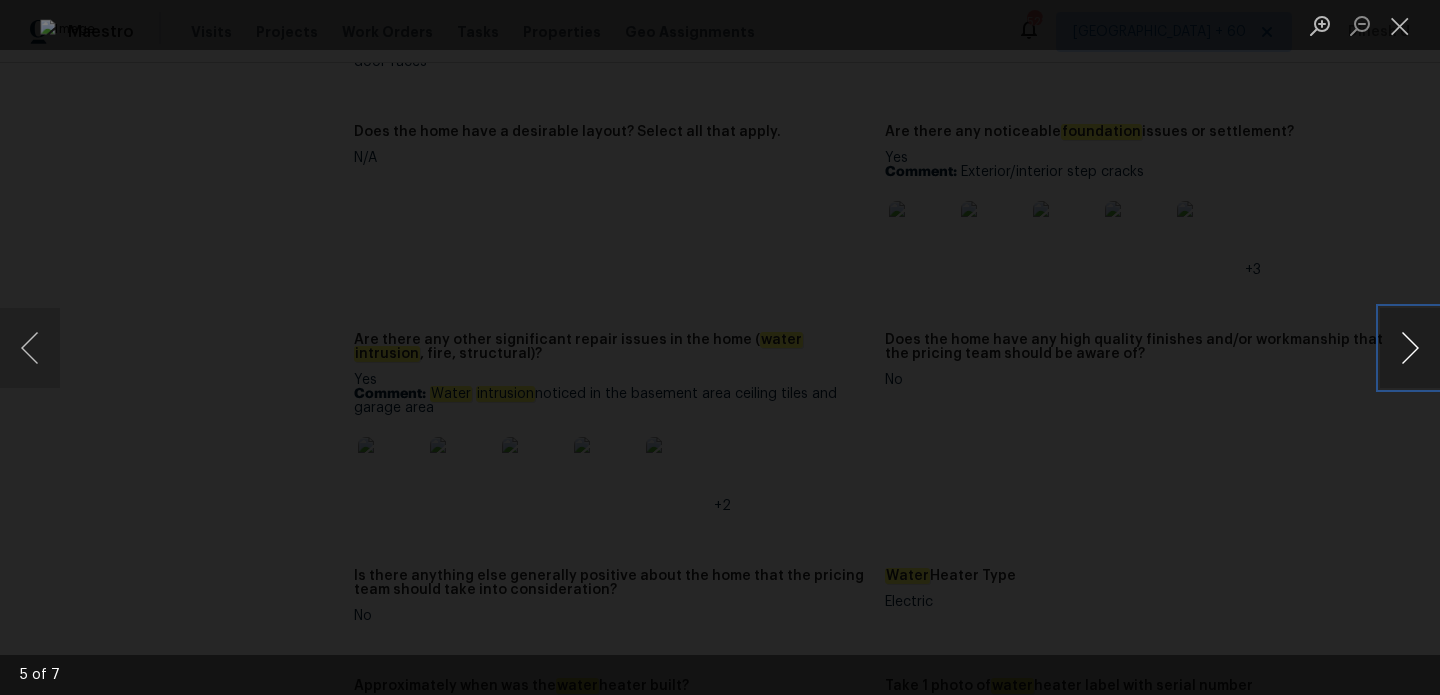 click at bounding box center [1410, 348] 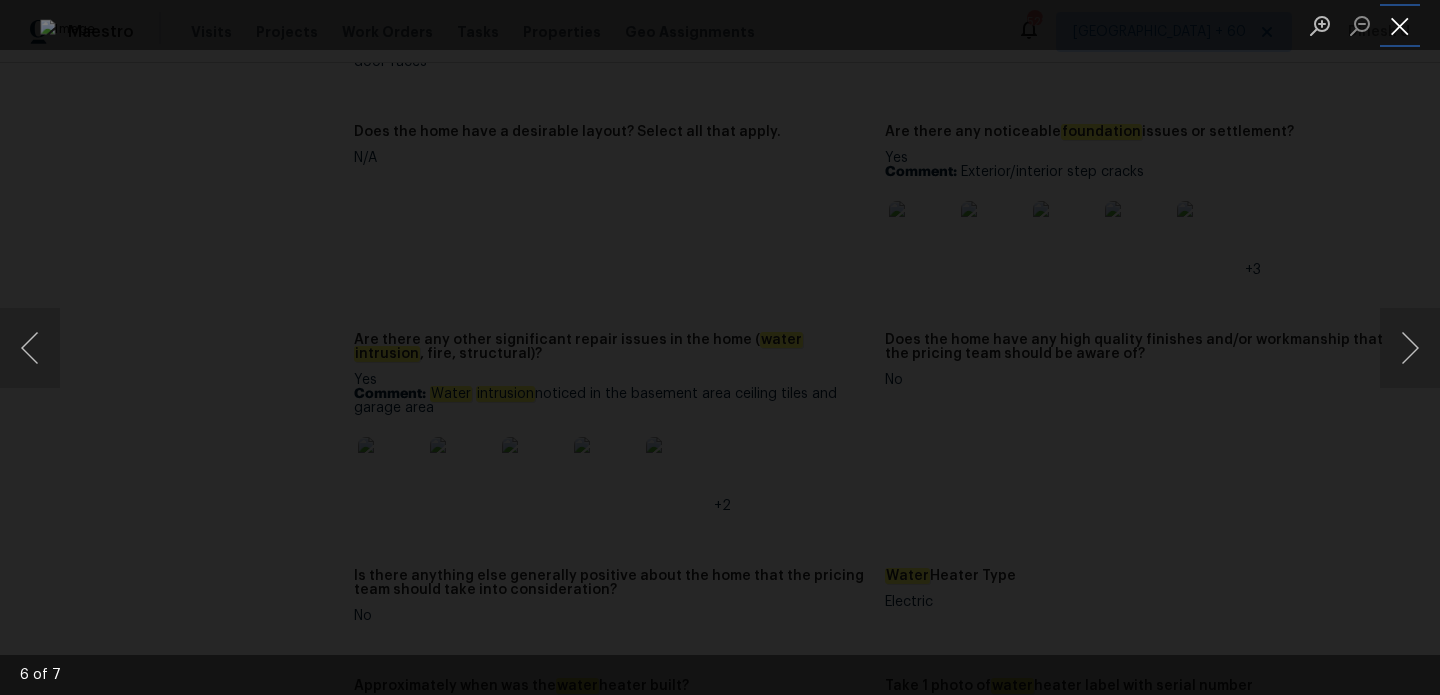 click at bounding box center [1400, 25] 